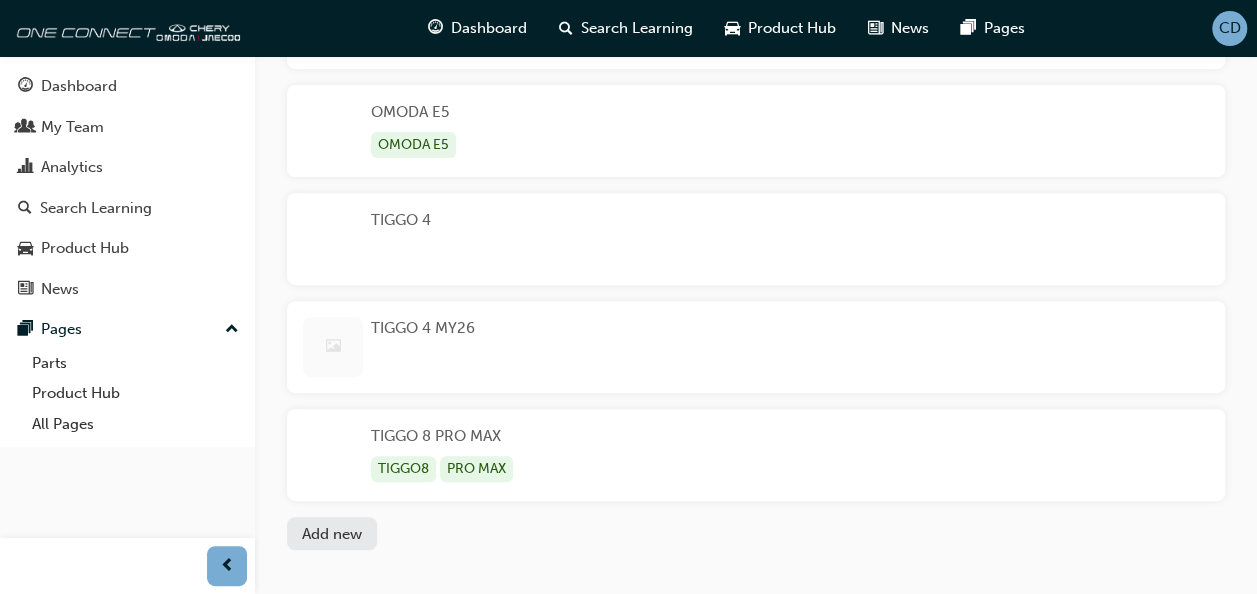 scroll, scrollTop: 300, scrollLeft: 0, axis: vertical 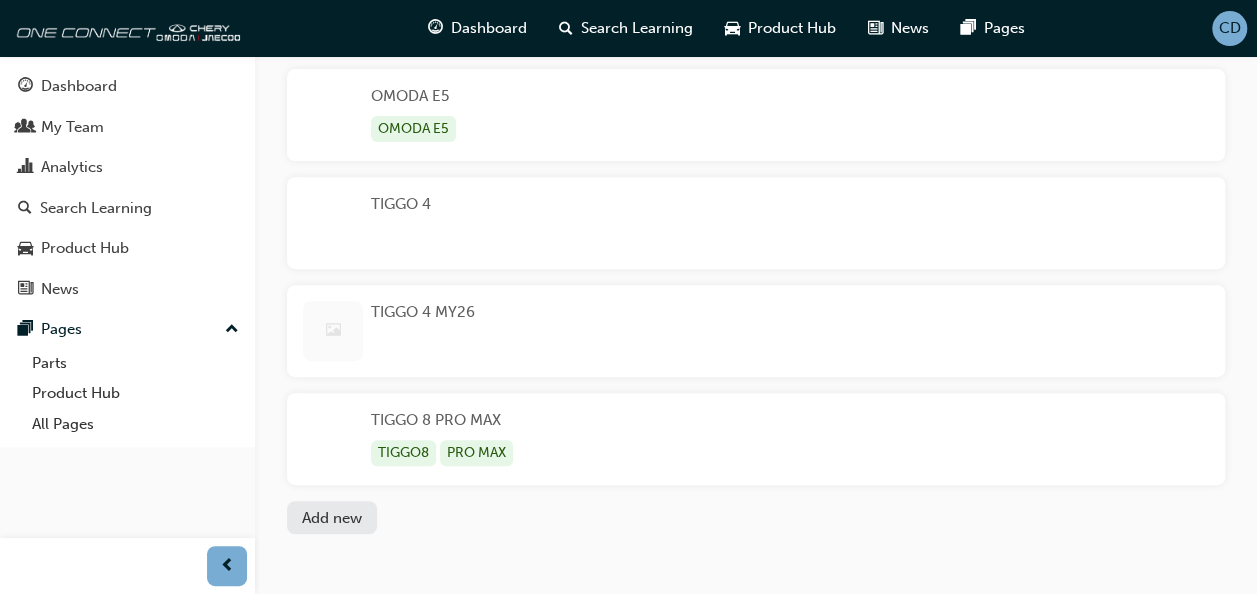 click on "TIGGO 4 MY26" at bounding box center (423, 331) 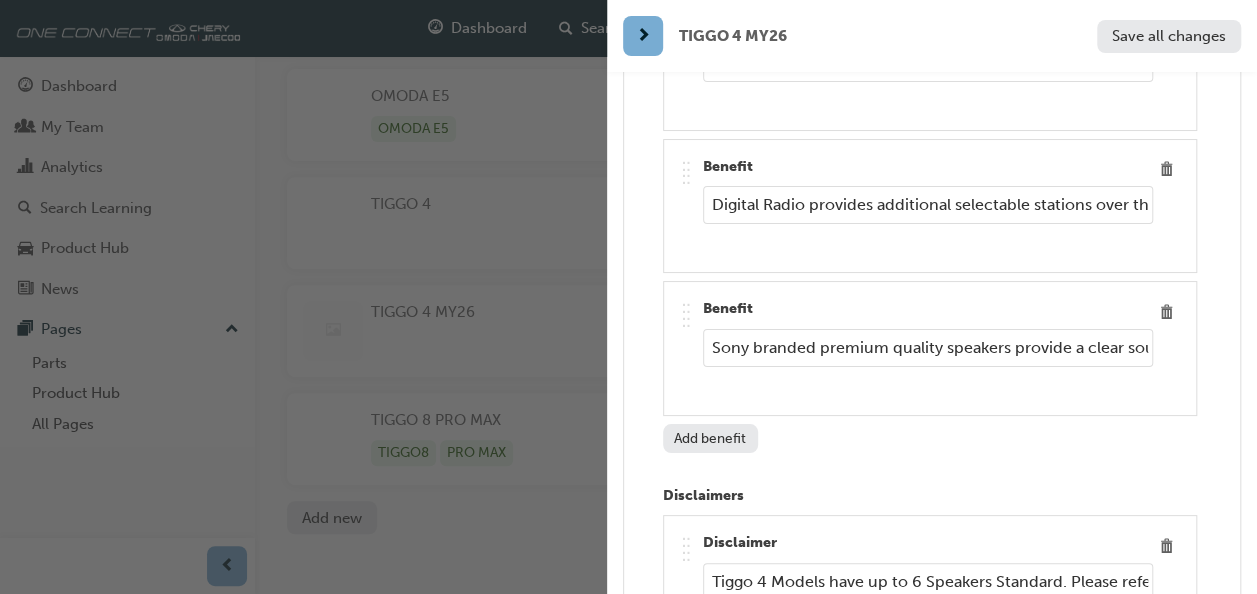 scroll, scrollTop: 10300, scrollLeft: 0, axis: vertical 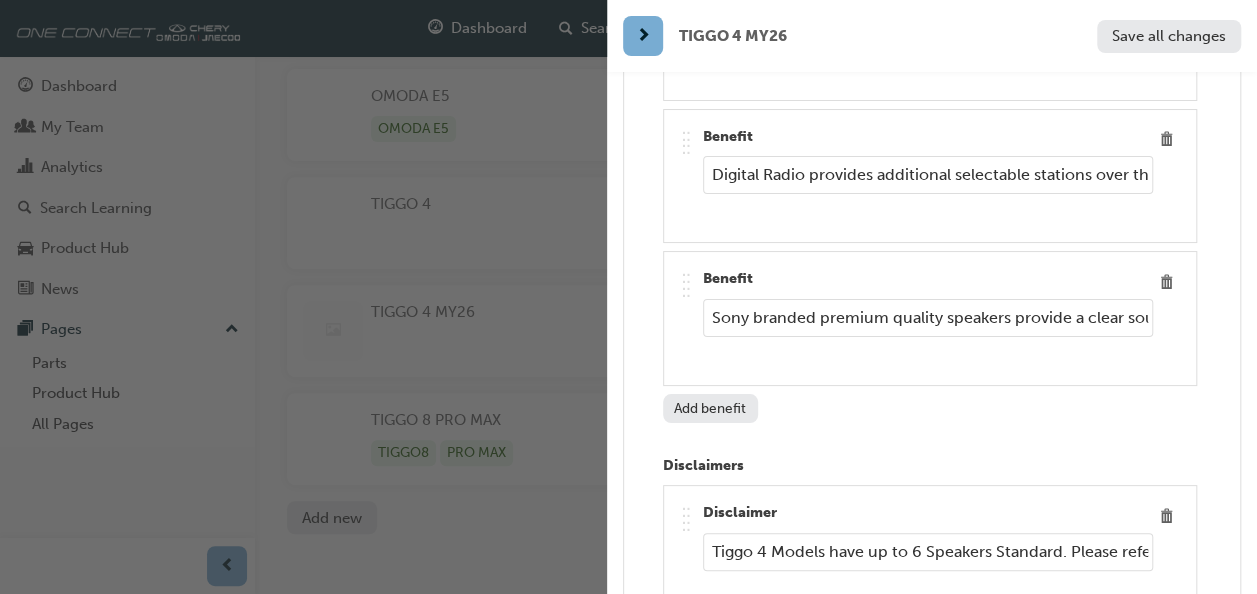 click on "Sony branded premium quality speakers provide a clear sound with a great usable volume range. There is also an in built graphic equaliser which controls excellent variance between Bass, mid and treble, providing the right sound control to match various music or voice styles." at bounding box center (928, 318) 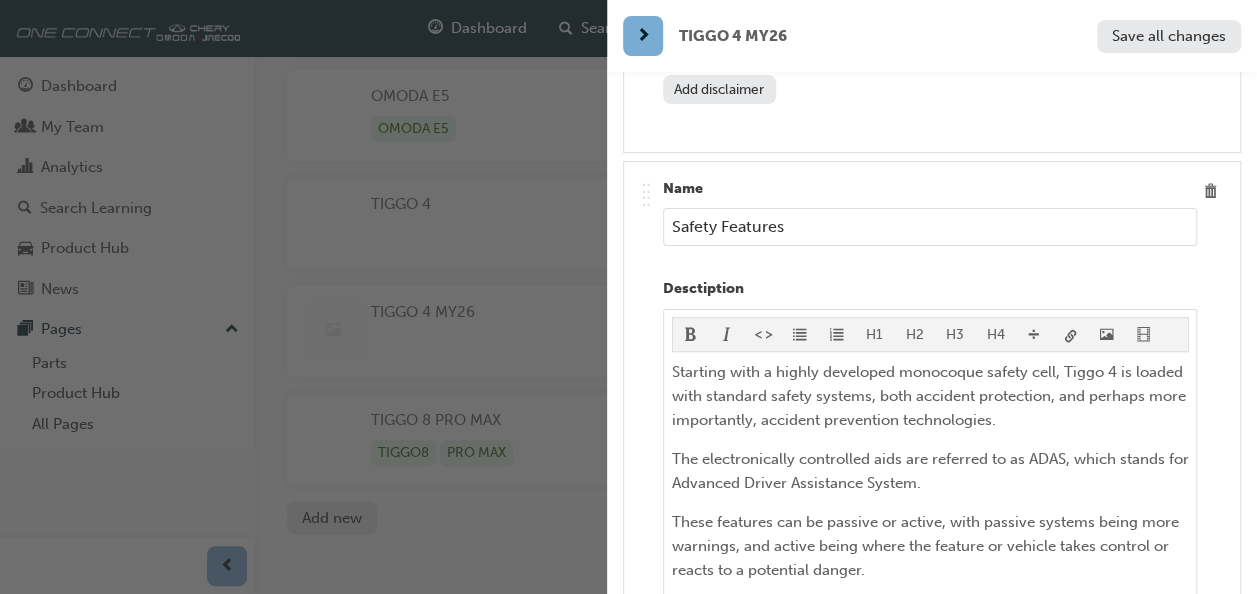 scroll, scrollTop: 12100, scrollLeft: 0, axis: vertical 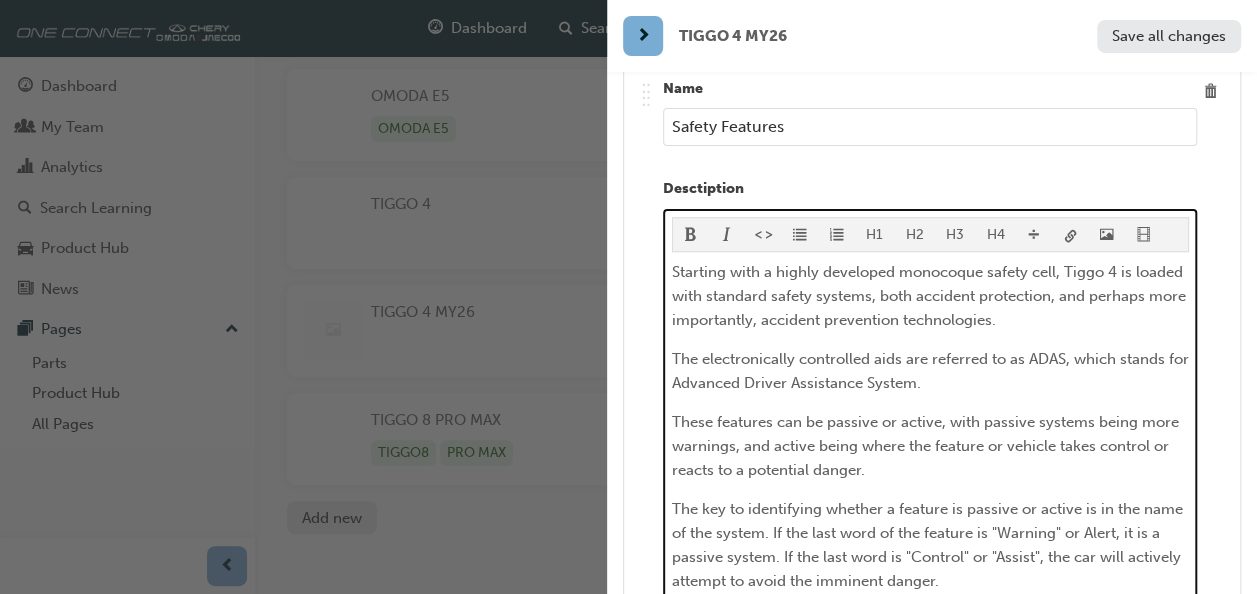 click on "Starting with a highly developed monocoque safety cell, Tiggo 4 is loaded with standard safety systems, both accident protection, and perhaps more importantly, accident prevention technologies." at bounding box center (930, 296) 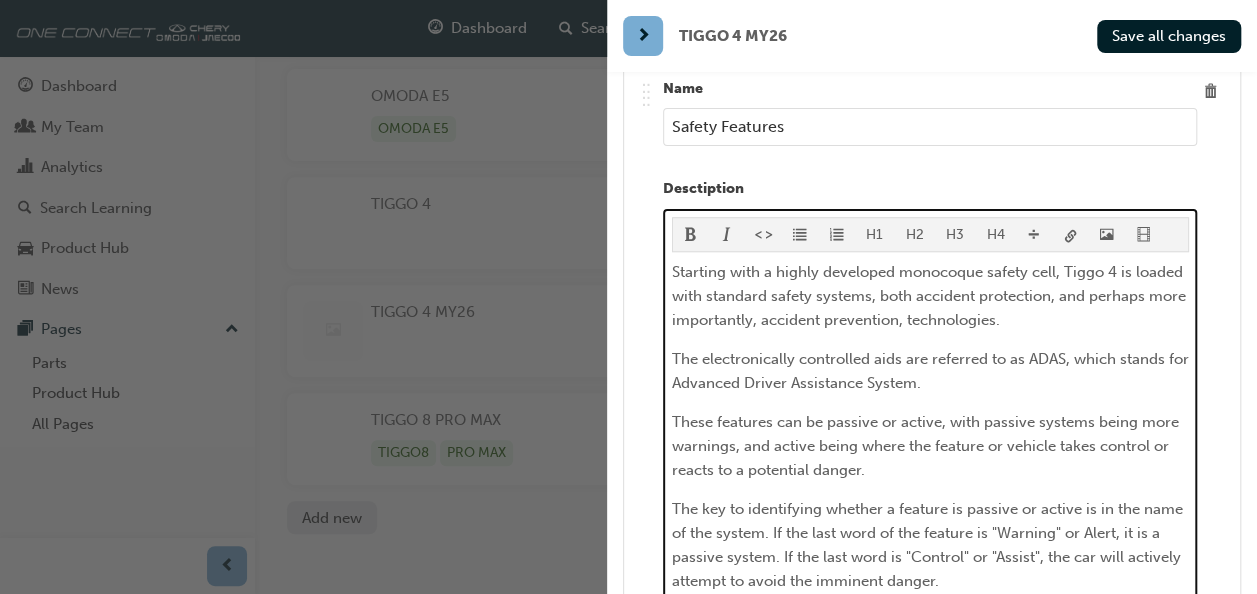 click on "The electronically controlled aids are referred to as ADAS, which stands for Advanced Driver Assistance System." at bounding box center [932, 371] 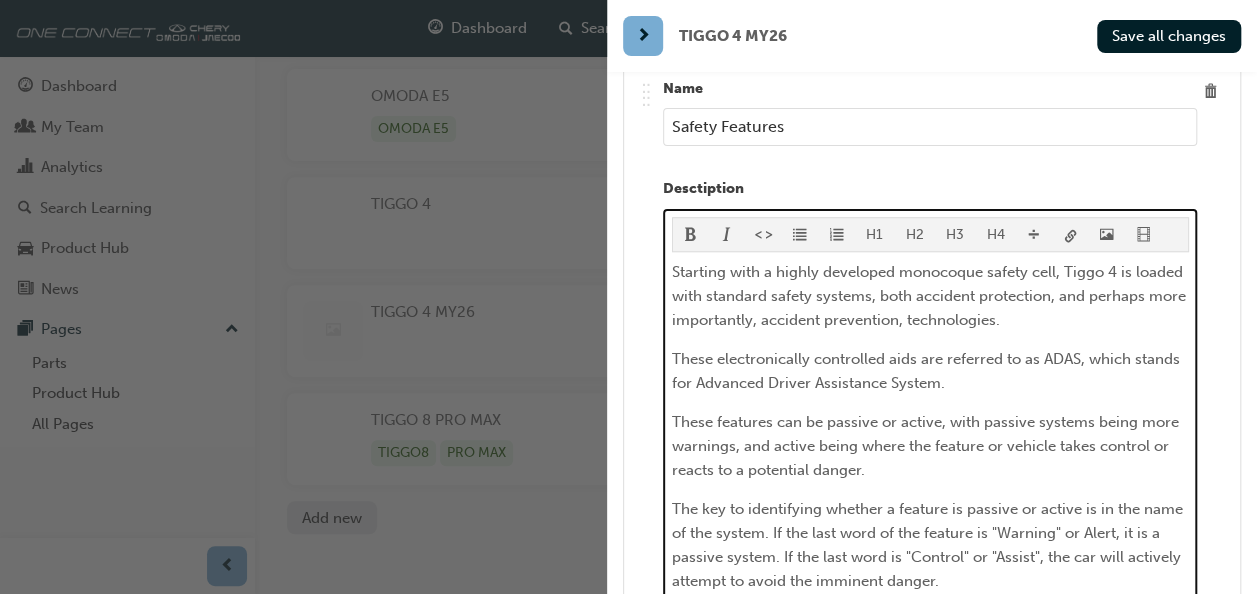 click on "These features can be passive or active, with passive systems being more warnings, and active being where the feature or vehicle takes control or reacts to a potential danger." at bounding box center (930, 446) 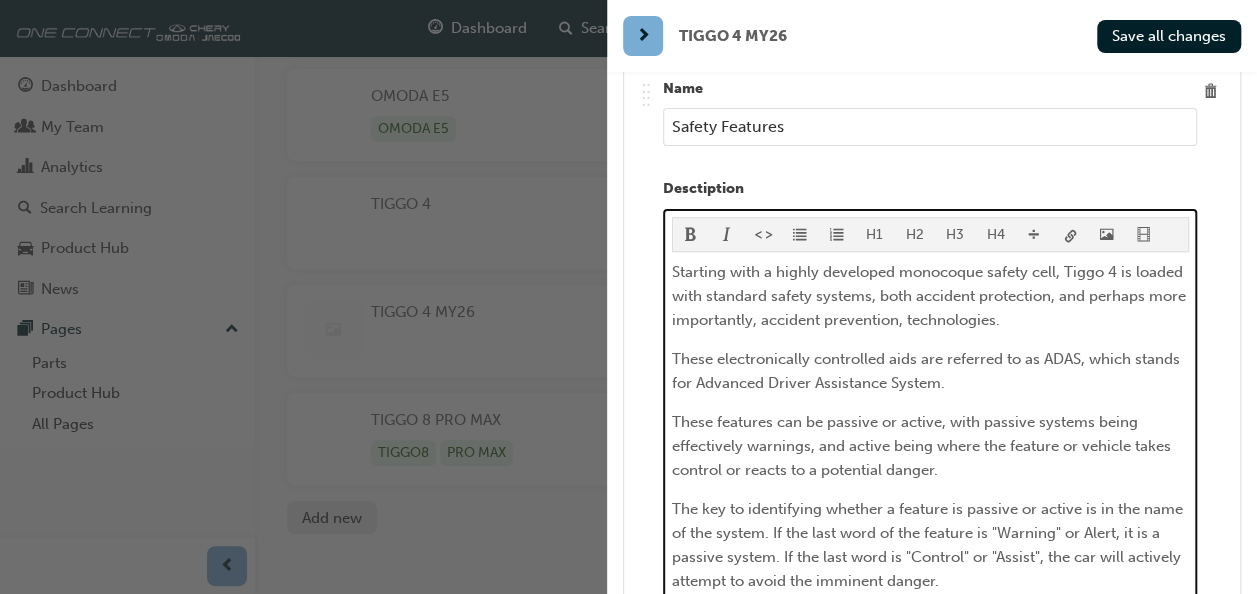 click on "The key to identifying whether a feature is passive or active is in the name of the system. If the last word of the feature is "Warning" or Alert, it is a passive system. If the last word is "Control" or "Assist", the car will actively attempt to avoid the imminent danger." at bounding box center [929, 545] 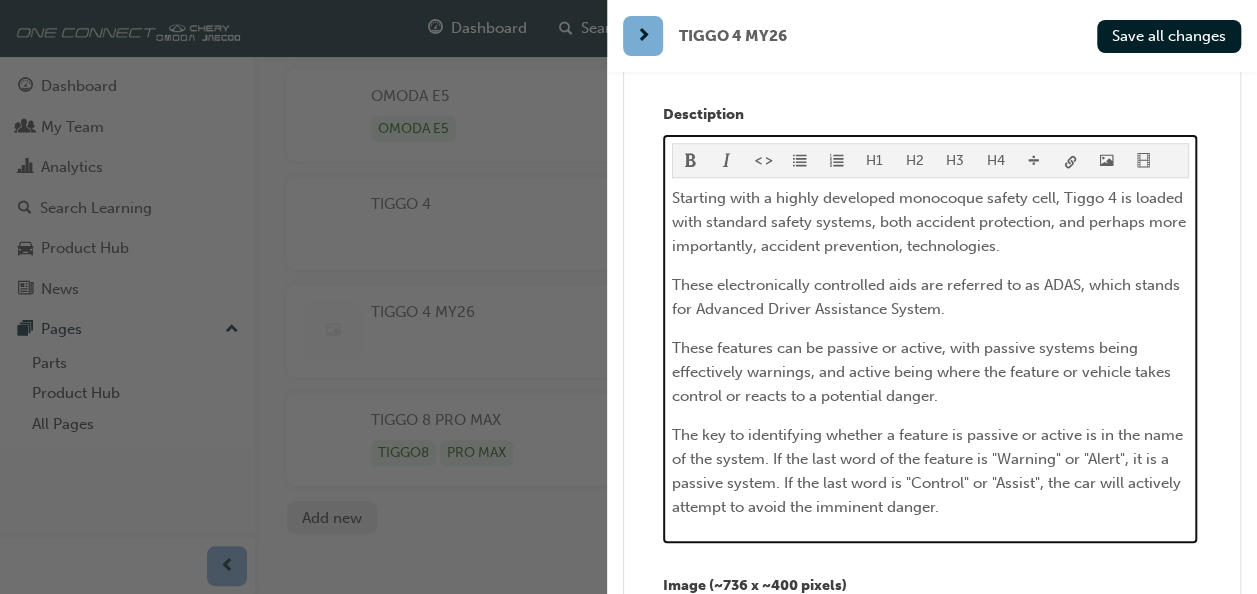 scroll, scrollTop: 12200, scrollLeft: 0, axis: vertical 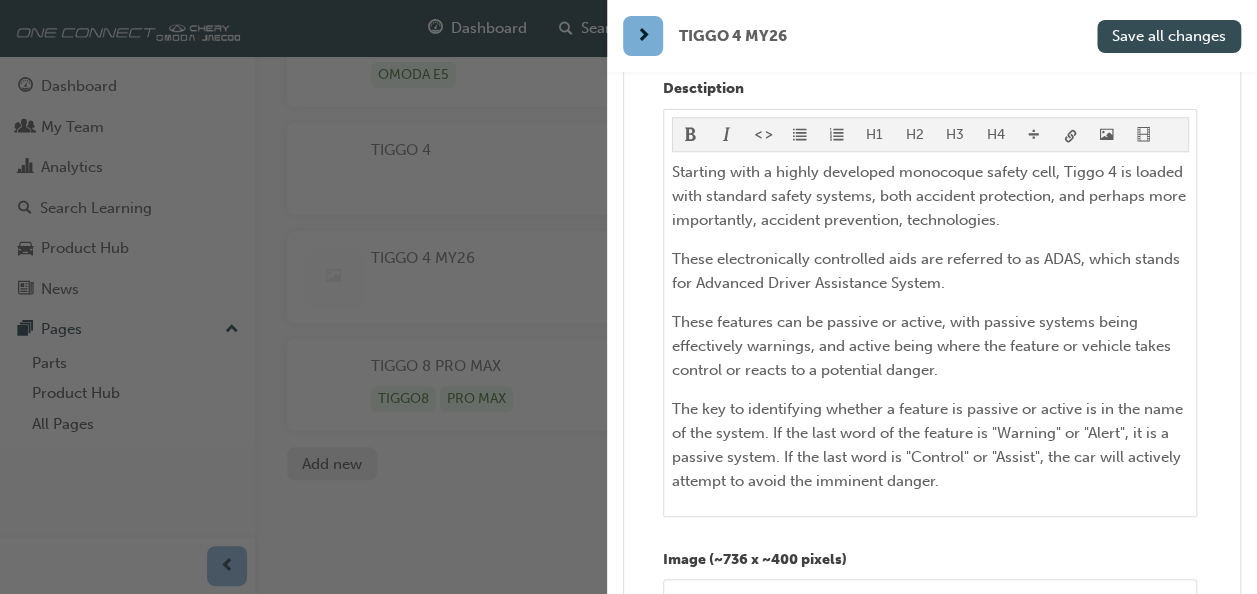 click on "Save all changes" at bounding box center [1169, 36] 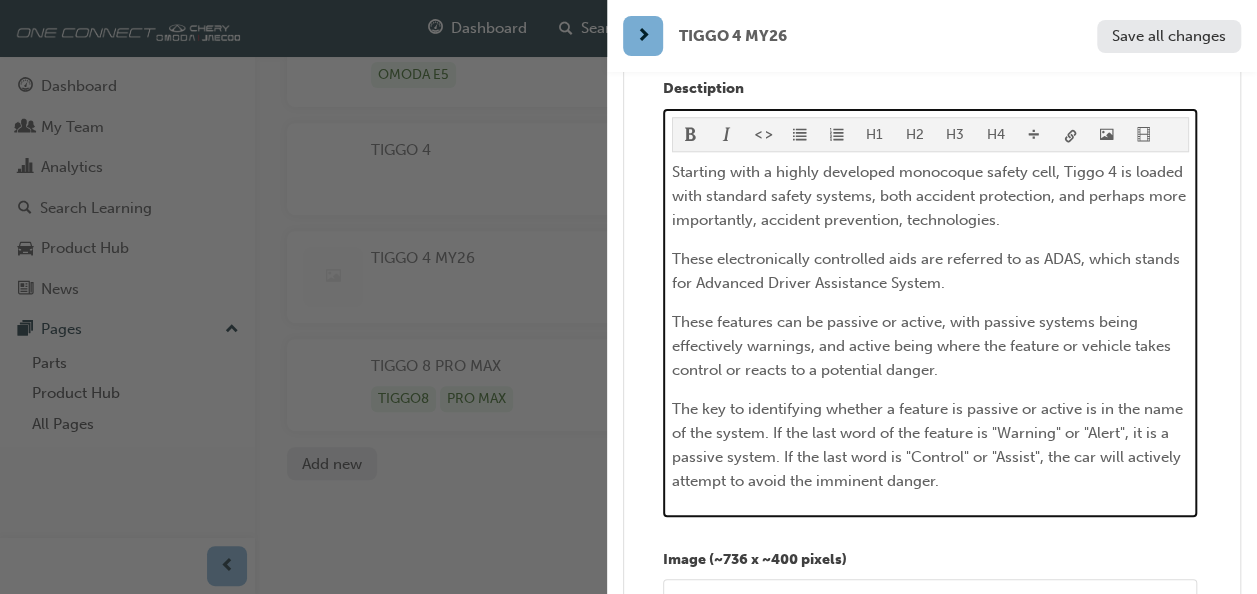 click on "The key to identifying whether a feature is passive or active is in the name of the system. If the last word of the feature is "Warning" or "Alert", it is a passive system. If the last word is "Control" or "Assist", the car will actively attempt to avoid the imminent danger." at bounding box center (930, 445) 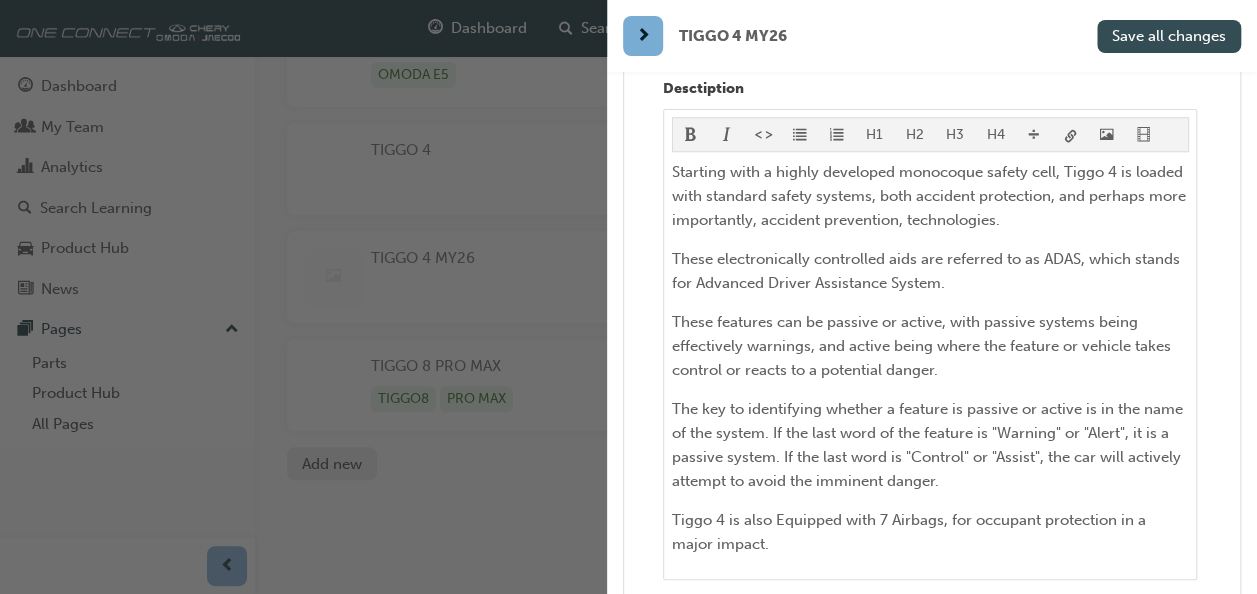 click on "Save all changes" at bounding box center [1169, 36] 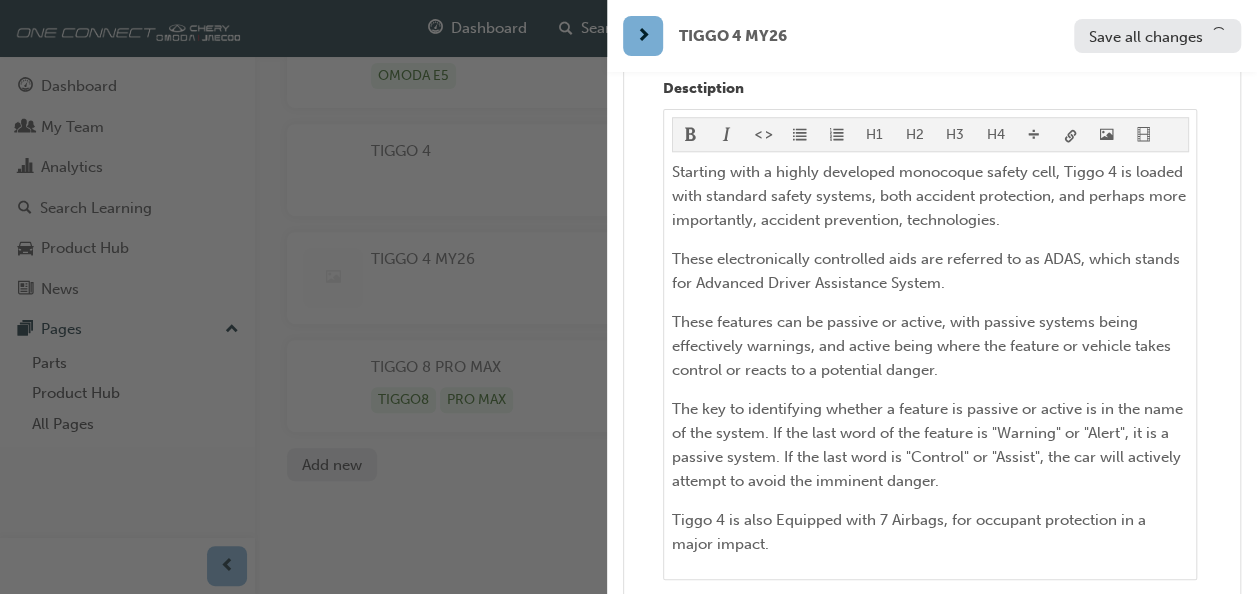 scroll, scrollTop: 354, scrollLeft: 0, axis: vertical 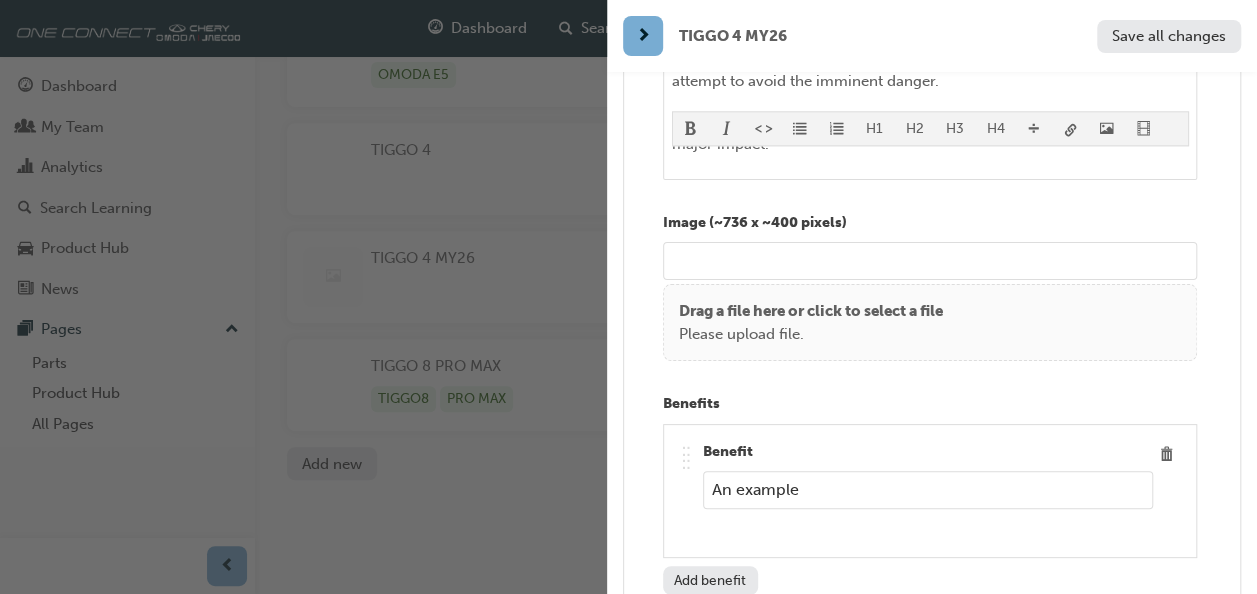 click on "An example" at bounding box center [928, 490] 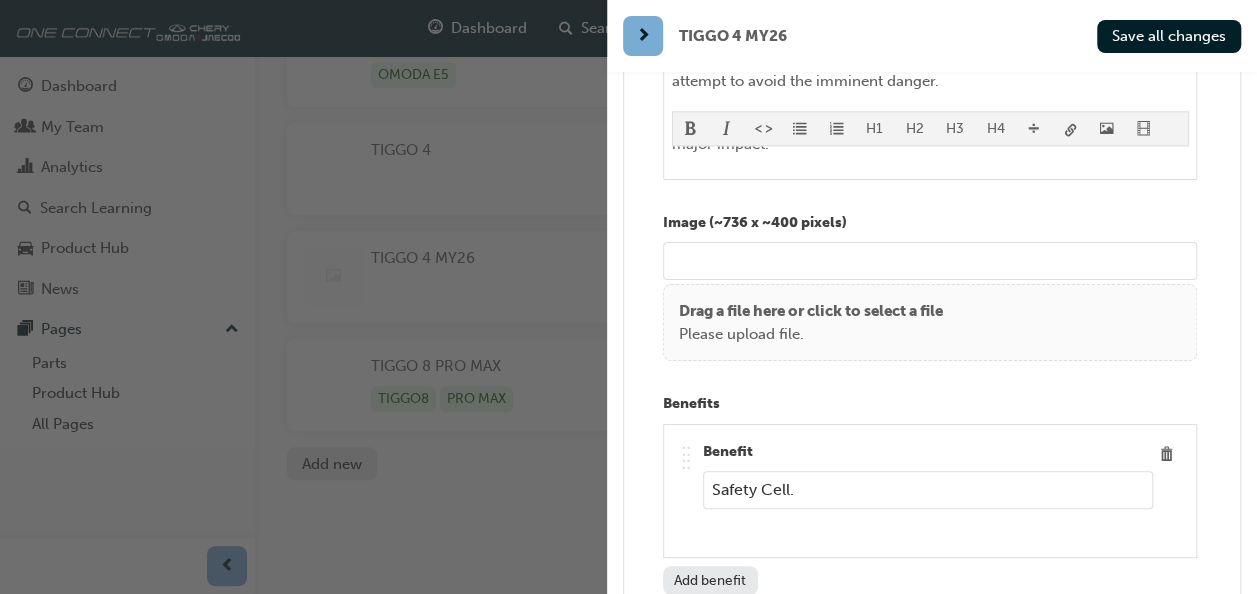 click on "Safety Cell." at bounding box center (928, 490) 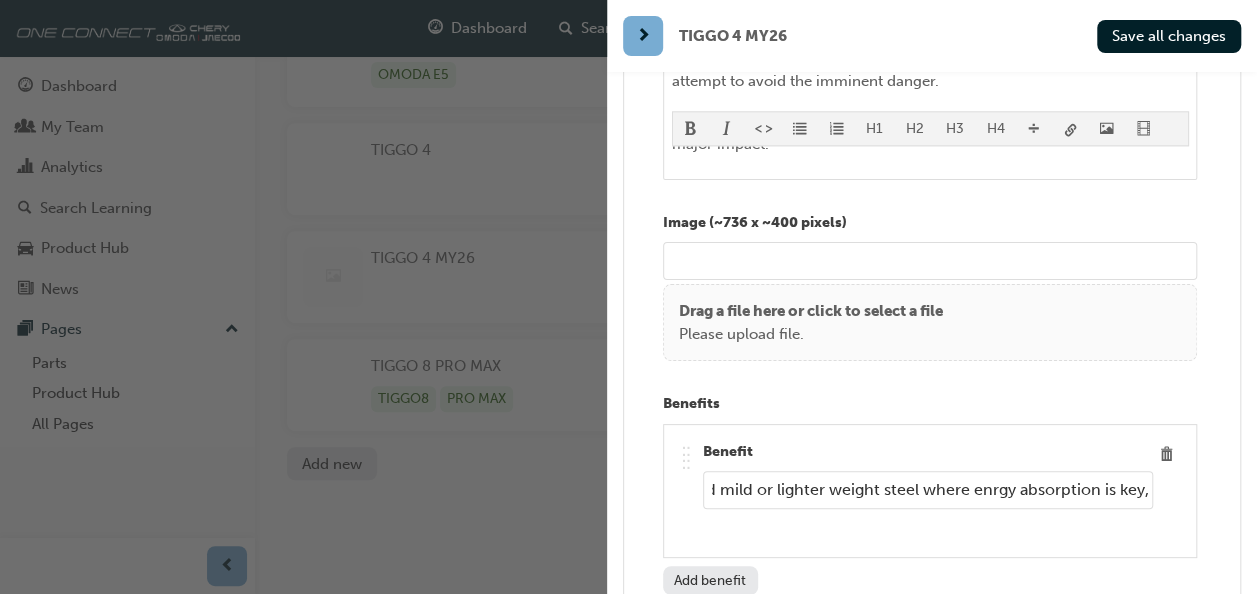 scroll, scrollTop: 0, scrollLeft: 602, axis: horizontal 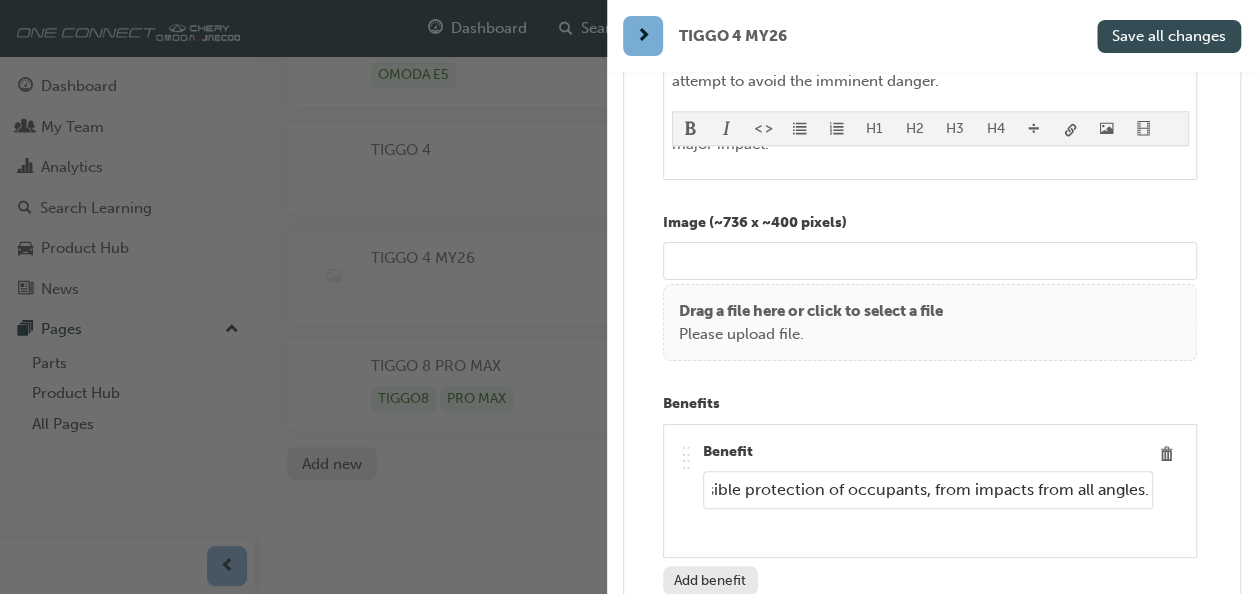 type on "Safety Cell. Constructed from high tensile steel where strength is important, and mild or lighter weight steel where energy absorption is key, the body of Tiggo 4 is constructed in a cage like manner. This allows the best possible protection of occupants, from impacts from all angles." 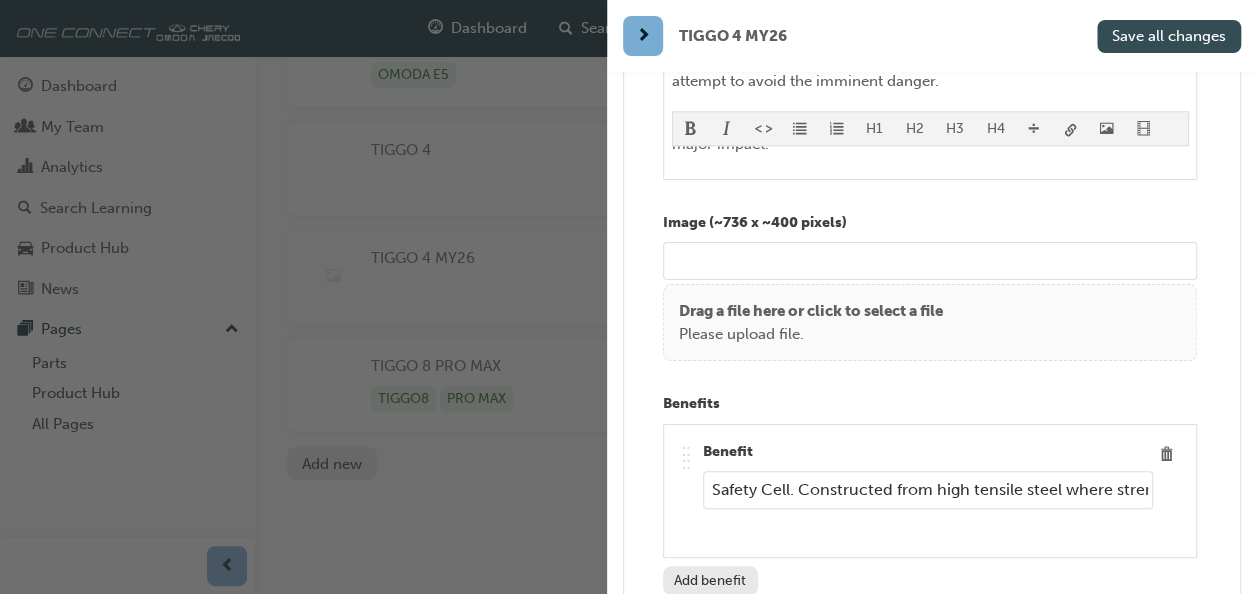 click on "Save all changes" at bounding box center [1169, 36] 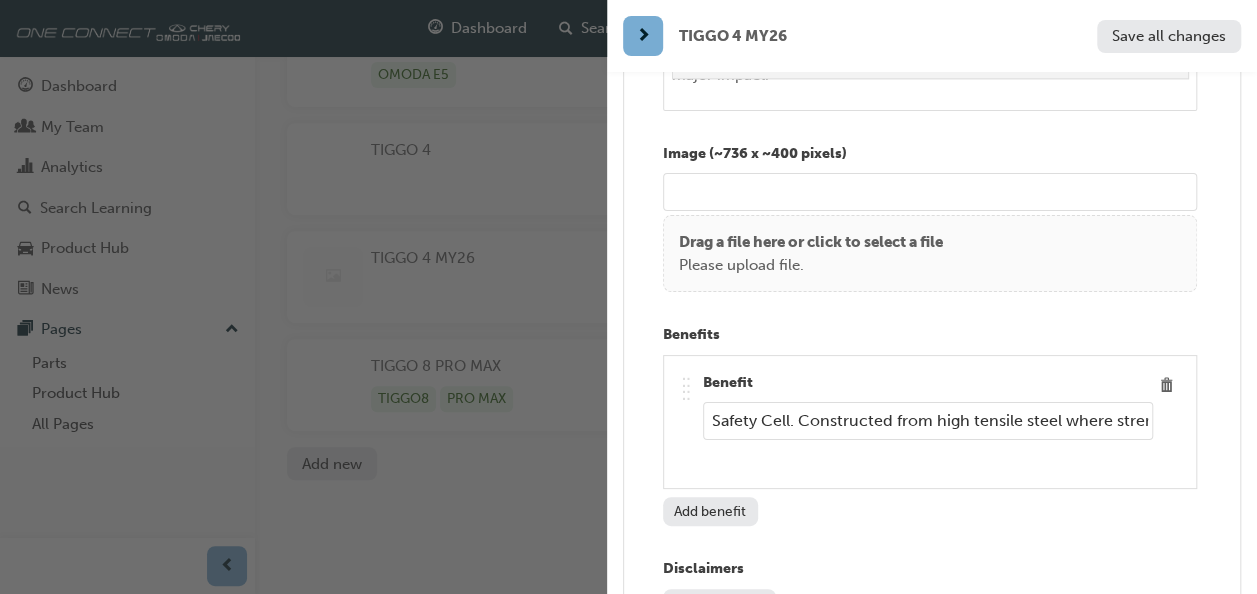 scroll, scrollTop: 12700, scrollLeft: 0, axis: vertical 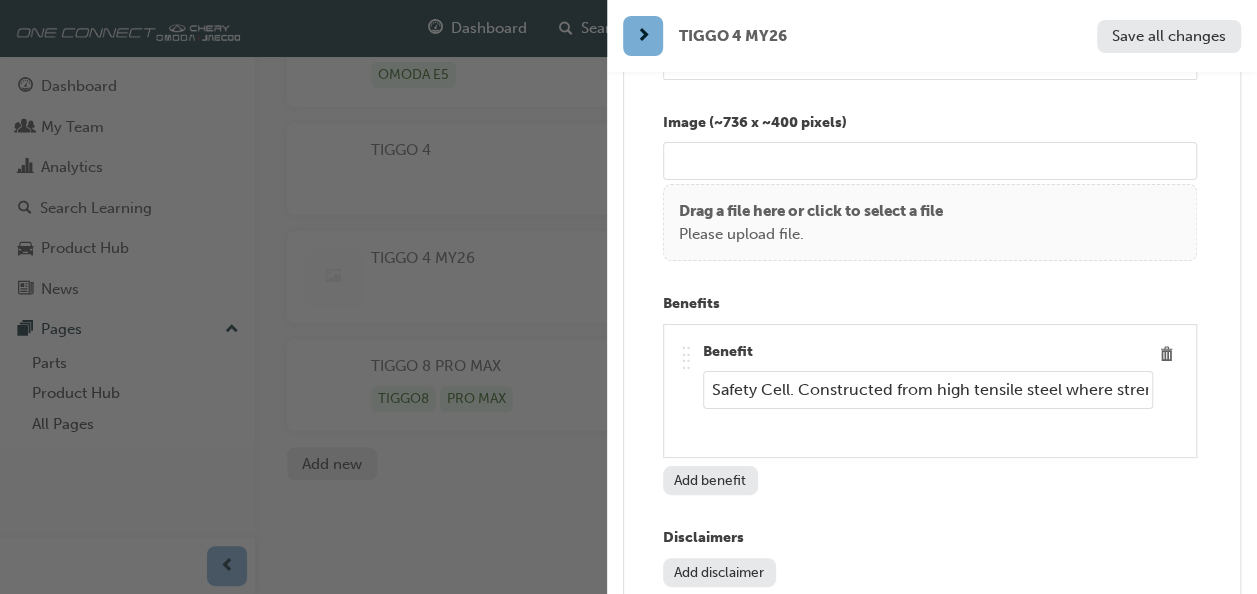 click on "Add benefit" at bounding box center (710, 480) 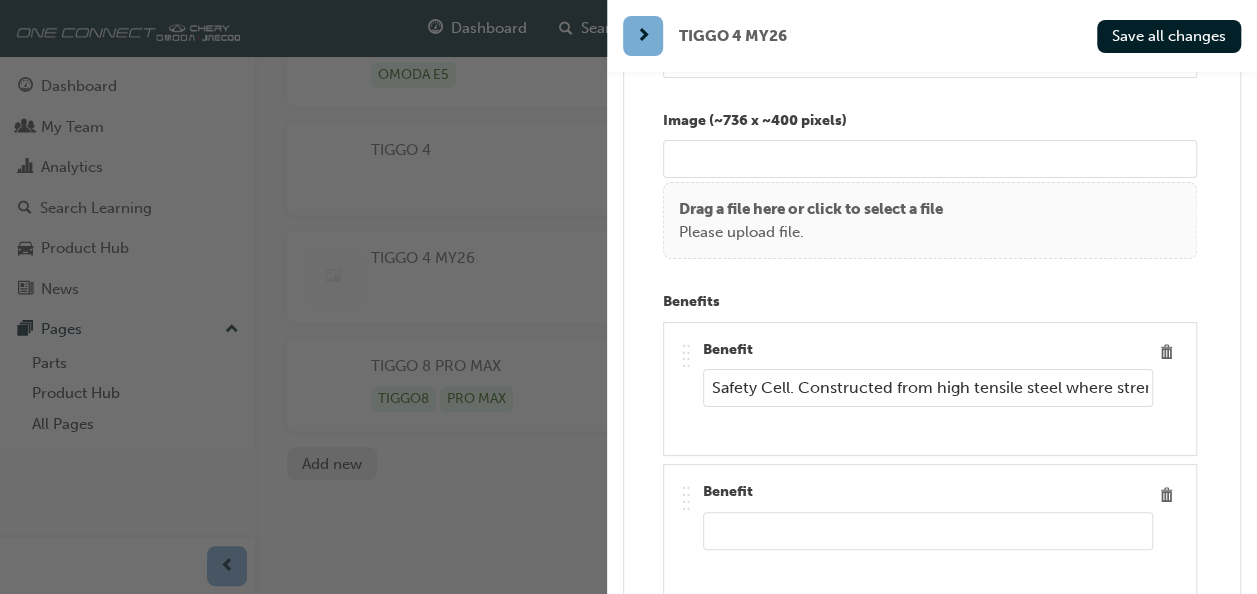 scroll, scrollTop: 12742, scrollLeft: 0, axis: vertical 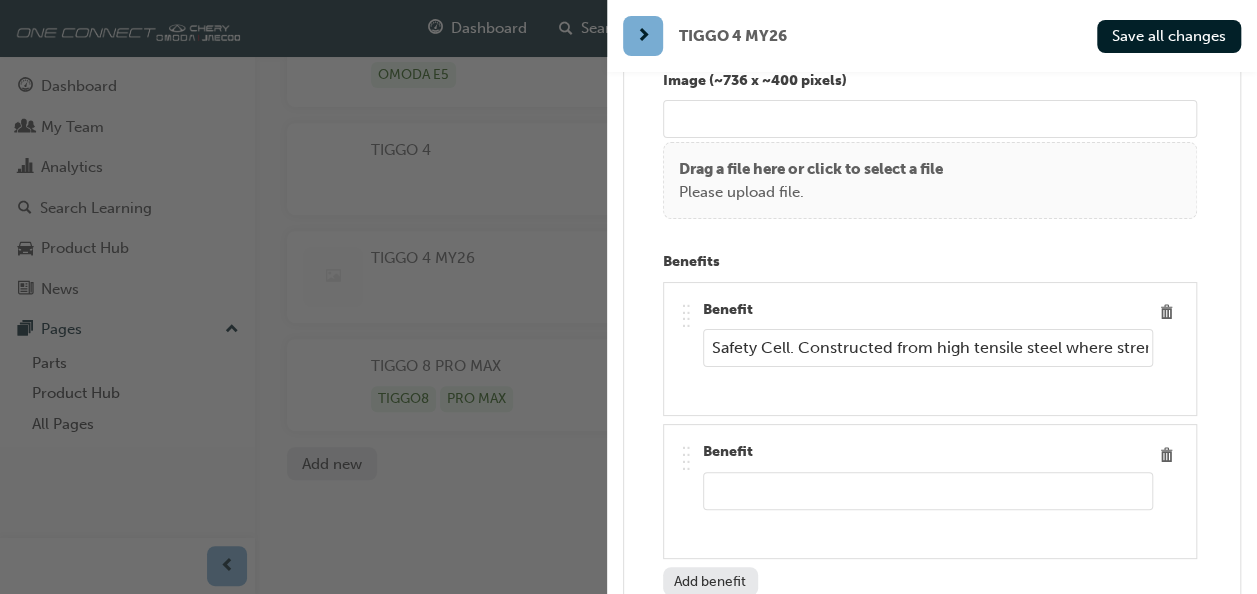 click at bounding box center (928, 491) 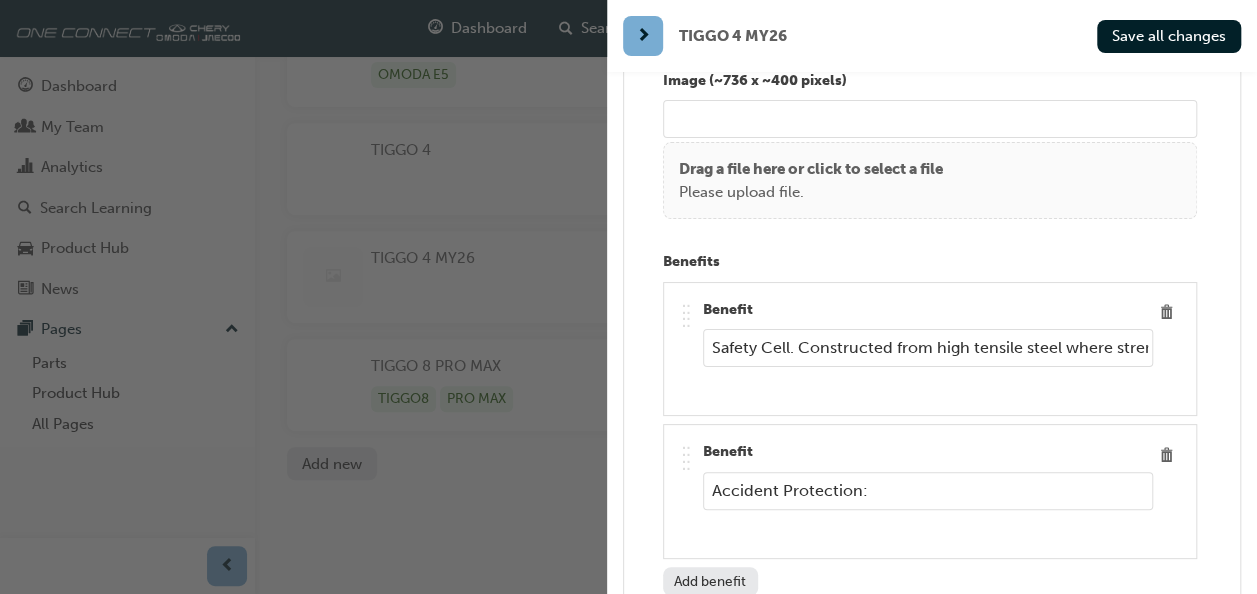 type on "Accident Protection:" 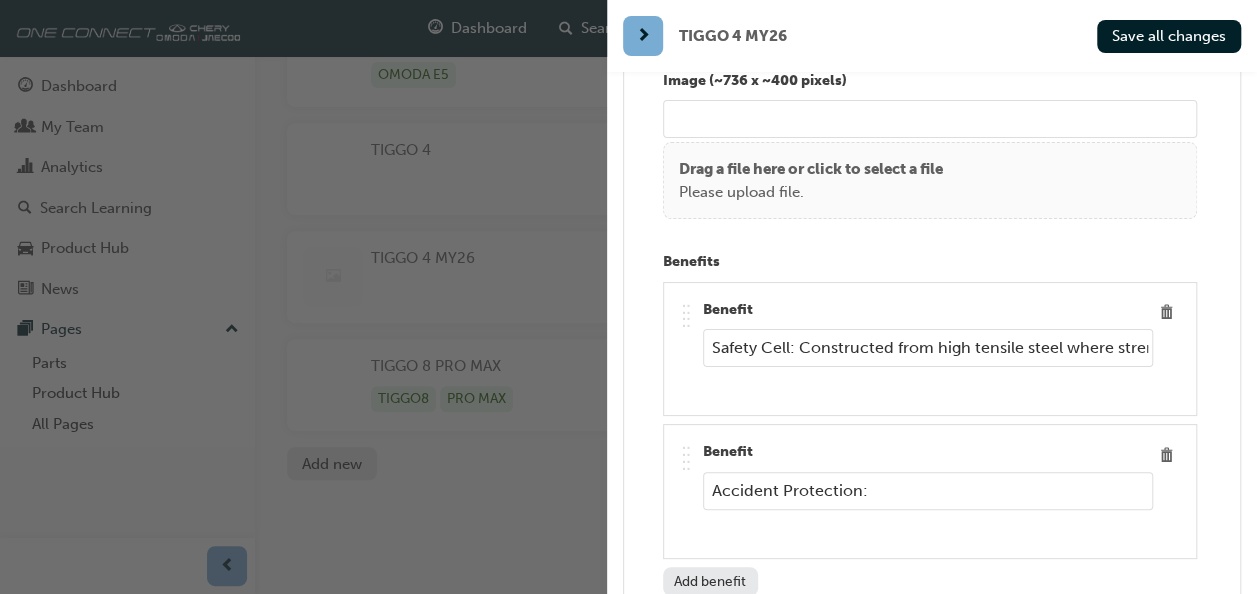type on "Safety Cell: Constructed from high tensile steel where strength is important, and mild or lighter weight steel where energy absorption is key, the body of Tiggo 4 is constructed in a cage like manner. This allows the best possible protection of occupants, from impacts from all angles." 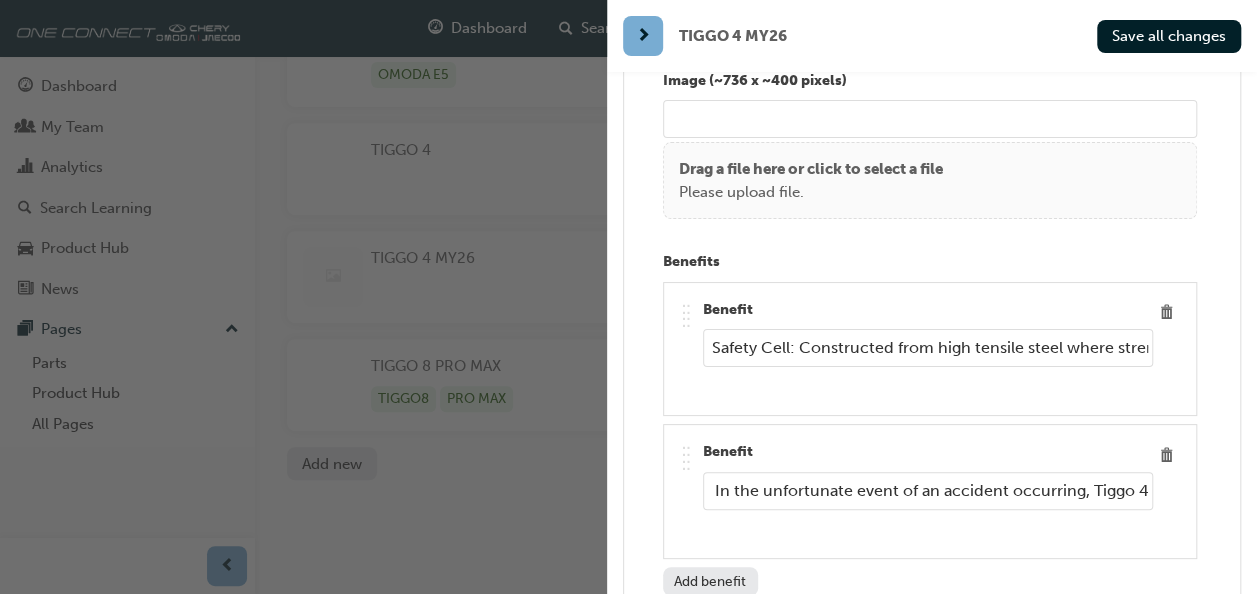 scroll, scrollTop: 0, scrollLeft: 168, axis: horizontal 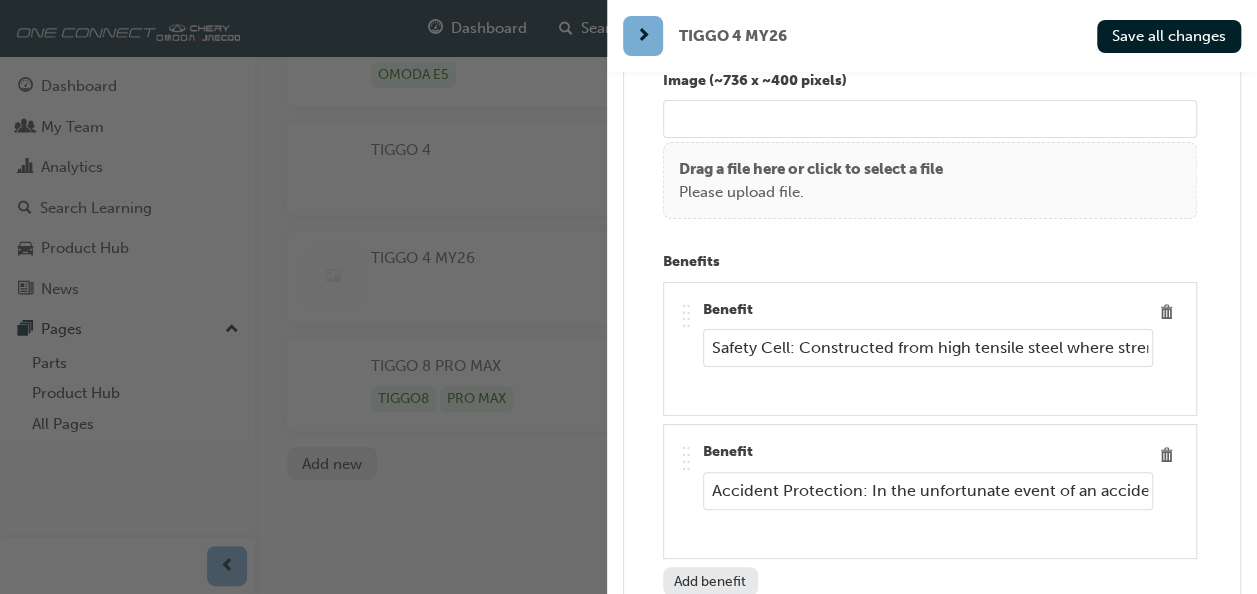 click on "Safety Cell: Constructed from high tensile steel where strength is important, and mild or lighter weight steel where energy absorption is key, the body of Tiggo 4 is constructed in a cage like manner. This allows the best possible protection of occupants, from impacts from all angles." at bounding box center [928, 348] 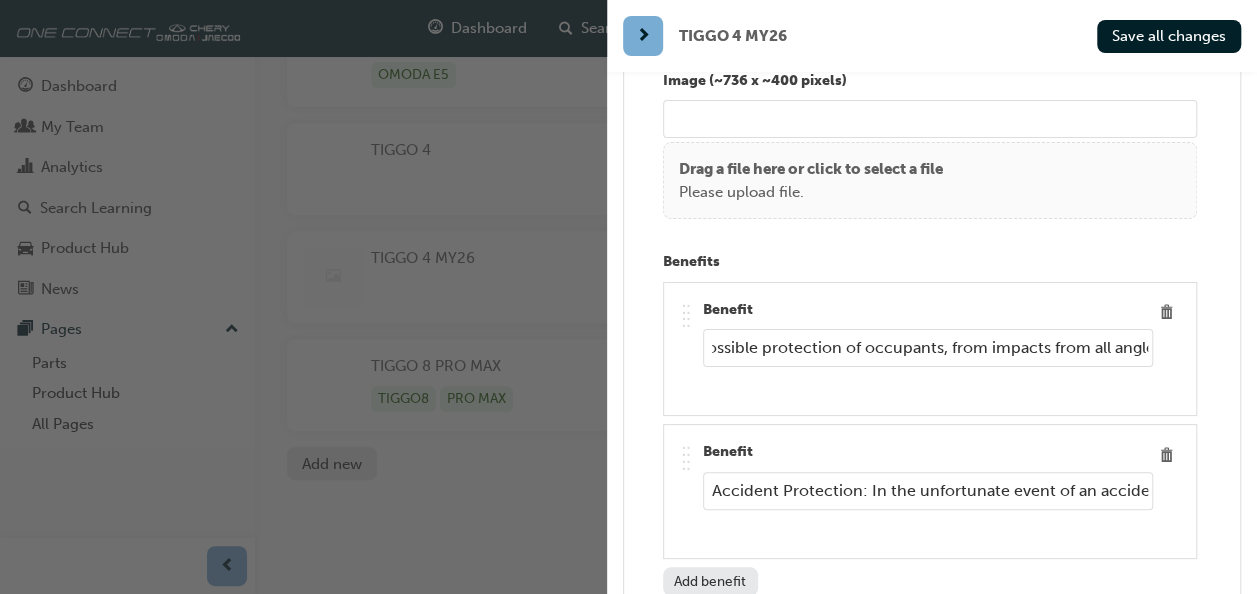 scroll, scrollTop: 0, scrollLeft: 1656, axis: horizontal 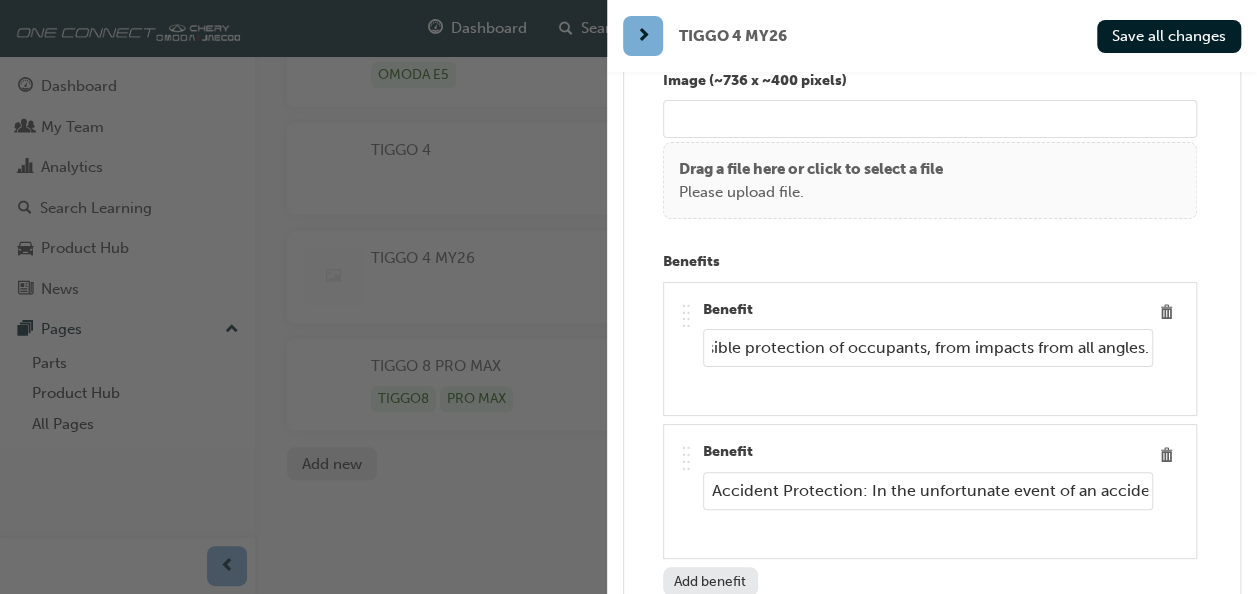 click on "Accident Protection: In the unfortunate event of an accident occurring, Tiggo 4" at bounding box center (928, 491) 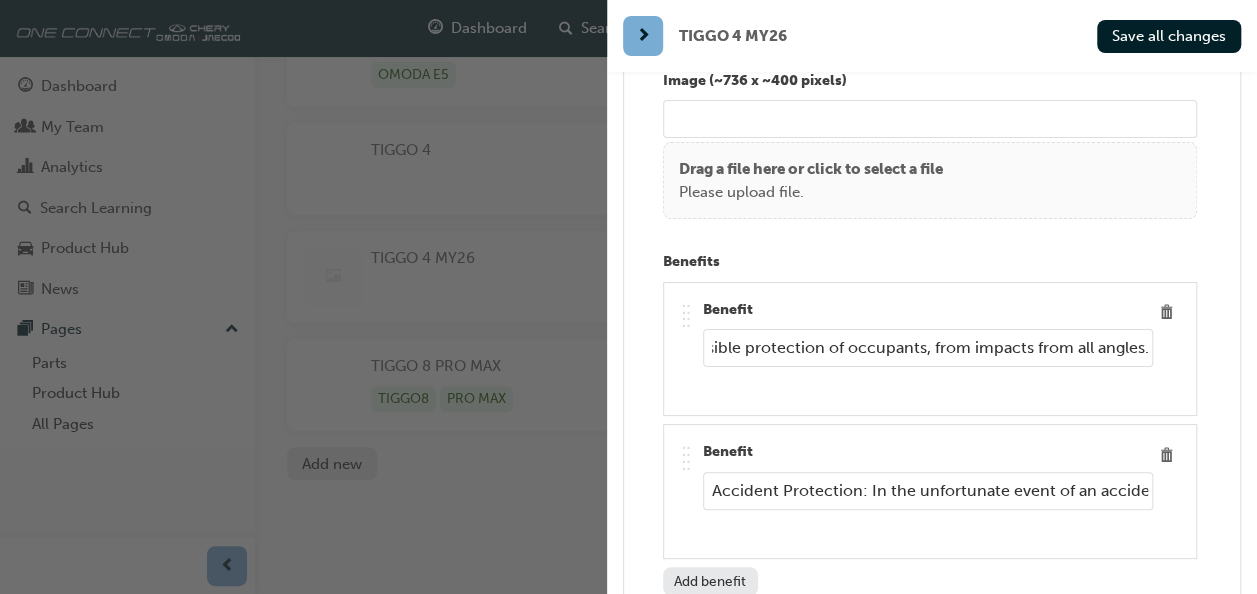 scroll, scrollTop: 0, scrollLeft: 0, axis: both 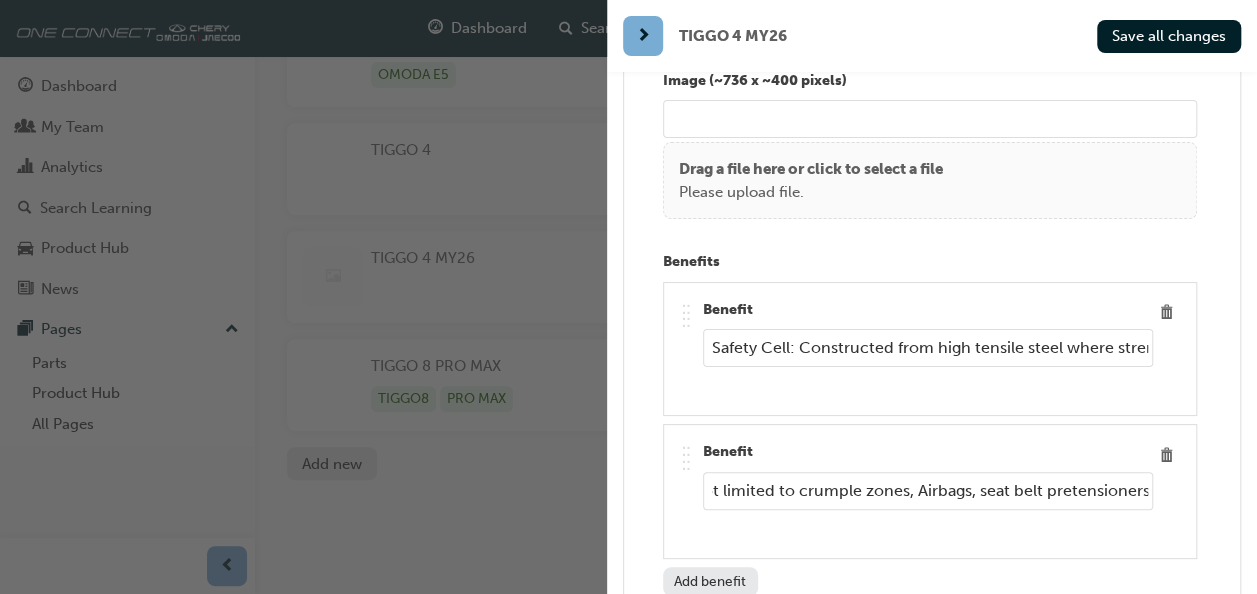 type on "Accident Protection: In the unfortunate event of an accident occurring, Tiggo 4 safety features are deployed to minimise injury to the occupants. These include but are not limited to crumple zones, Airbags, seat belt pretensioners" 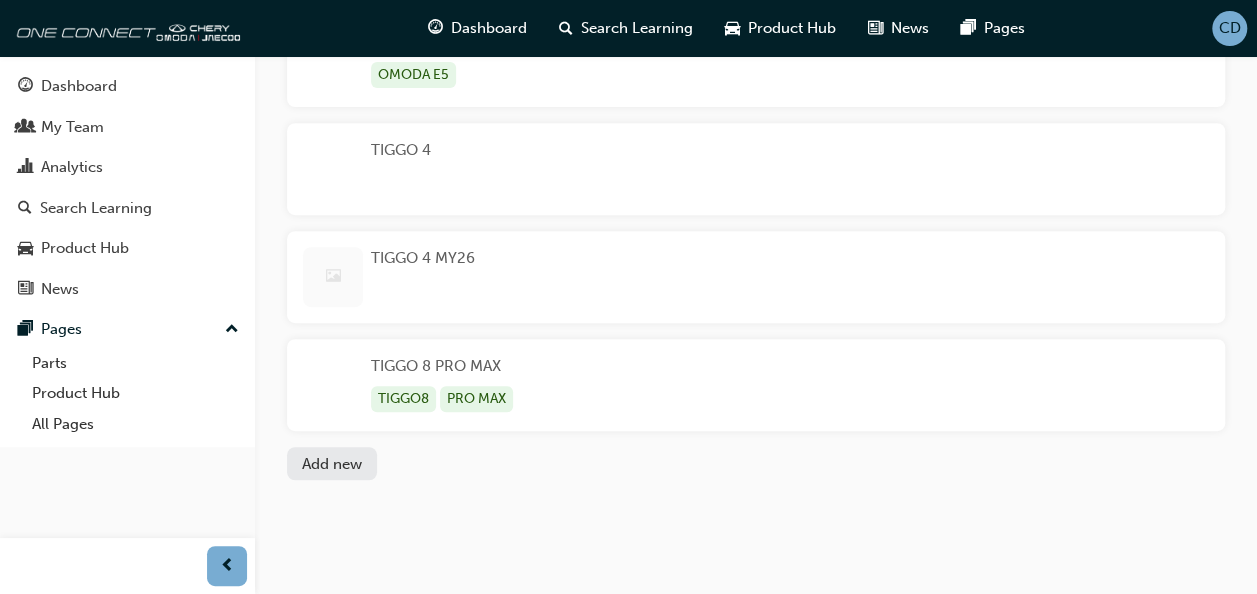 click on "TIGGO 4 MY26" at bounding box center (423, 277) 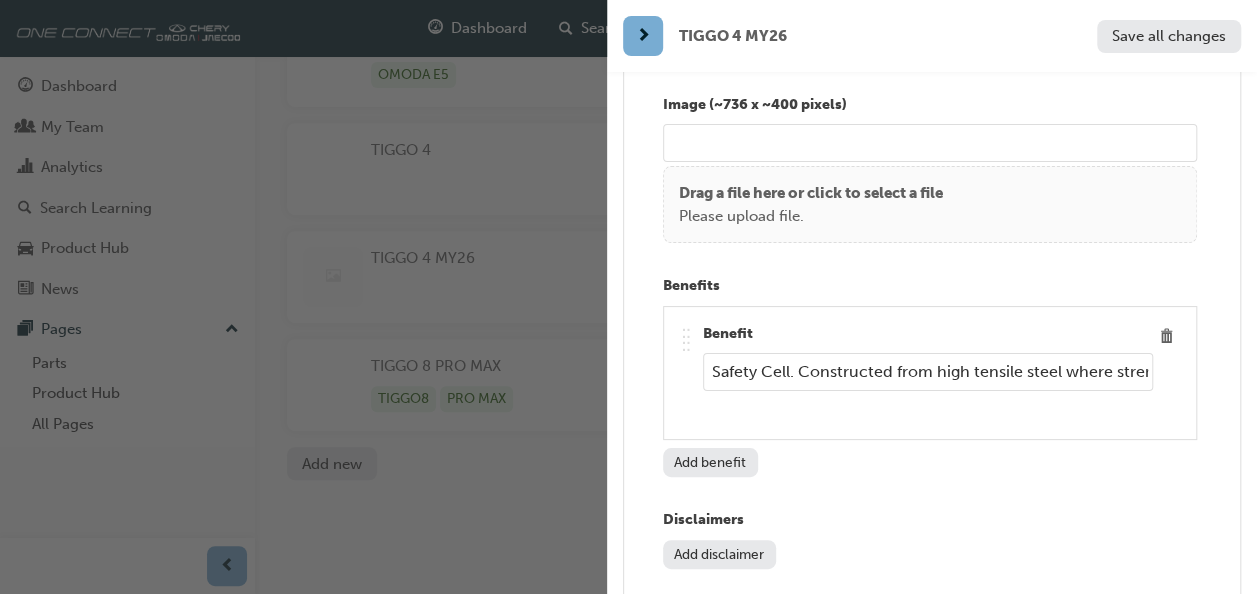 scroll, scrollTop: 12651, scrollLeft: 0, axis: vertical 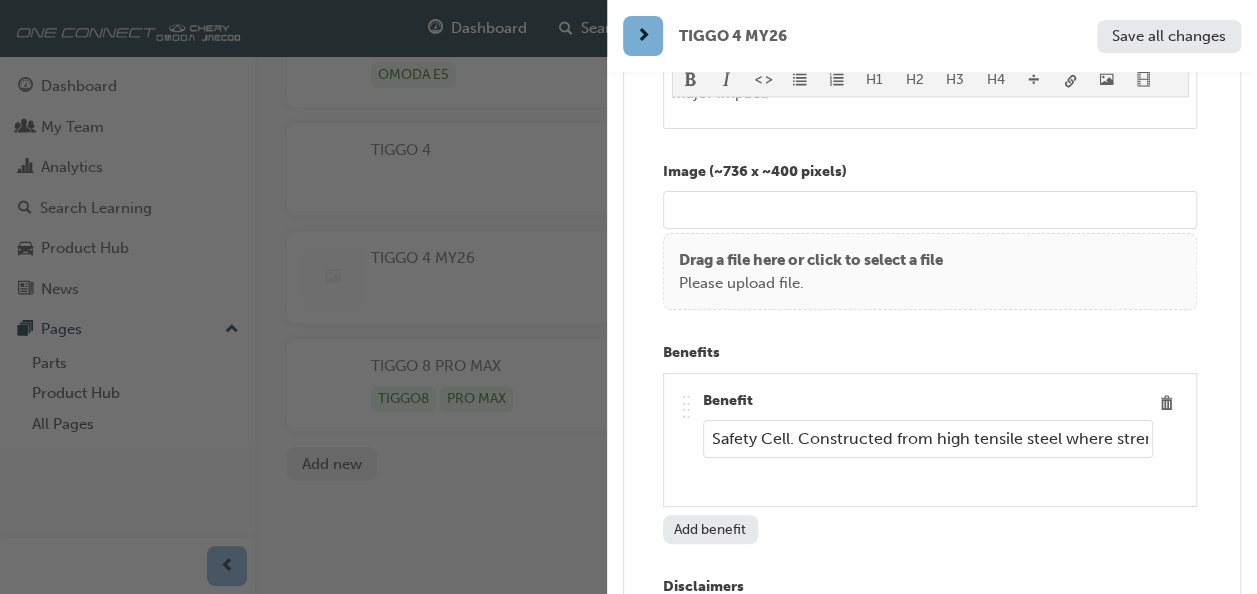 click on "Add benefit" at bounding box center (710, 529) 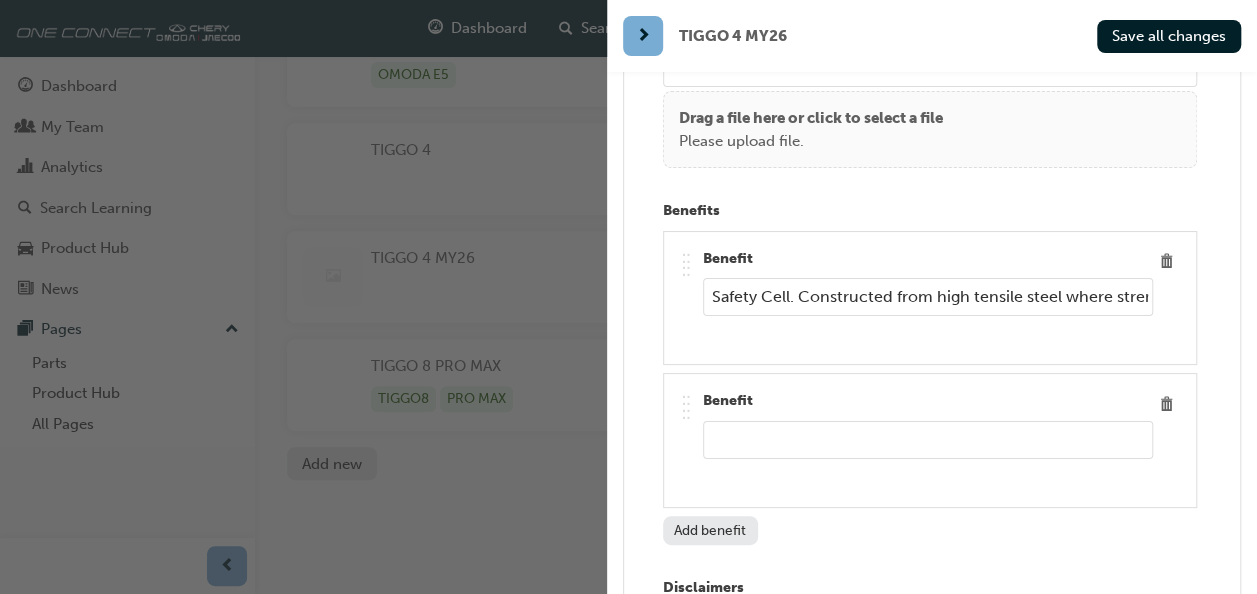 click at bounding box center (928, 440) 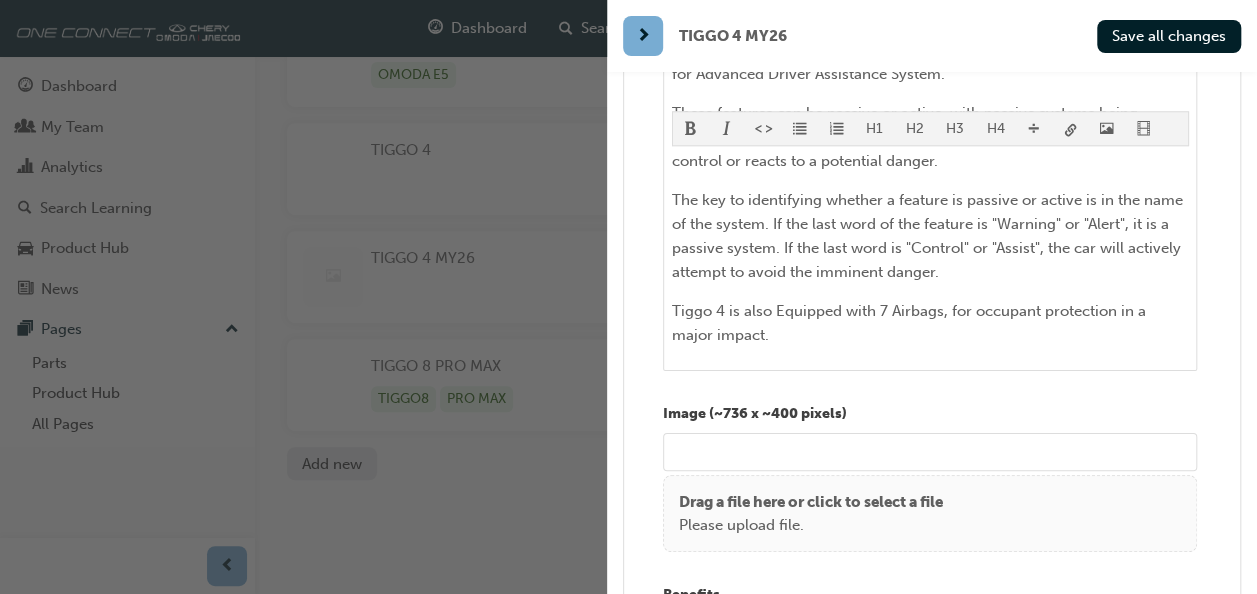 scroll, scrollTop: 12493, scrollLeft: 0, axis: vertical 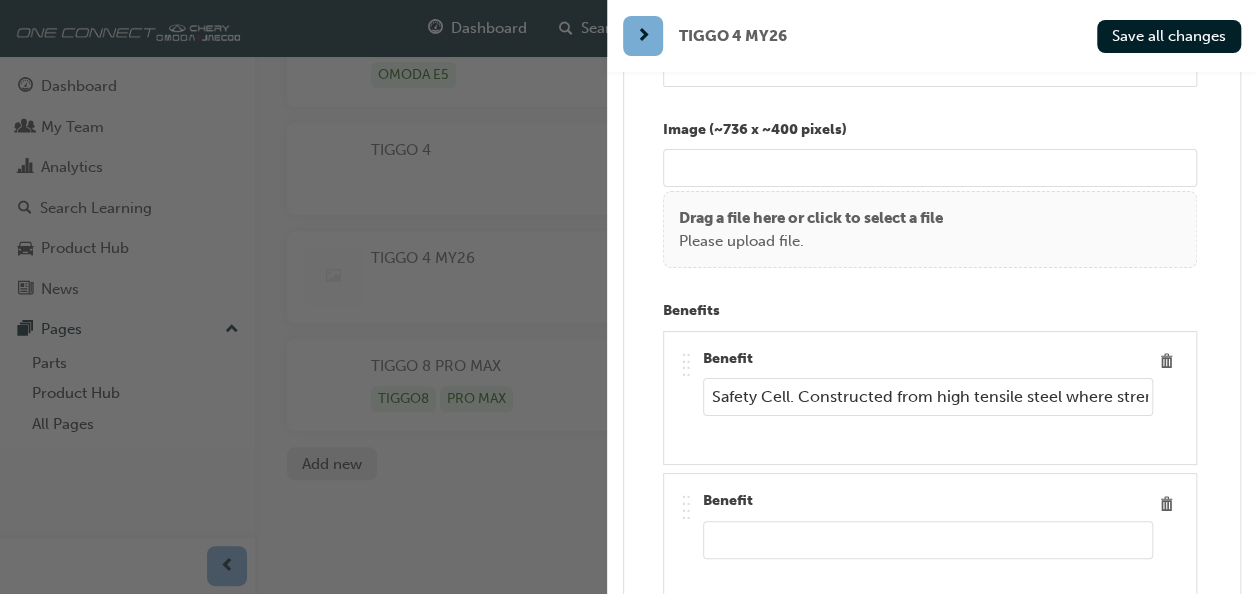 click on "Safety Cell. Constructed from high tensile steel where strength is important, and mild or lighter weight steel where energy absorption is key, the body of Tiggo 4 is constructed in a cage like manner. This allows the best possible protection of occupants, from impacts from all angles." at bounding box center [928, 397] 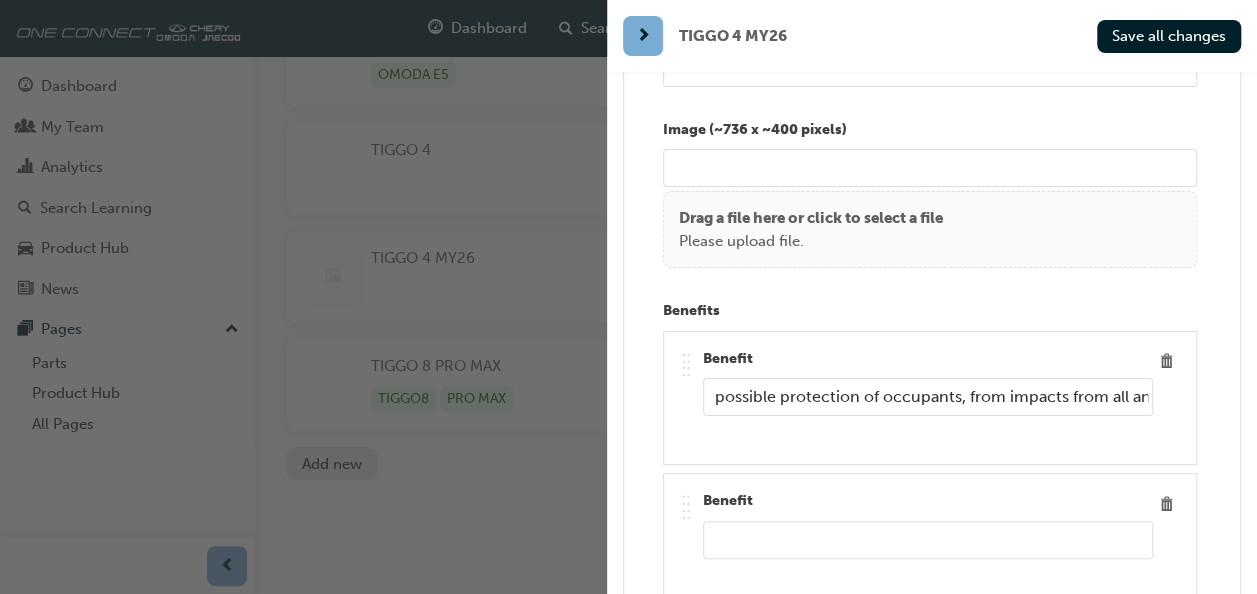 scroll, scrollTop: 0, scrollLeft: 1656, axis: horizontal 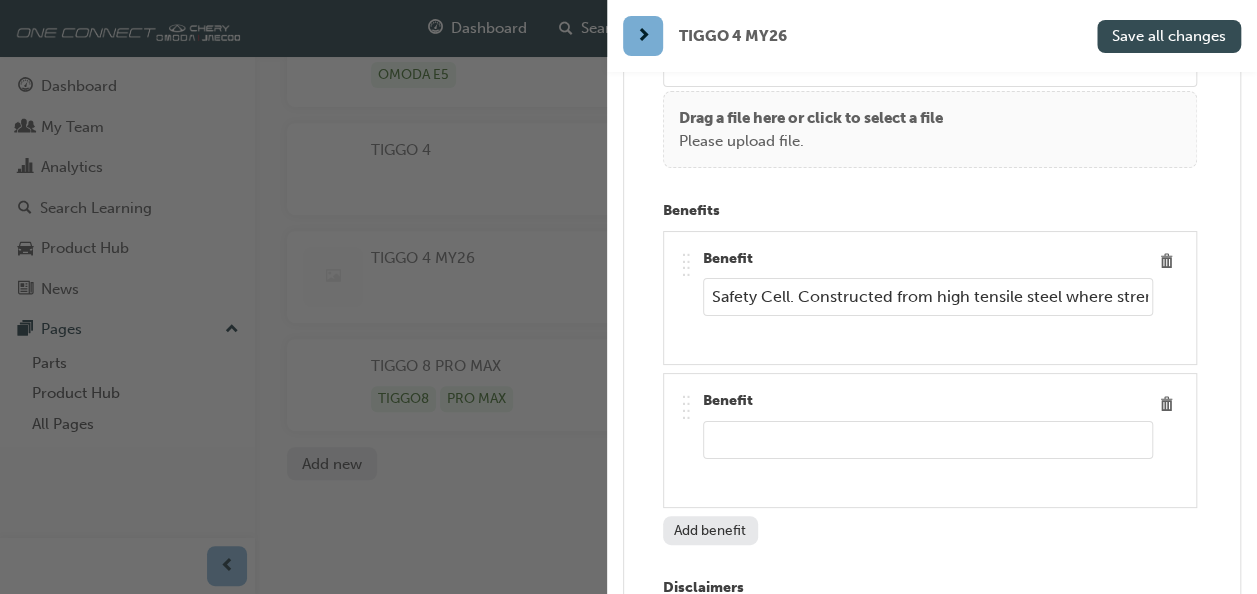 click on "Save all changes" at bounding box center (1169, 36) 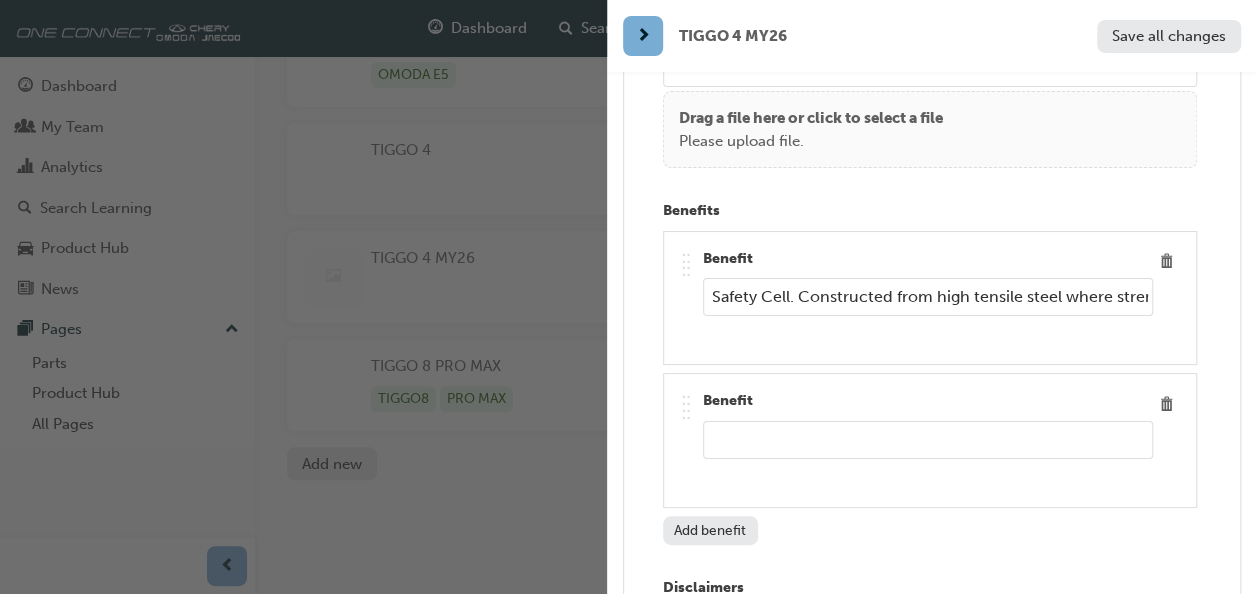 scroll, scrollTop: 354, scrollLeft: 0, axis: vertical 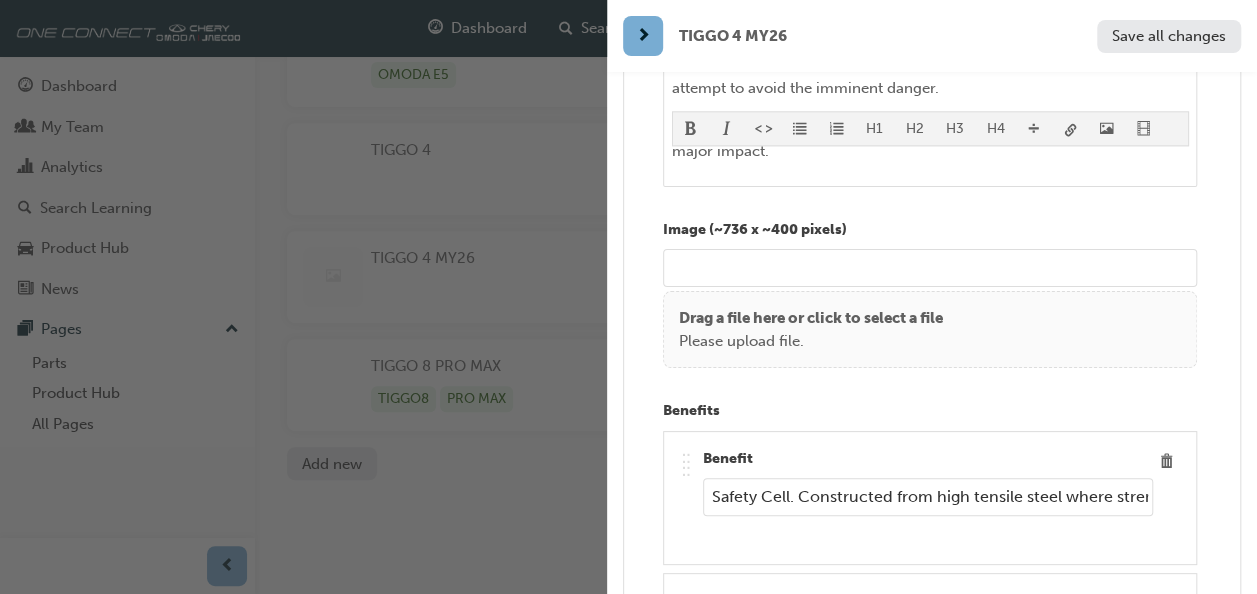 click at bounding box center (930, 268) 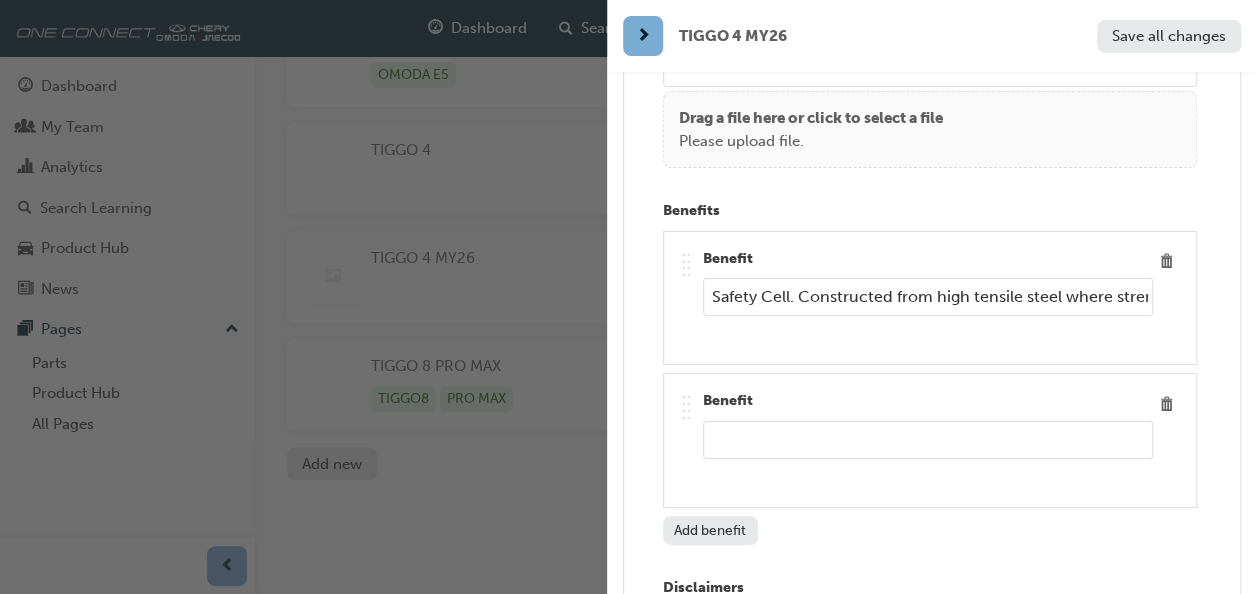 click at bounding box center [928, 440] 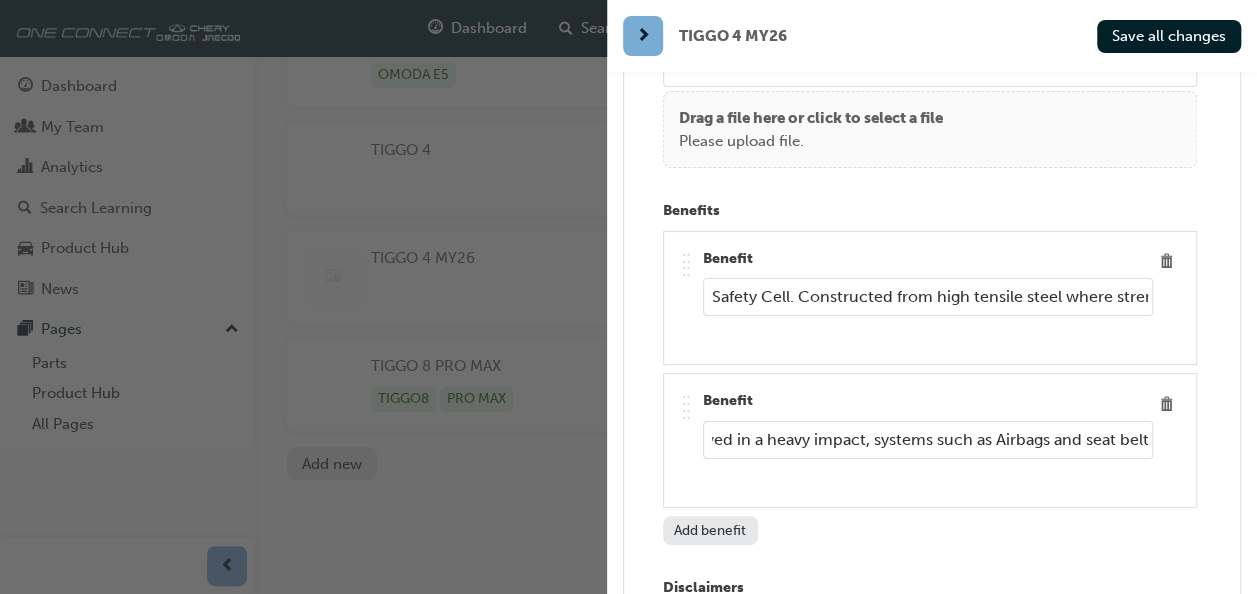 scroll, scrollTop: 0, scrollLeft: 532, axis: horizontal 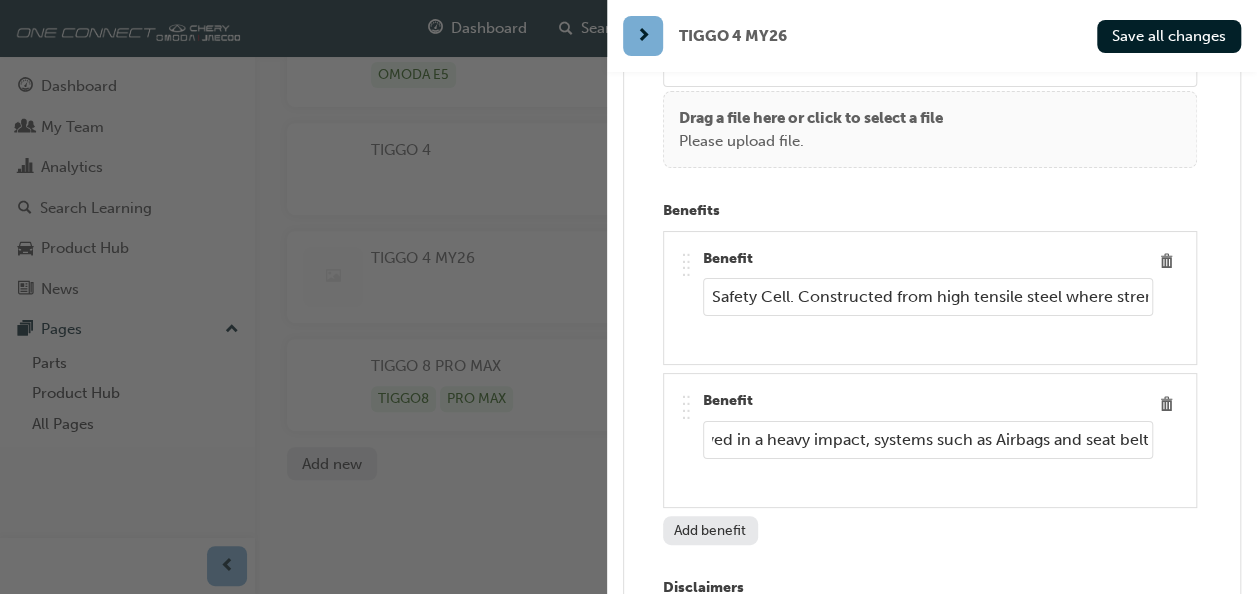 click on "Accident Protection: If occupants are unfortunate enough to be involved in a heavy impact, systems such as Airbags and seat belt" at bounding box center (928, 440) 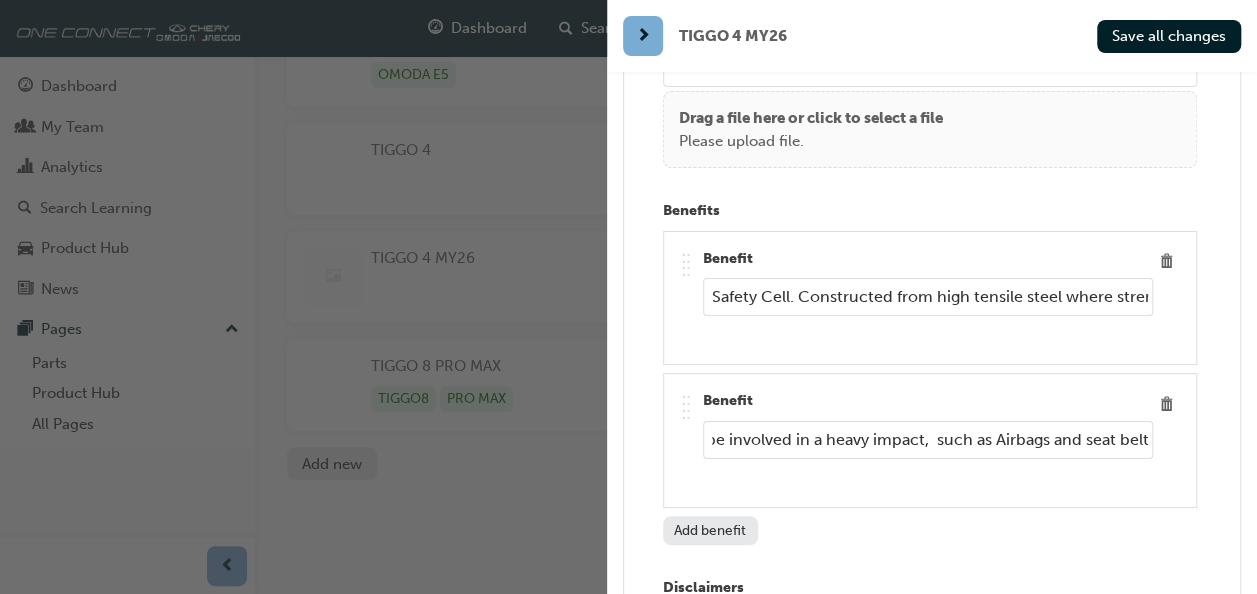 scroll, scrollTop: 0, scrollLeft: 472, axis: horizontal 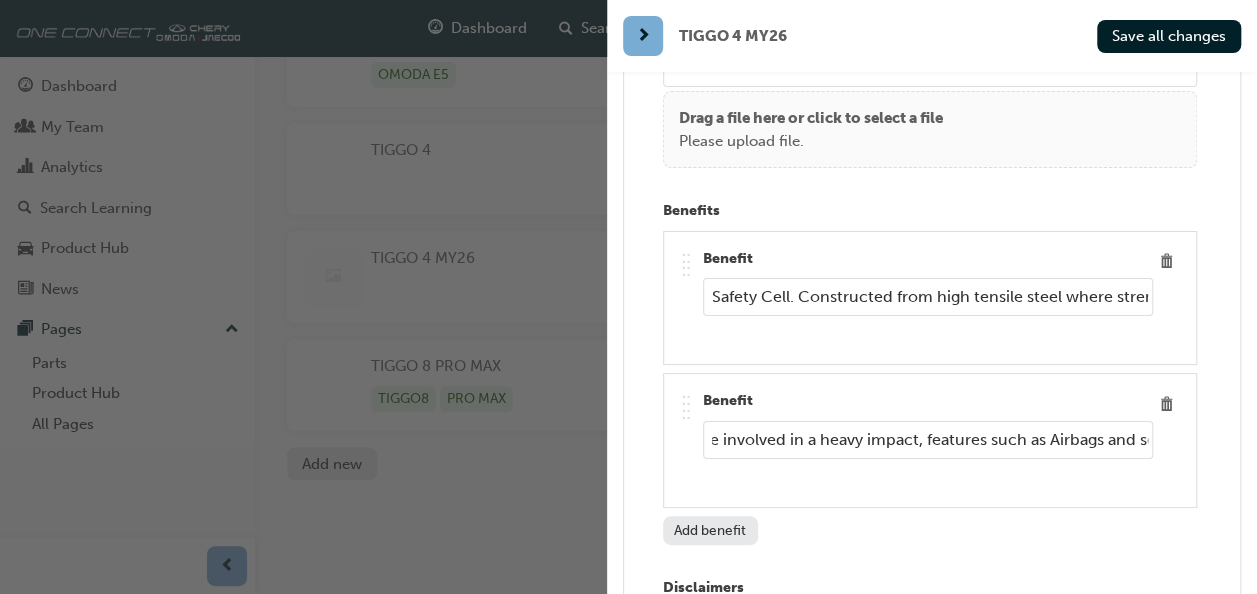 click on "Accident Protection: If occupants are unfortunate enough to be involved in a heavy impact, features such as Airbags and seat belt" at bounding box center (928, 440) 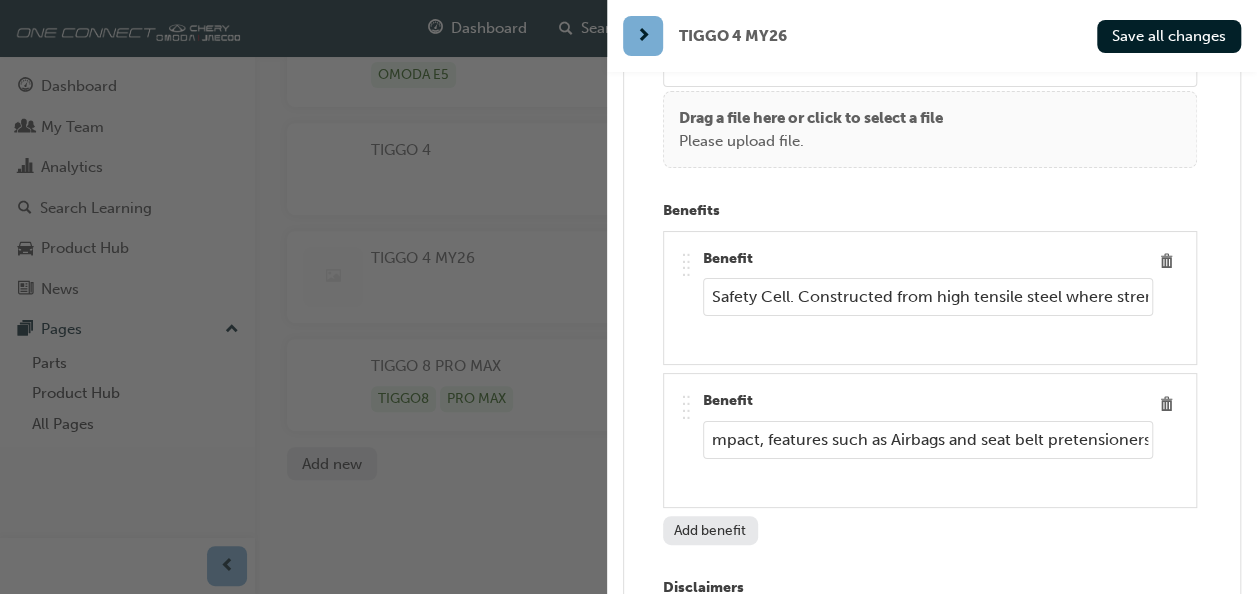 scroll, scrollTop: 0, scrollLeft: 638, axis: horizontal 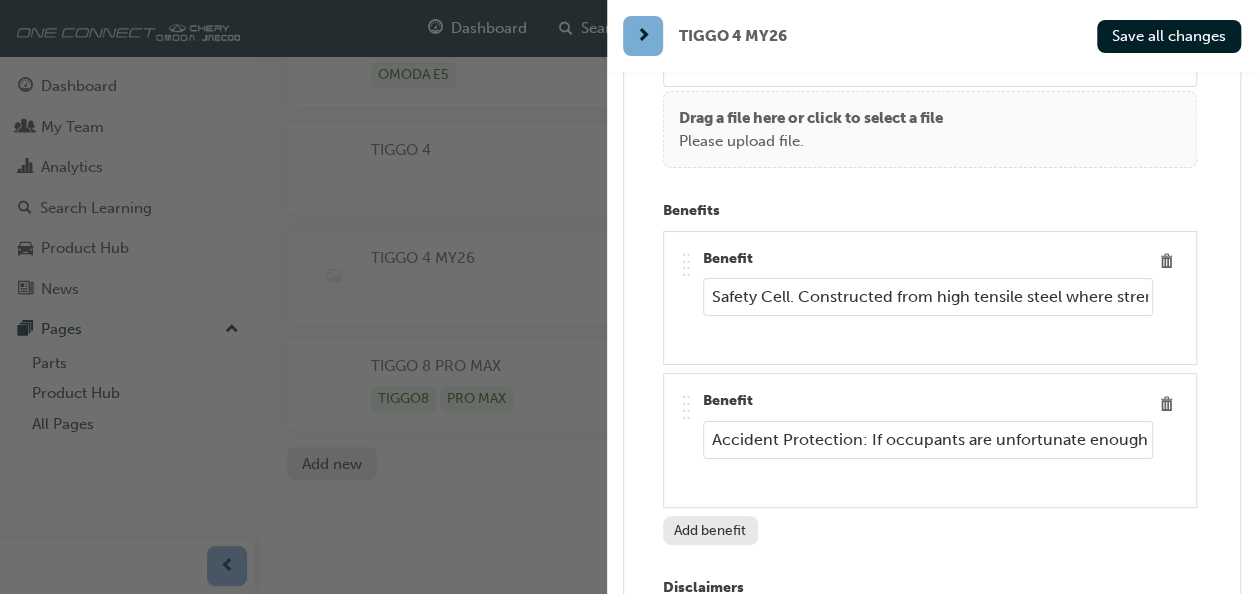 click on "Accident Protection: If occupants are unfortunate enough to be involved in a heavy impact, features such as Airbags and seat belt pretensioners" at bounding box center (928, 440) 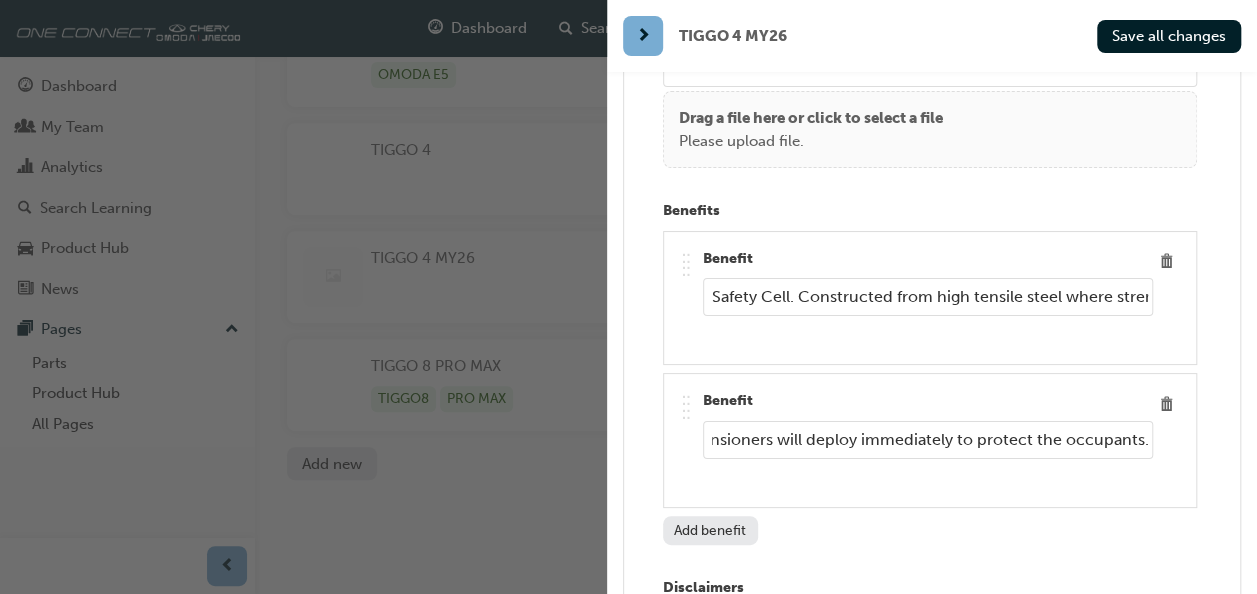 scroll, scrollTop: 0, scrollLeft: 0, axis: both 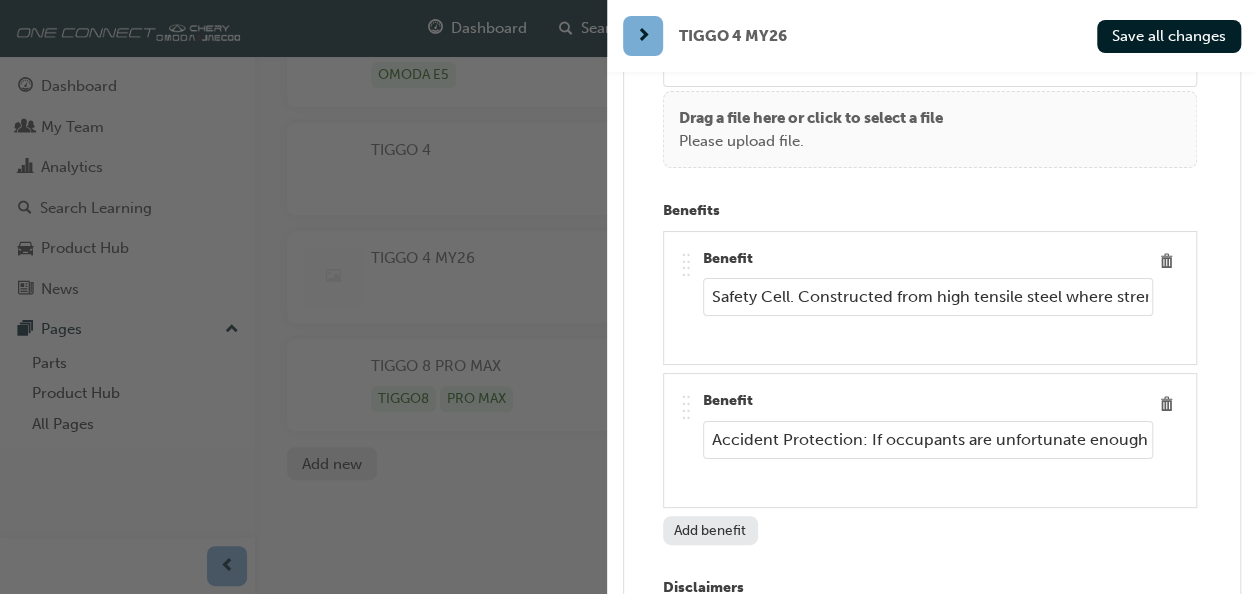 click on "Accident Protection: If occupants are unfortunate enough to be involved in a heavy impact, features such as Airbags and seat belt pretensioners will deploy immediately to protect the occupants." at bounding box center [928, 440] 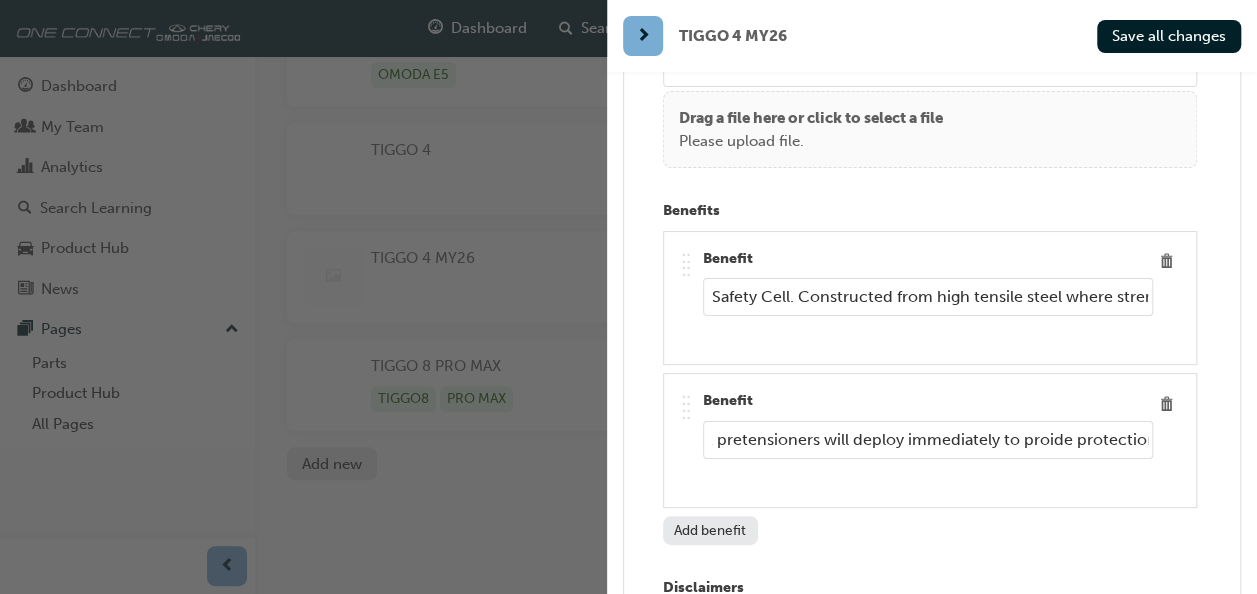 scroll, scrollTop: 0, scrollLeft: 972, axis: horizontal 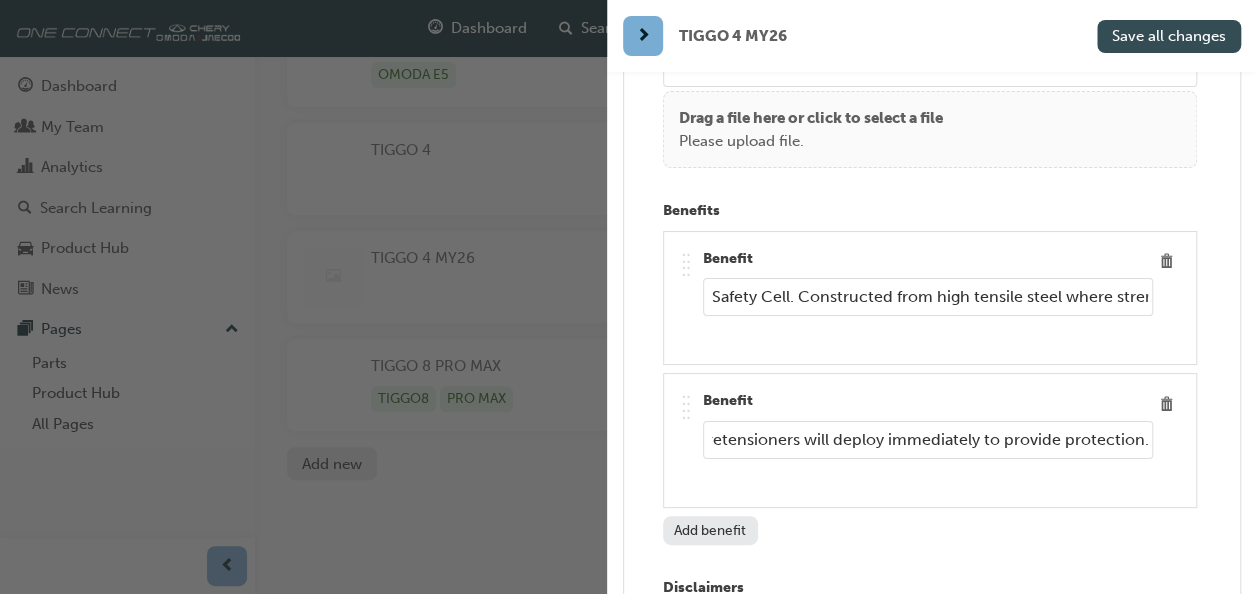 type on "Accident Protection: If occupants are unfortunate enough to be involved in a heavy impact, features such as Airbags and seat belt pretensioners will deploy immediately to provide protection." 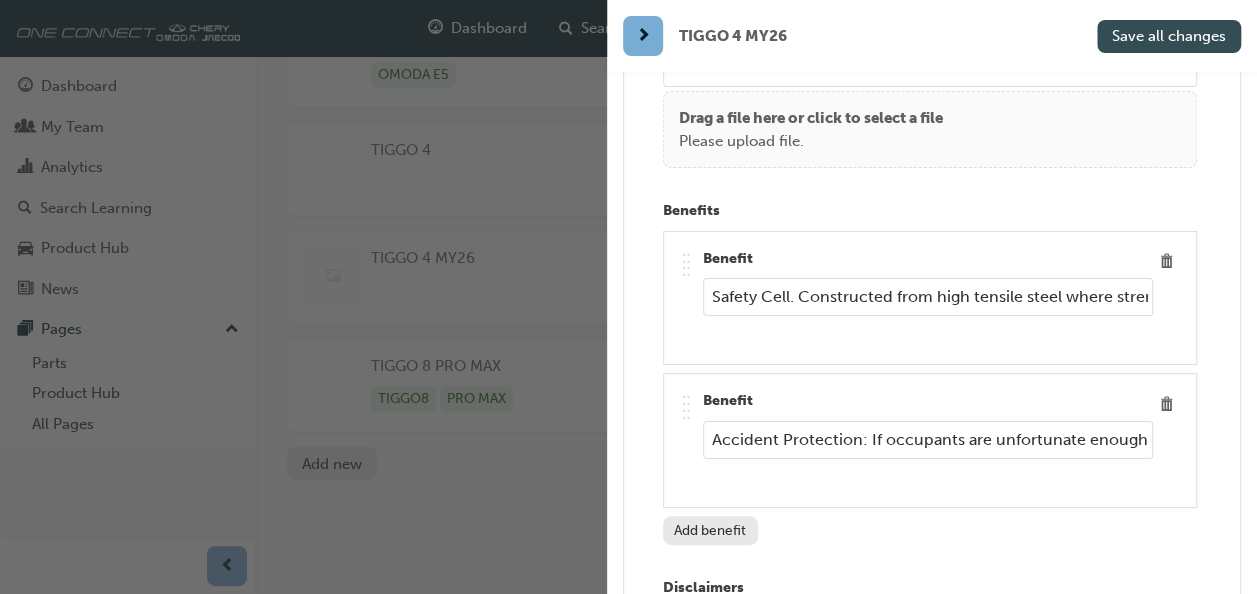 click on "Save all changes" at bounding box center (1169, 36) 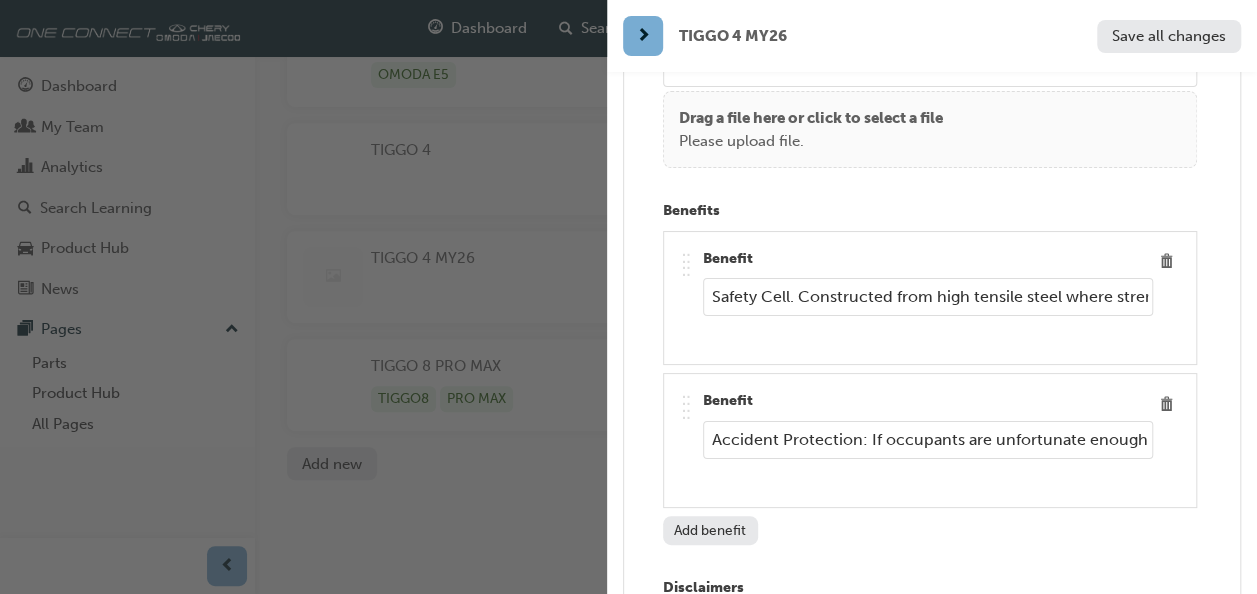 scroll, scrollTop: 354, scrollLeft: 0, axis: vertical 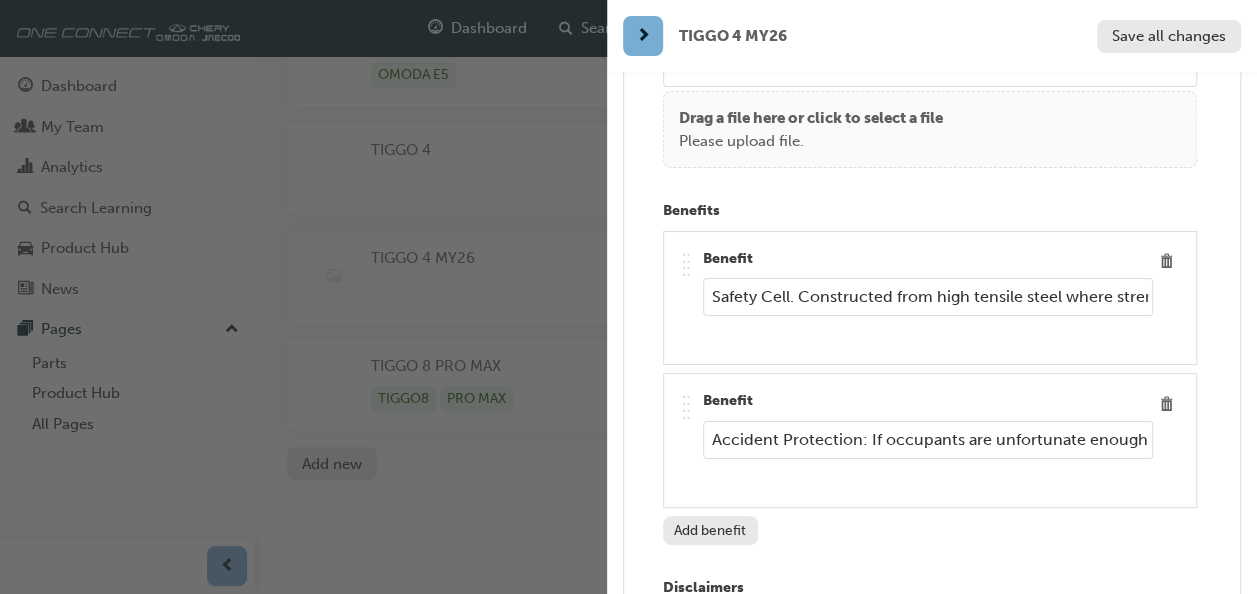 click on "Save all changes" at bounding box center [1169, 36] 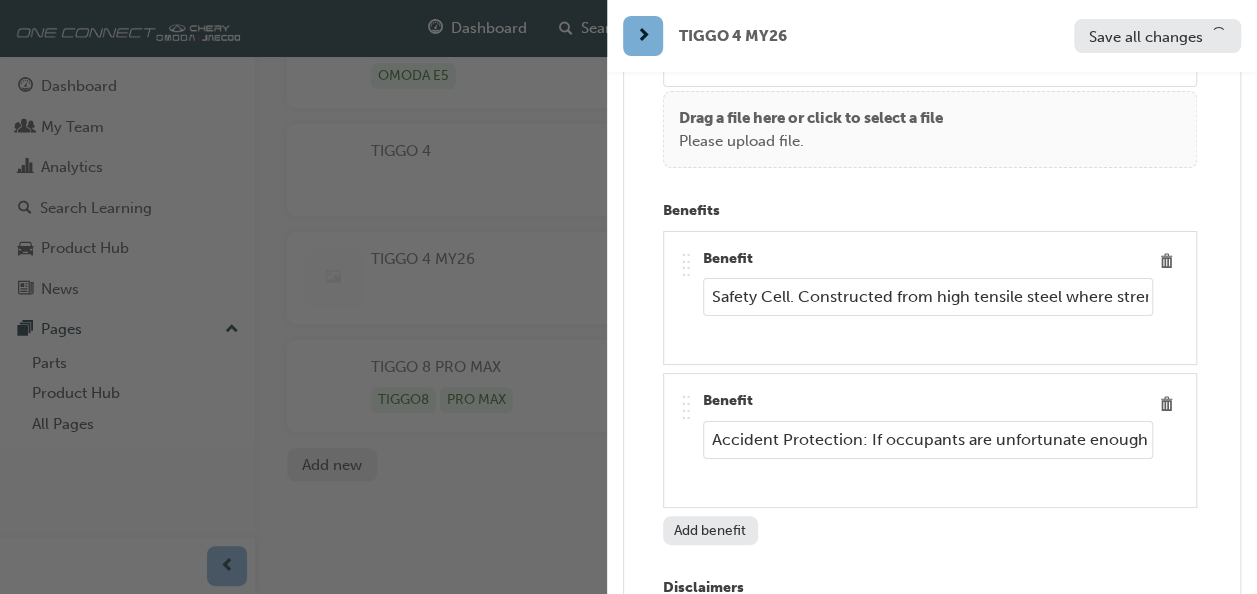 scroll, scrollTop: 354, scrollLeft: 0, axis: vertical 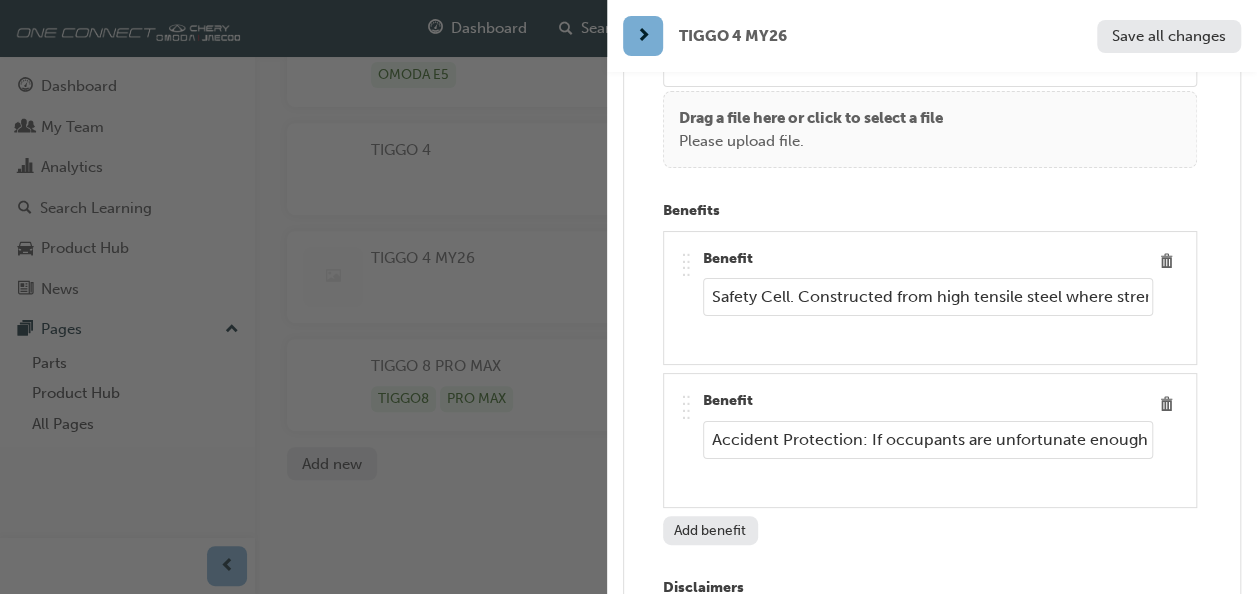 click on "Add benefit" at bounding box center (710, 530) 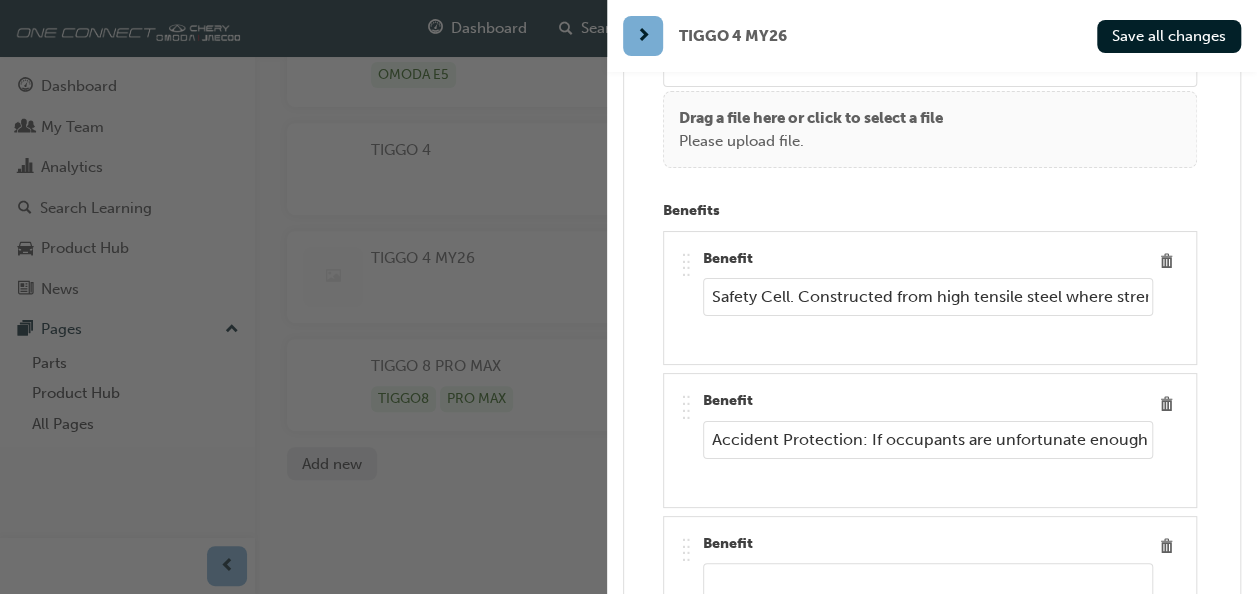scroll, scrollTop: 12935, scrollLeft: 0, axis: vertical 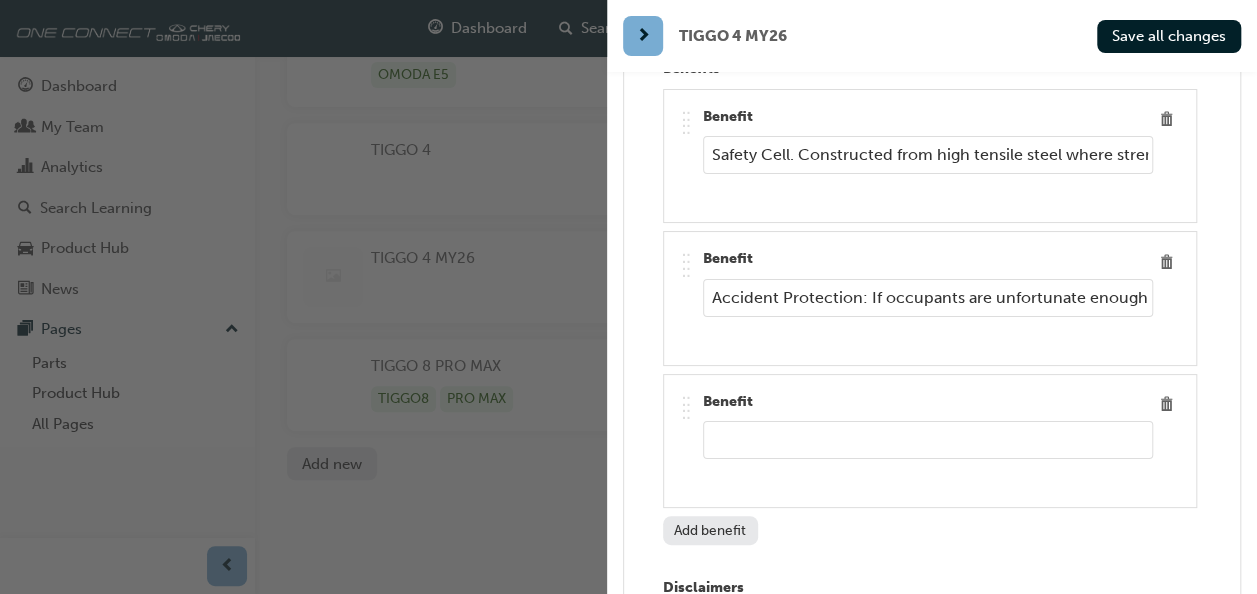 click at bounding box center [928, 440] 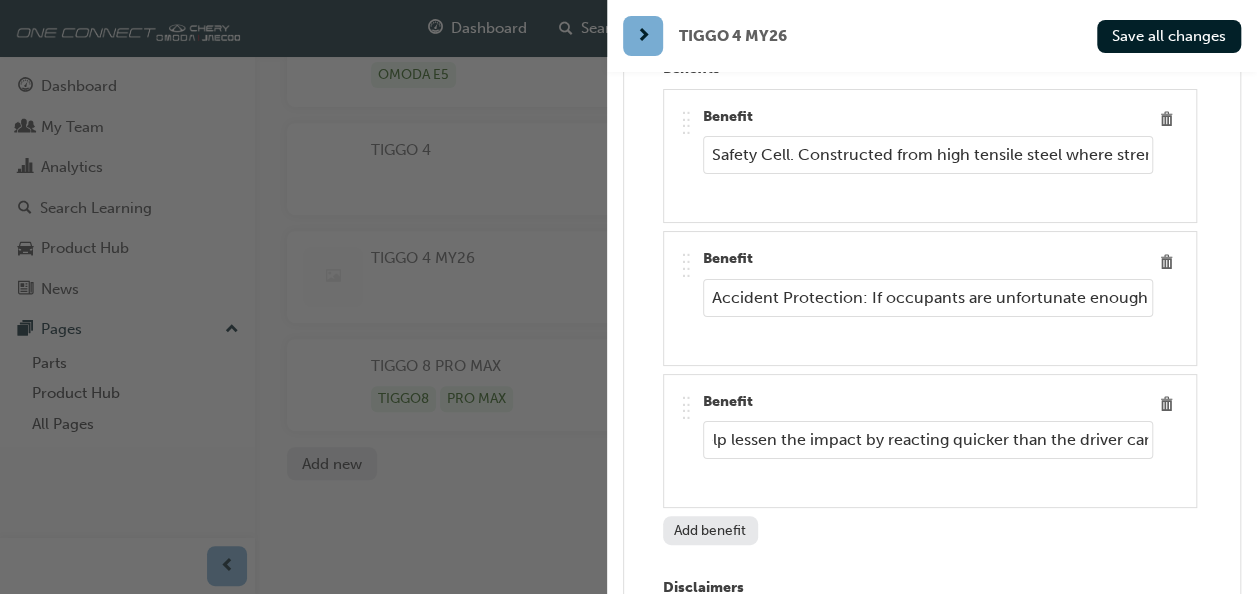 scroll, scrollTop: 0, scrollLeft: 2902, axis: horizontal 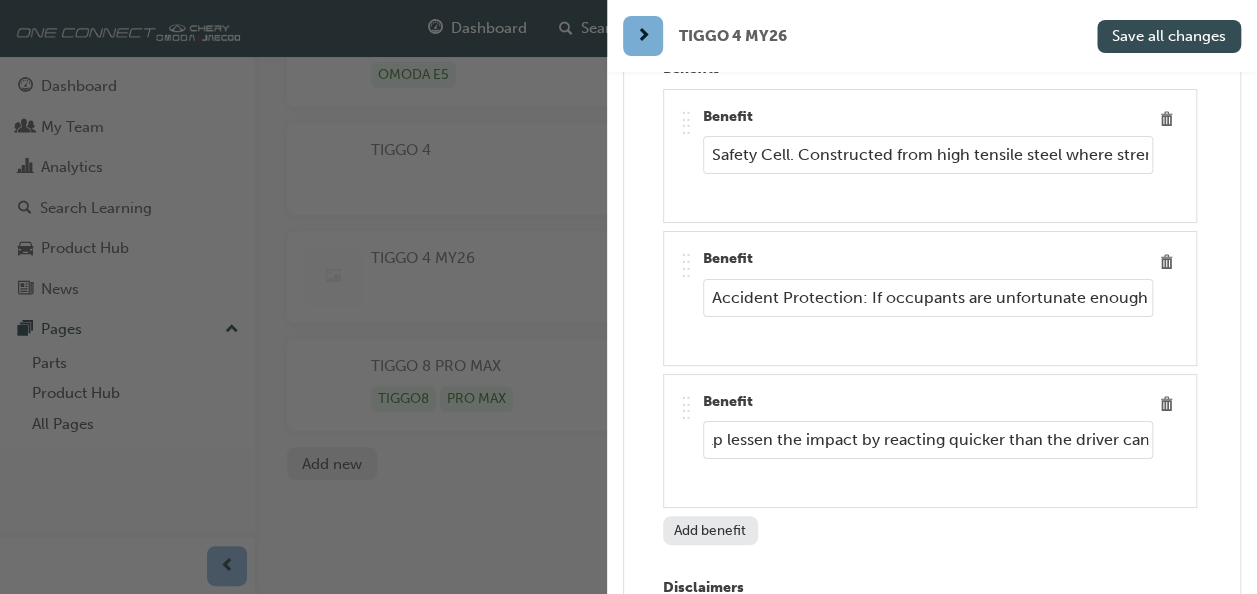 type on "Accident Avoidance: Most ADAS features are actually designed to help avoid accidents. This includes but is not limited to Lane keeping technologies, Blind spot and rear collision avoidance,  Advanced Cruise Control and speed sign recognition. AEB and other braking safety aids are designed to avoid an accident, however in extreme circumstances where the accident still occurs, AEB will help lessen the impact by reacting quicker than the driver can." 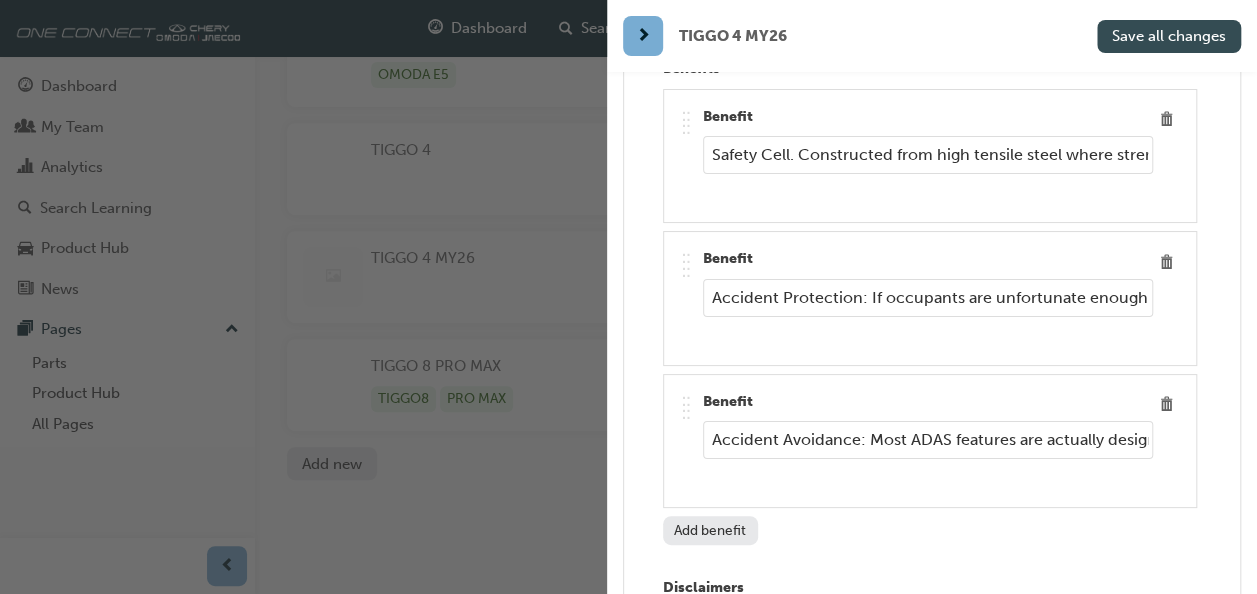 click on "Save all changes" at bounding box center (1169, 36) 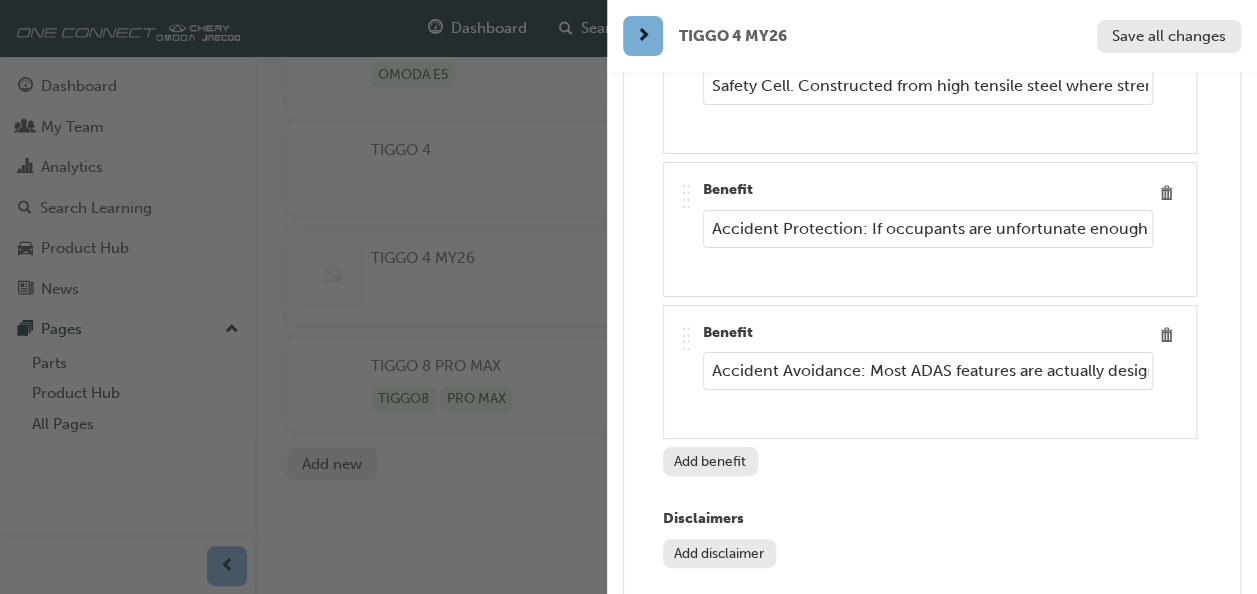 scroll, scrollTop: 13035, scrollLeft: 0, axis: vertical 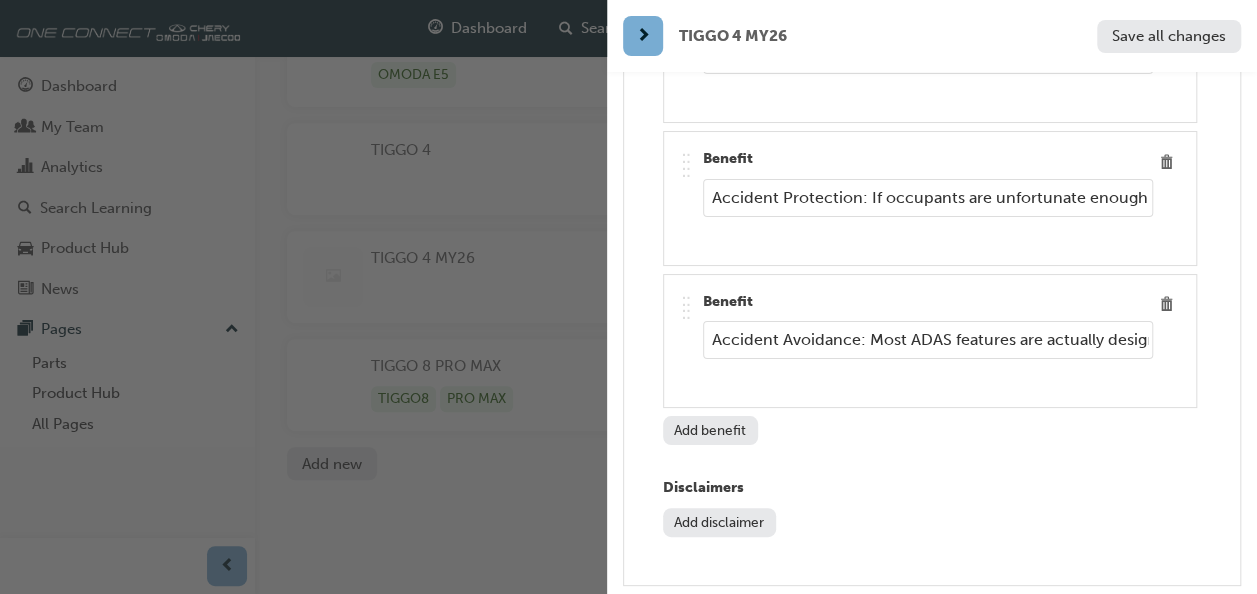 click on "Add benefit" at bounding box center (710, 430) 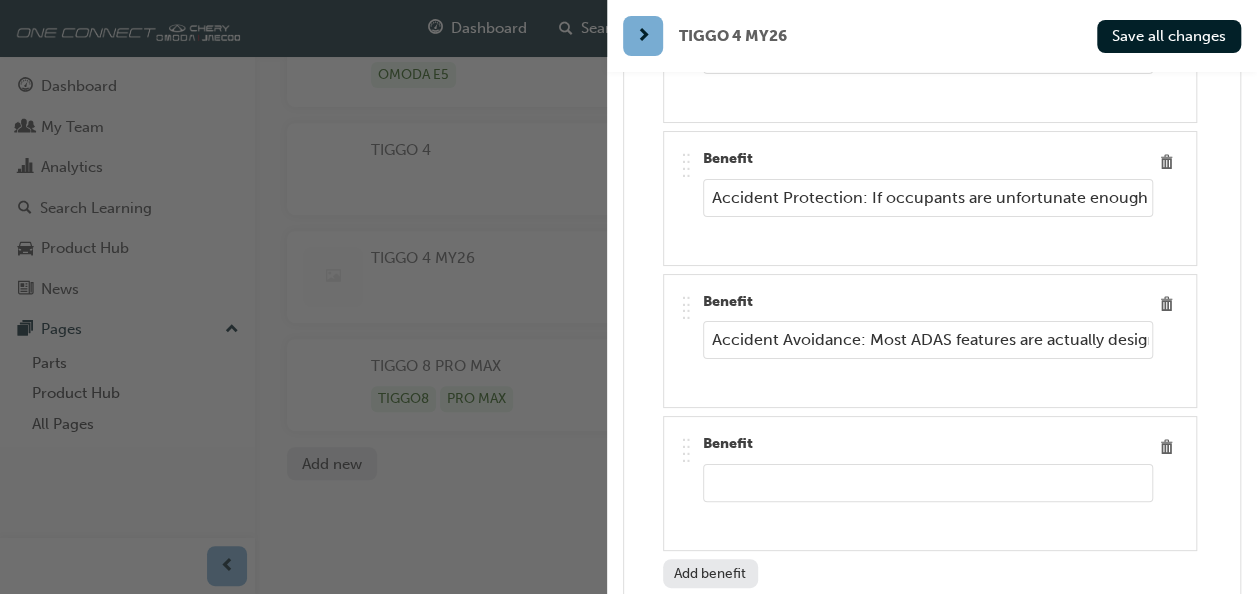 scroll, scrollTop: 13177, scrollLeft: 0, axis: vertical 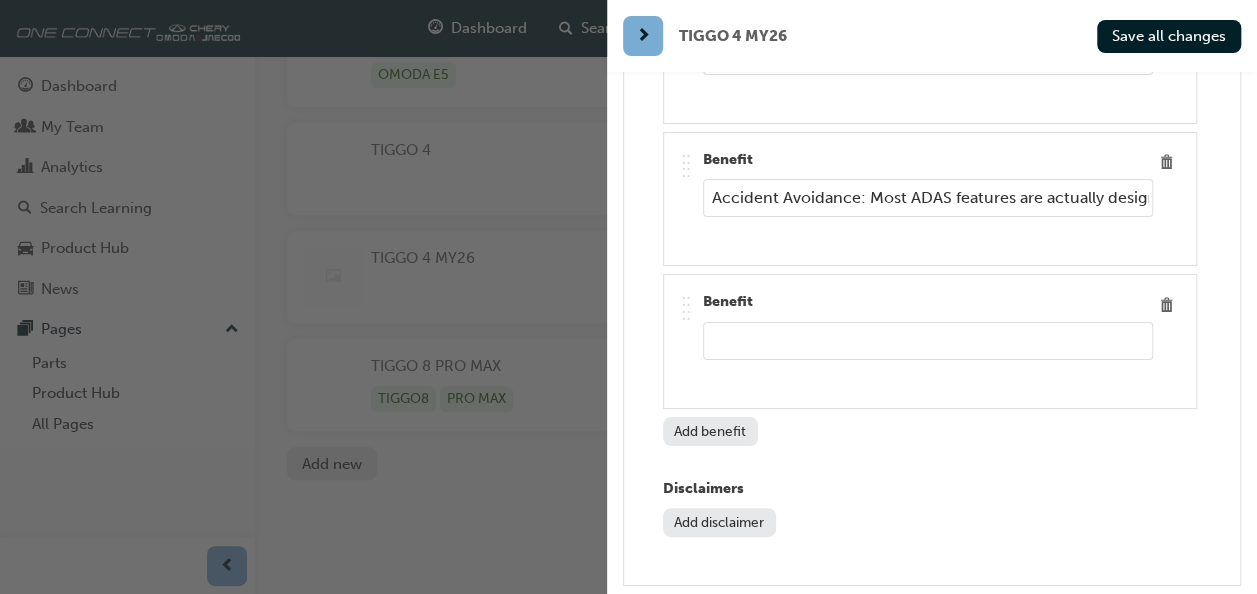click at bounding box center [928, 341] 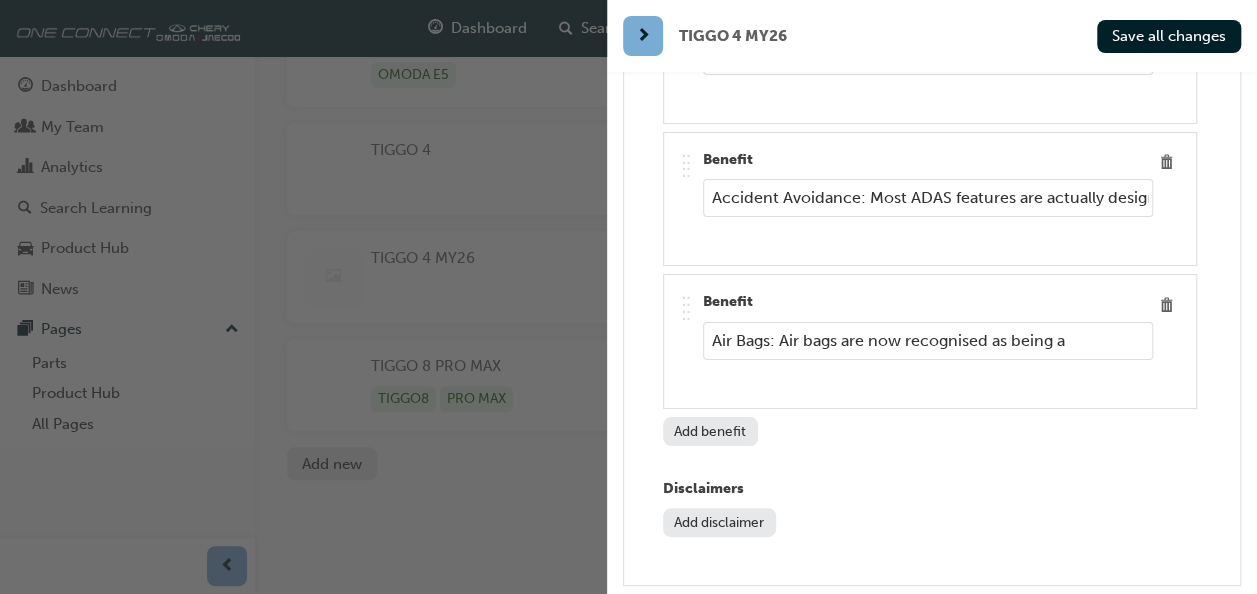 click on "Air Bags: Air bags are now recognised as being a" at bounding box center (928, 341) 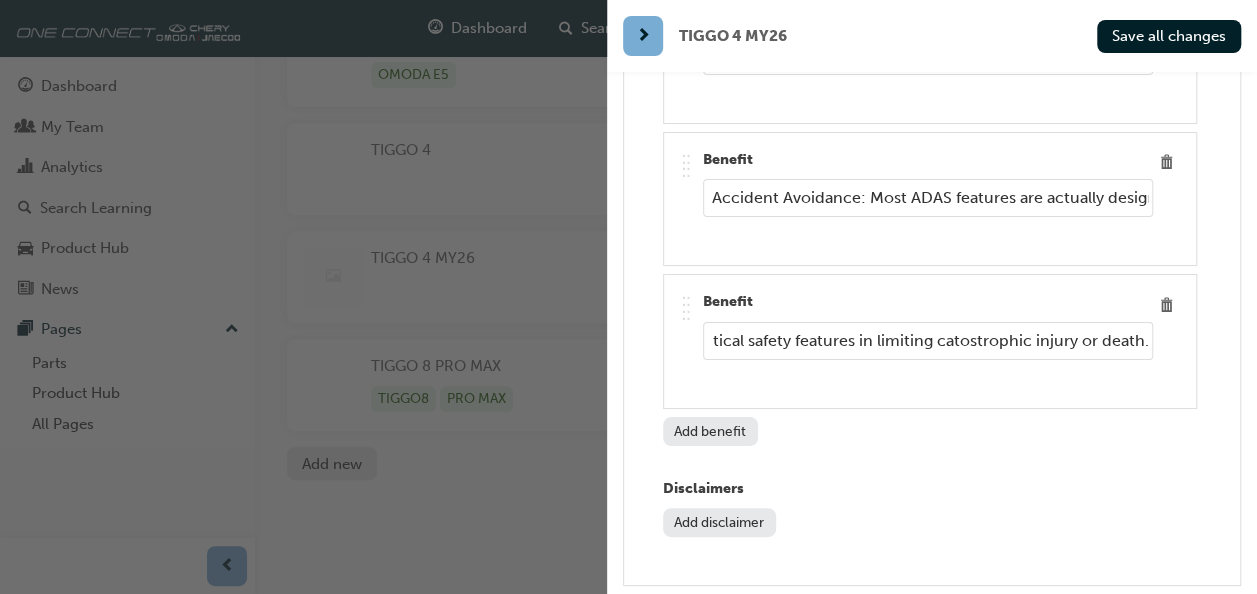 scroll, scrollTop: 0, scrollLeft: 661, axis: horizontal 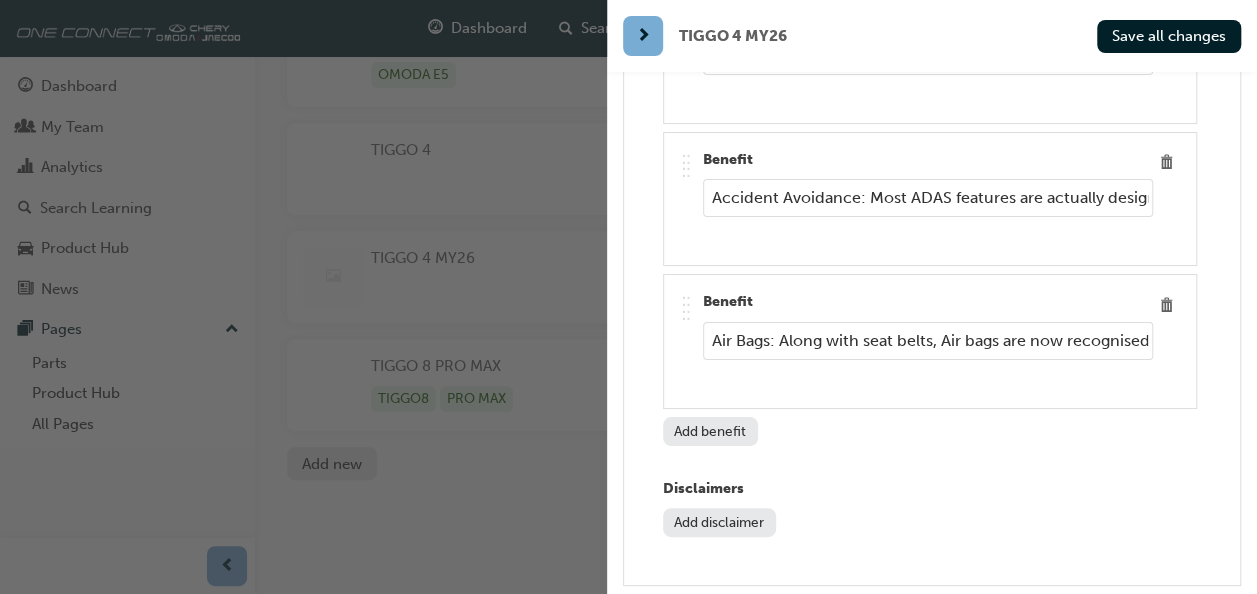 click on "Air Bags: Along with seat belts, Air bags are now recognised as being one of the most critical safety features in limiting catostrophic injury or death." at bounding box center [928, 341] 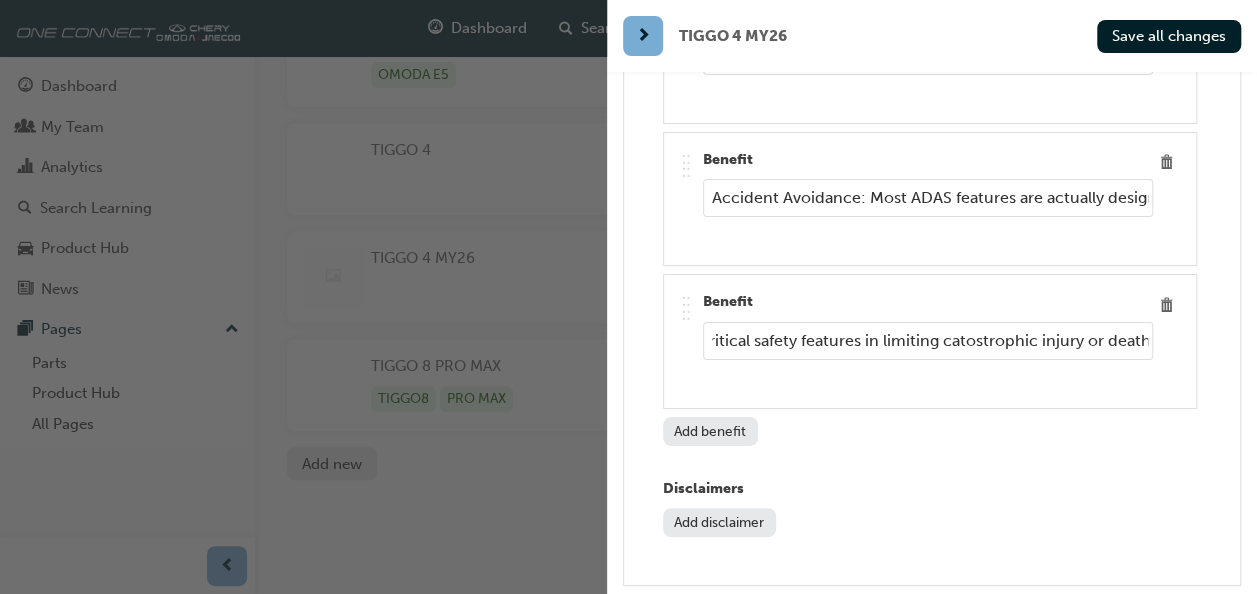 scroll, scrollTop: 0, scrollLeft: 661, axis: horizontal 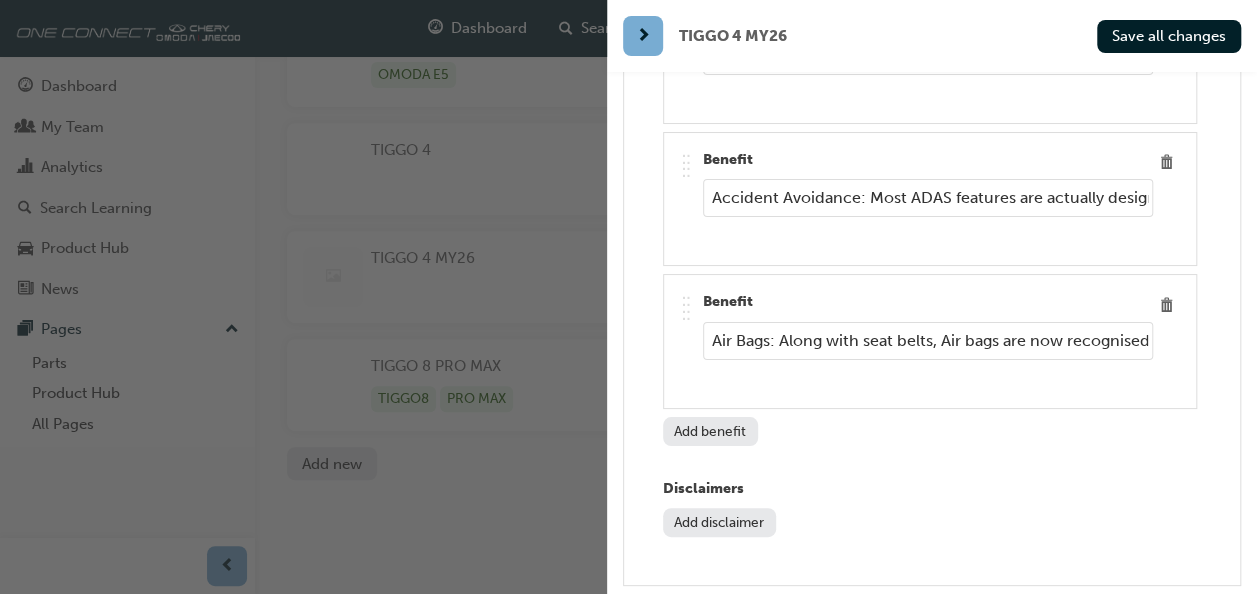 click on "Air Bags: Along with seat belts, Air bags are now recognised as being one of the most critical safety features in limiting catostrophic injury or death." at bounding box center [928, 341] 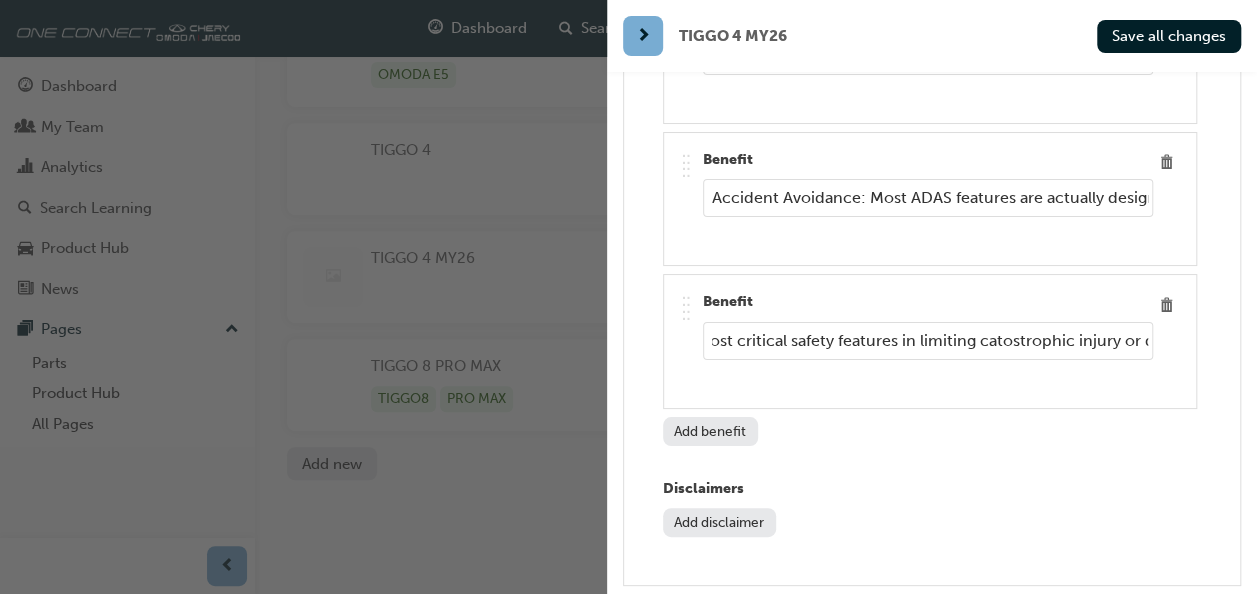 scroll, scrollTop: 0, scrollLeft: 611, axis: horizontal 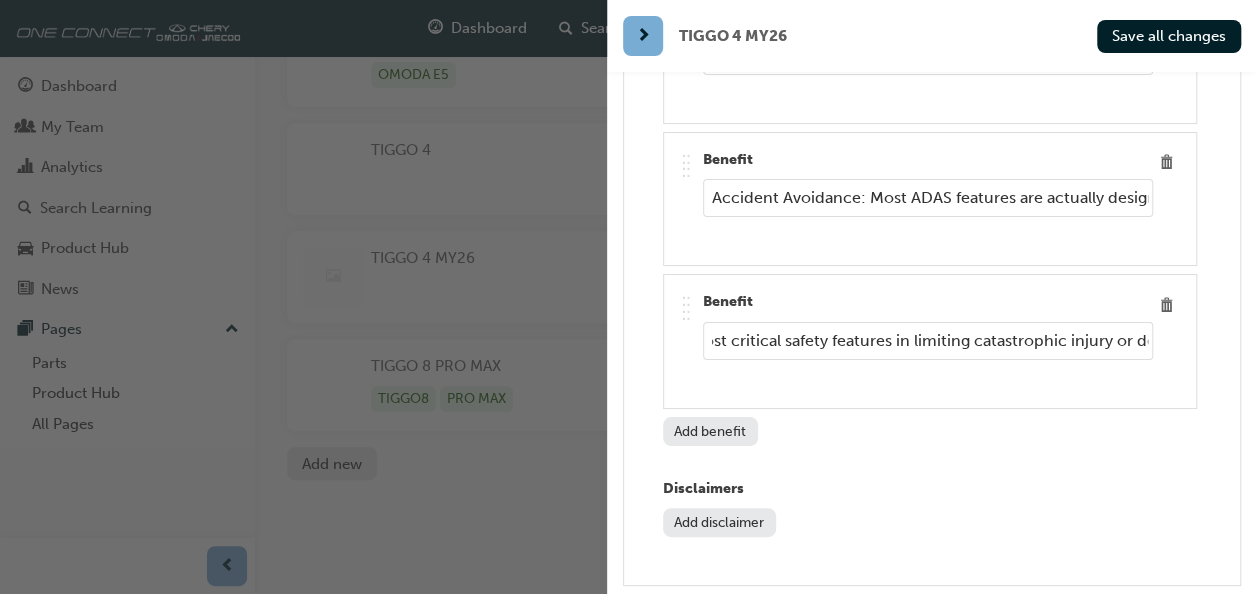 click on "Air Bags: Along with seat belts, Air bags are now recognised as being one of the most critical safety features in limiting catastrophic injury or death." at bounding box center (928, 341) 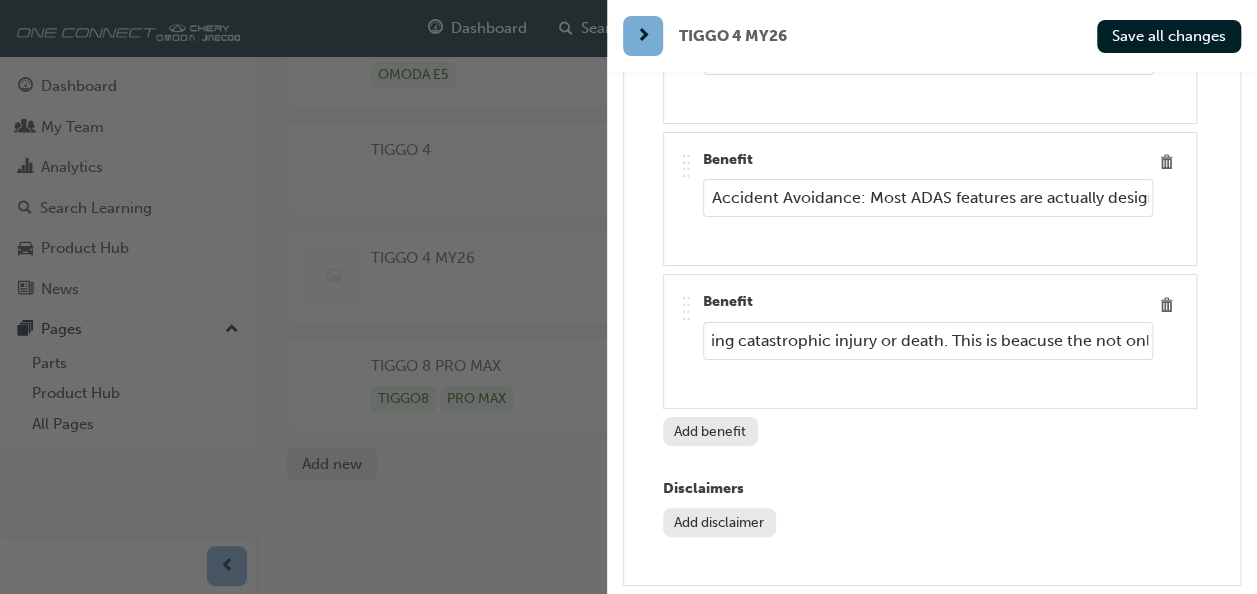 scroll, scrollTop: 0, scrollLeft: 861, axis: horizontal 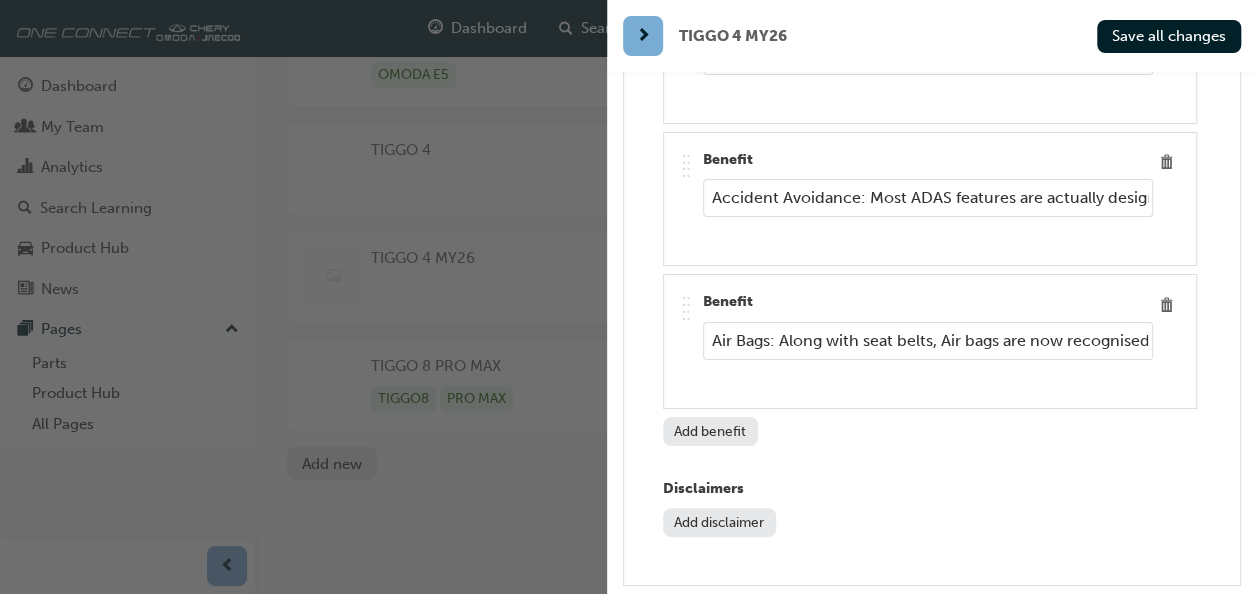 click on "Air Bags: Along with seat belts, Air bags are now recognised as being one of the most critical safety features in limiting catastrophic injury or death. This is beacuse the not only stop the occupant from impacting with the car's structure, but actually "capture" the occupant slowing the speed of deceleration, a major factor in minimising brain trauma." at bounding box center (928, 341) 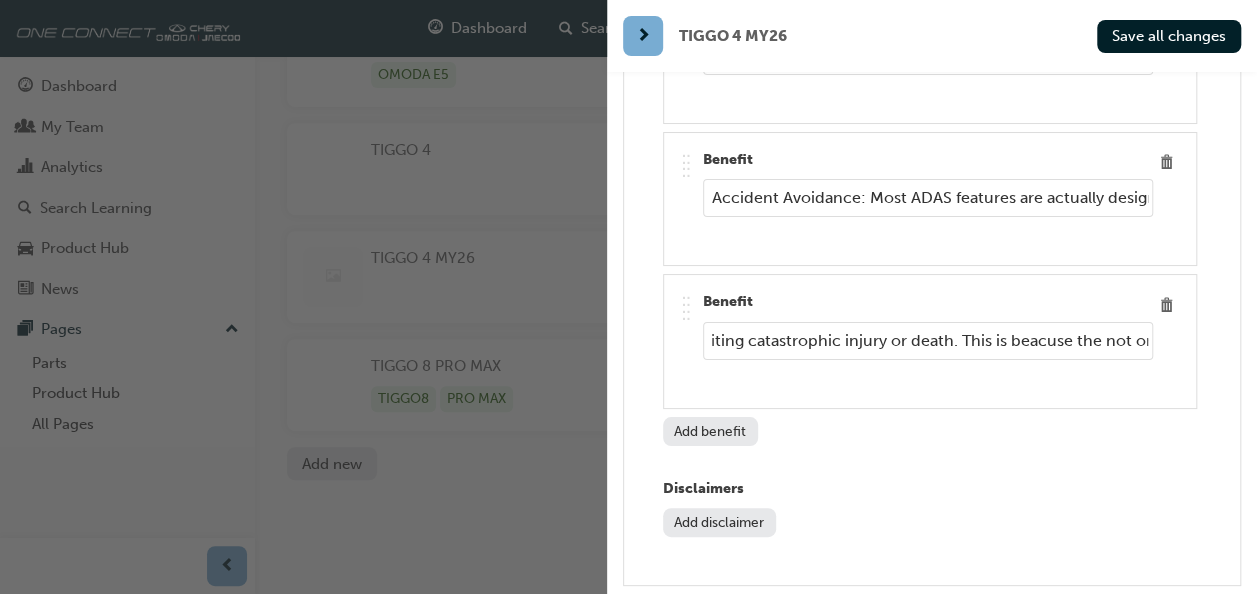 scroll, scrollTop: 0, scrollLeft: 847, axis: horizontal 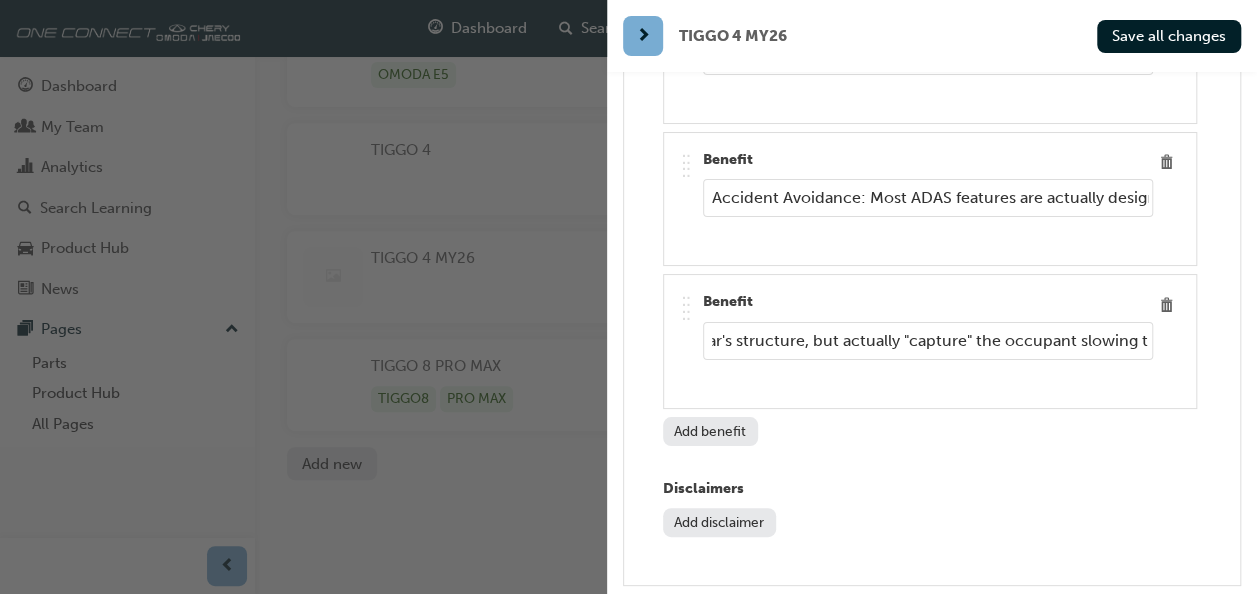 click on "Air Bags: Along with seat belts, Air bags are now recognised as being one of the most critical safety features in limiting catastrophic injury or death. This is because they not only stop the occupant from impacting with the car's structure, but actually "capture" the occupant slowing the speed of deceleration, a major factor in minimising brain trauma." at bounding box center (928, 341) 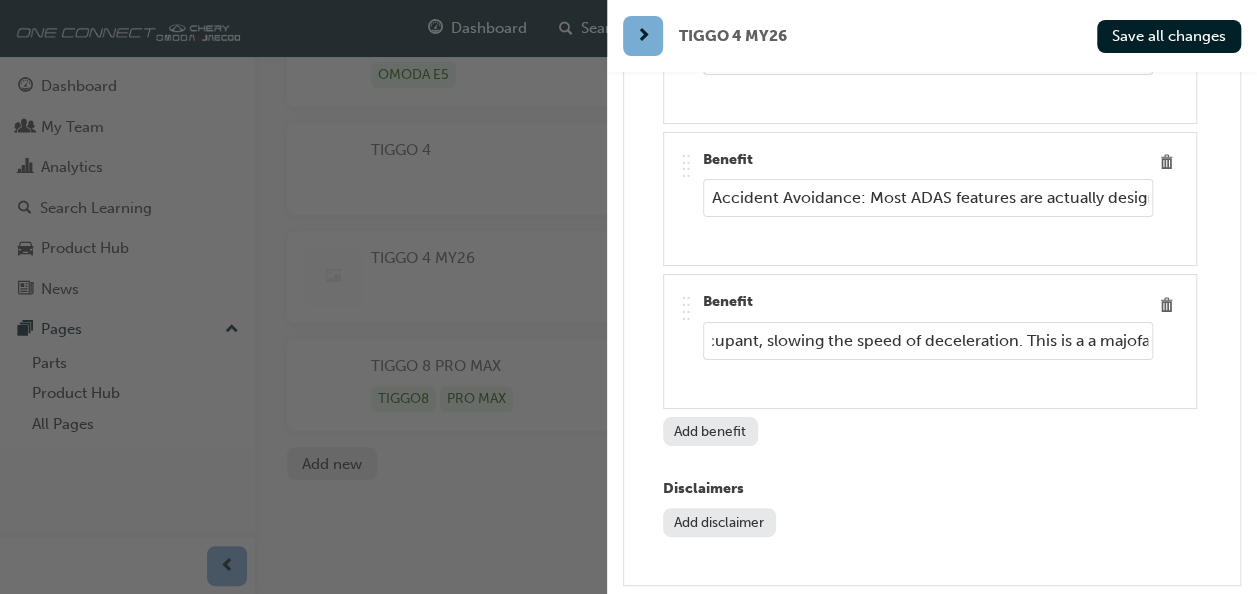 scroll, scrollTop: 0, scrollLeft: 1972, axis: horizontal 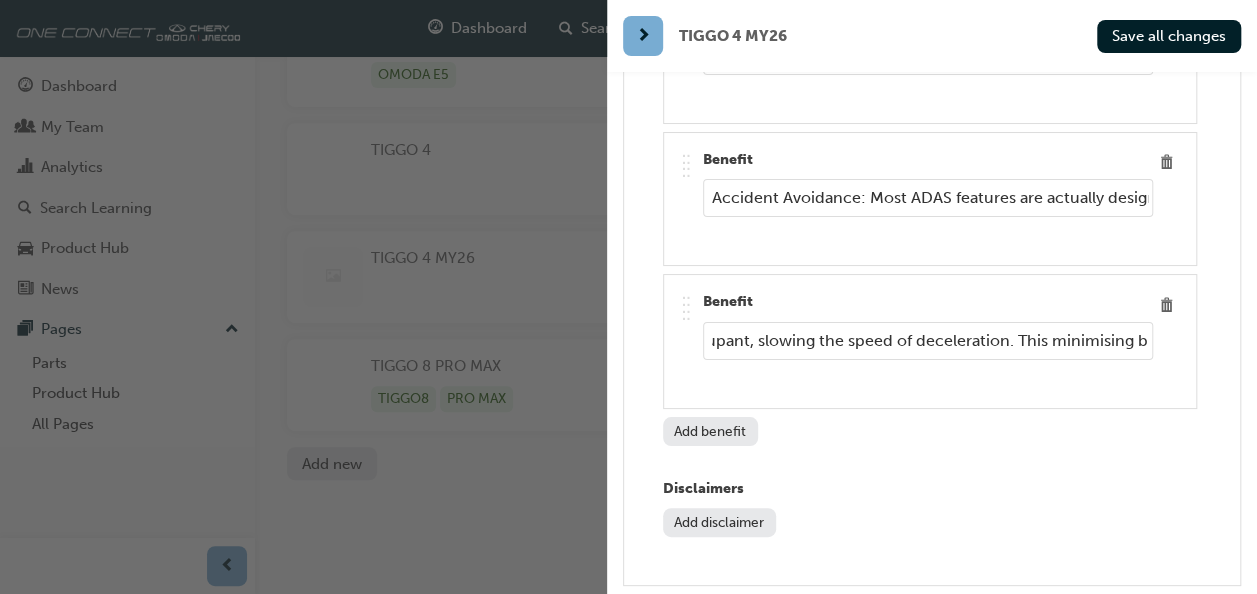 click on "Air Bags: Along with seat belts, Air bags are now recognised as being one of the most critical safety features in limiting catastrophic injury or death. This is because they not only stop the occupant from impacting with the car's structure, but actually "capture" the occupant, slowing the speed of deceleration. This minimising brain trauma." at bounding box center (928, 341) 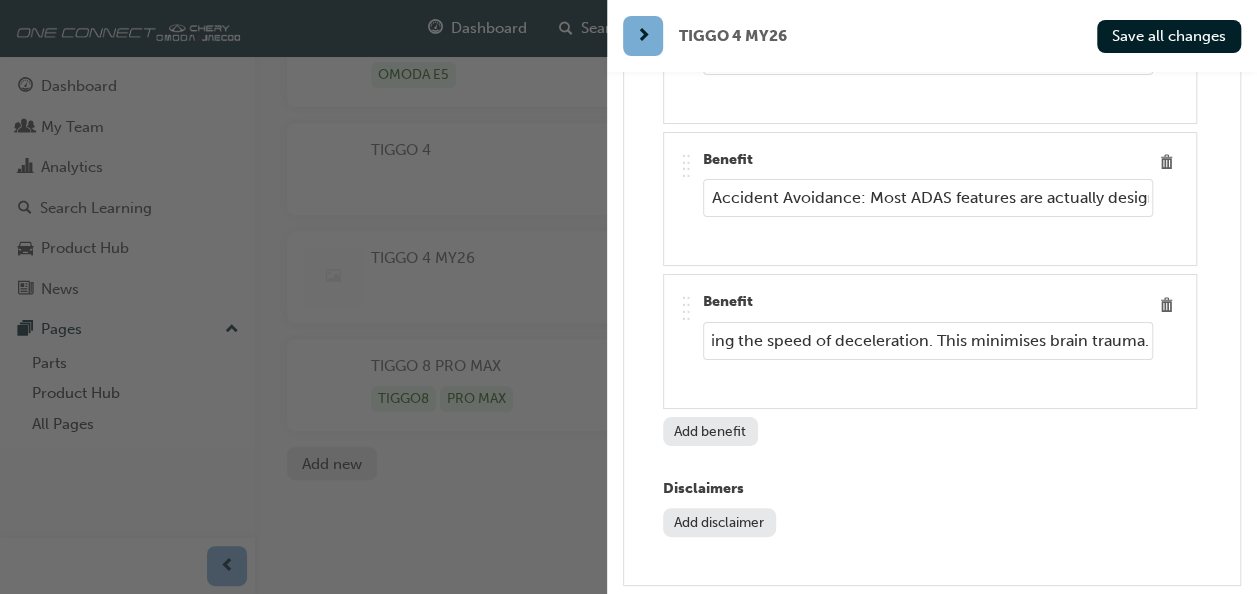 scroll, scrollTop: 0, scrollLeft: 2056, axis: horizontal 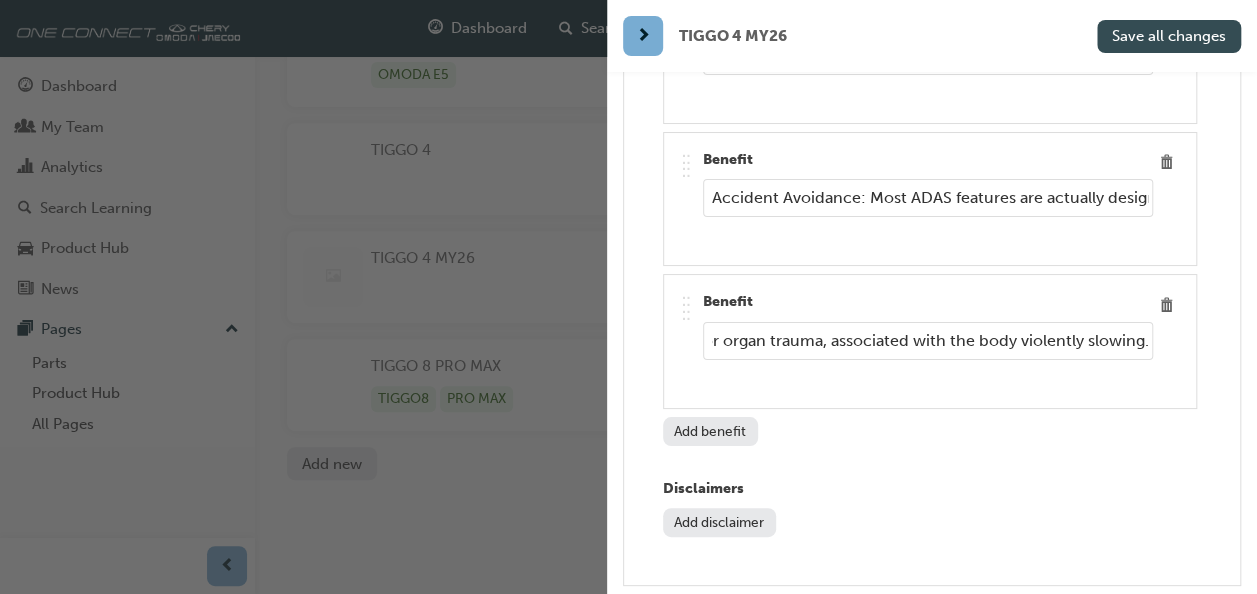 type on "Air Bags: Along with seat belts, Air bags are now recognised as being one of the most critical safety features in limiting catastrophic injury or death. This is because they not only stop the occupant from impacting with the car's structure, but actually "capture" the occupant, slowing the speed of deceleration. This minimises brain and other major organ trauma, associated with the body violently slowing." 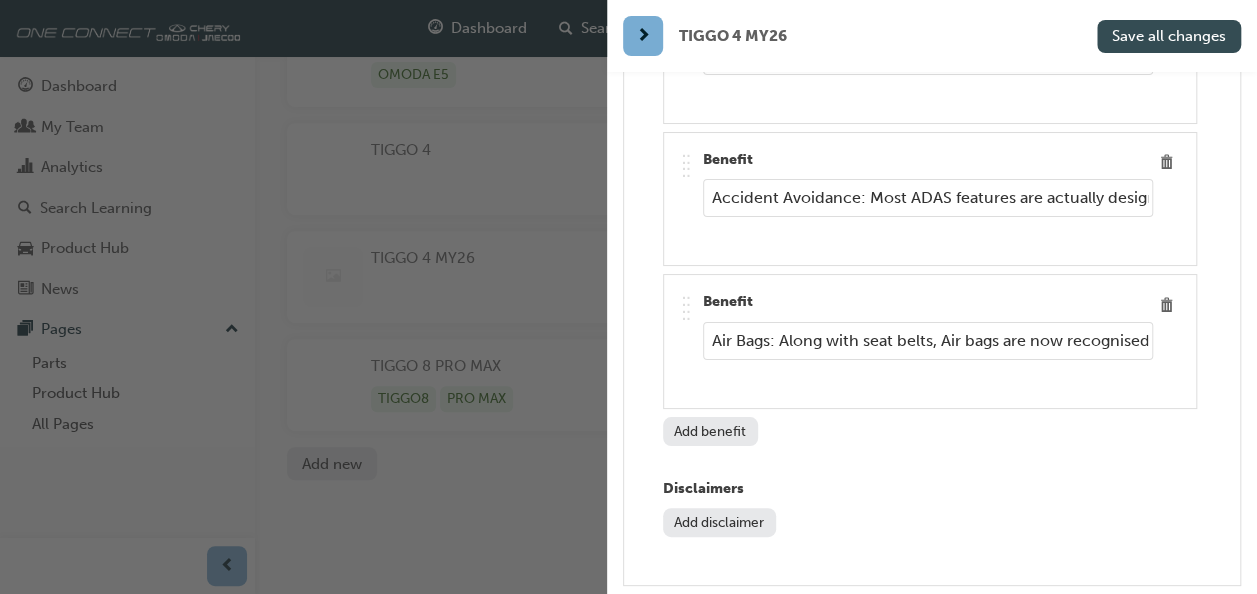 click on "Save all changes" at bounding box center [1169, 36] 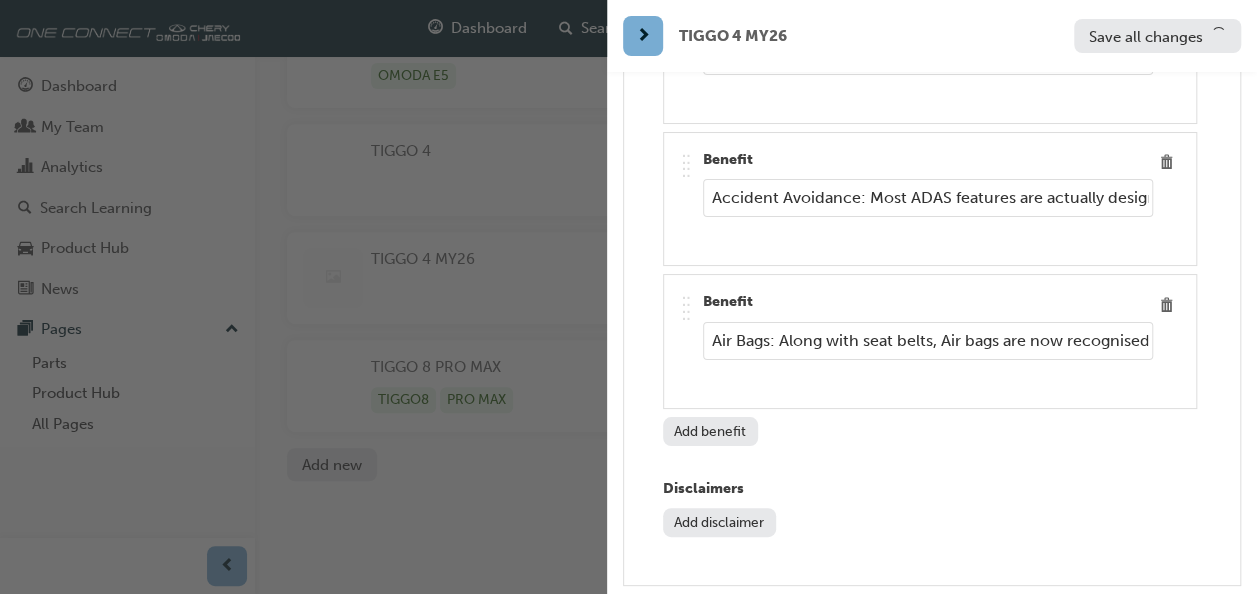 scroll, scrollTop: 354, scrollLeft: 0, axis: vertical 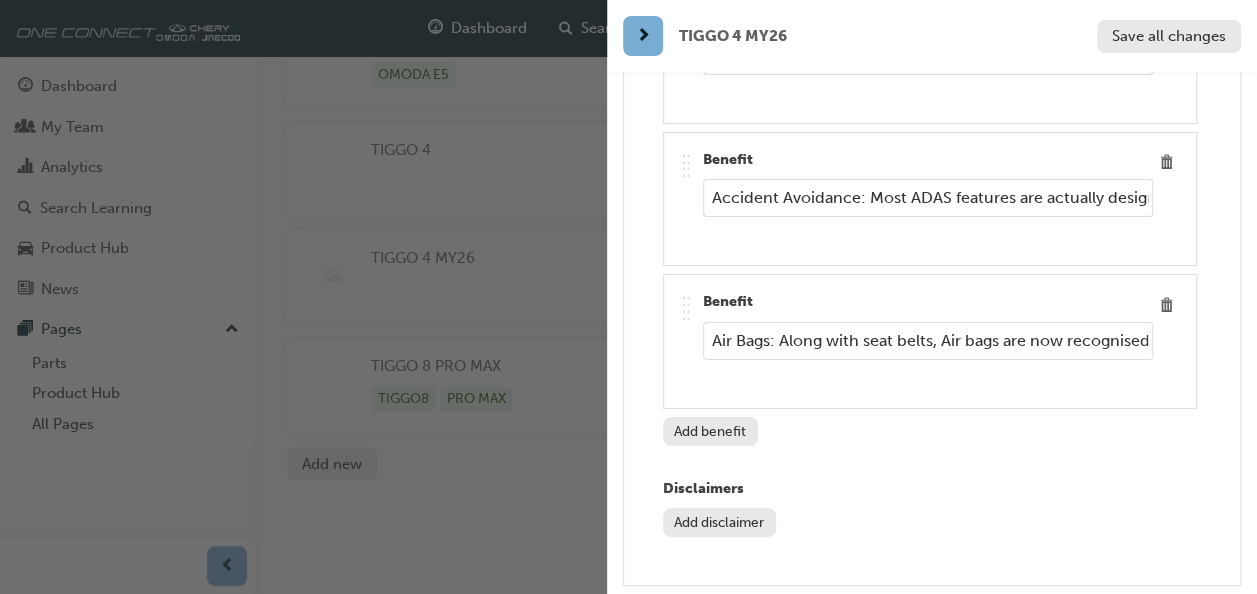 click on "Save all changes" at bounding box center (1169, 36) 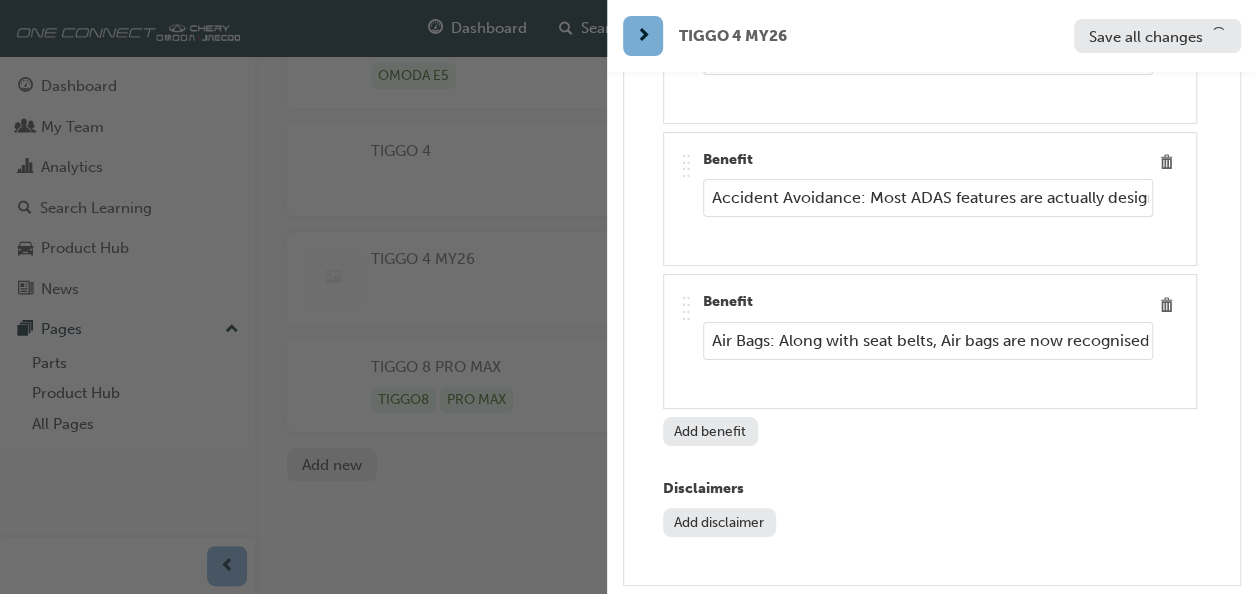 scroll, scrollTop: 354, scrollLeft: 0, axis: vertical 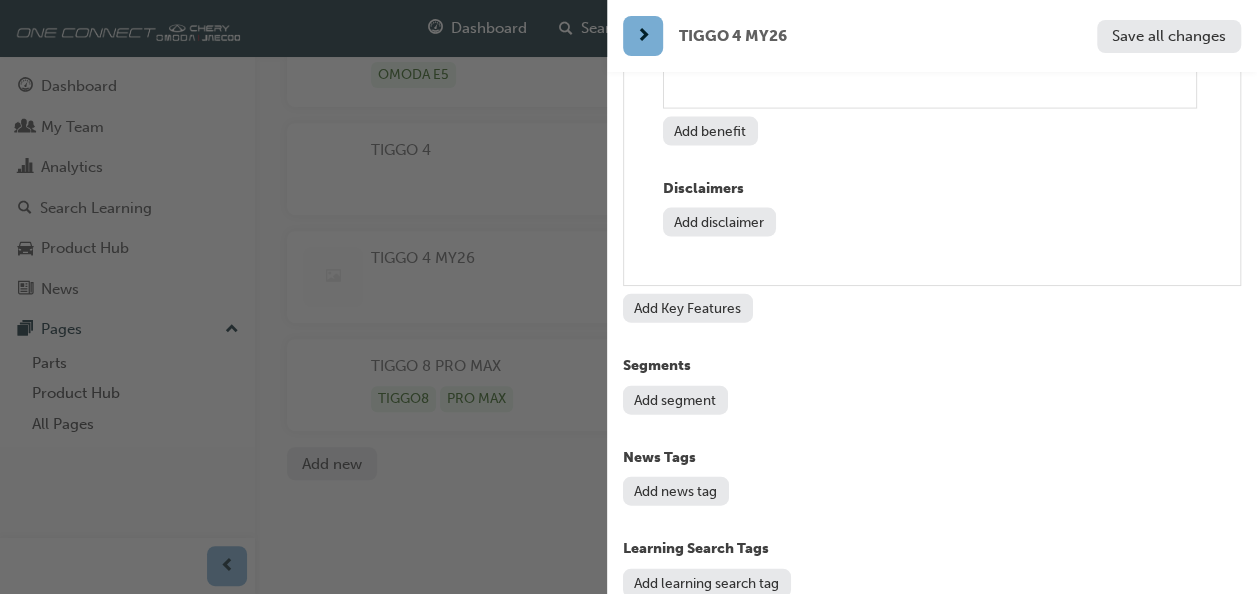 click on "Add Key Features" at bounding box center [688, 308] 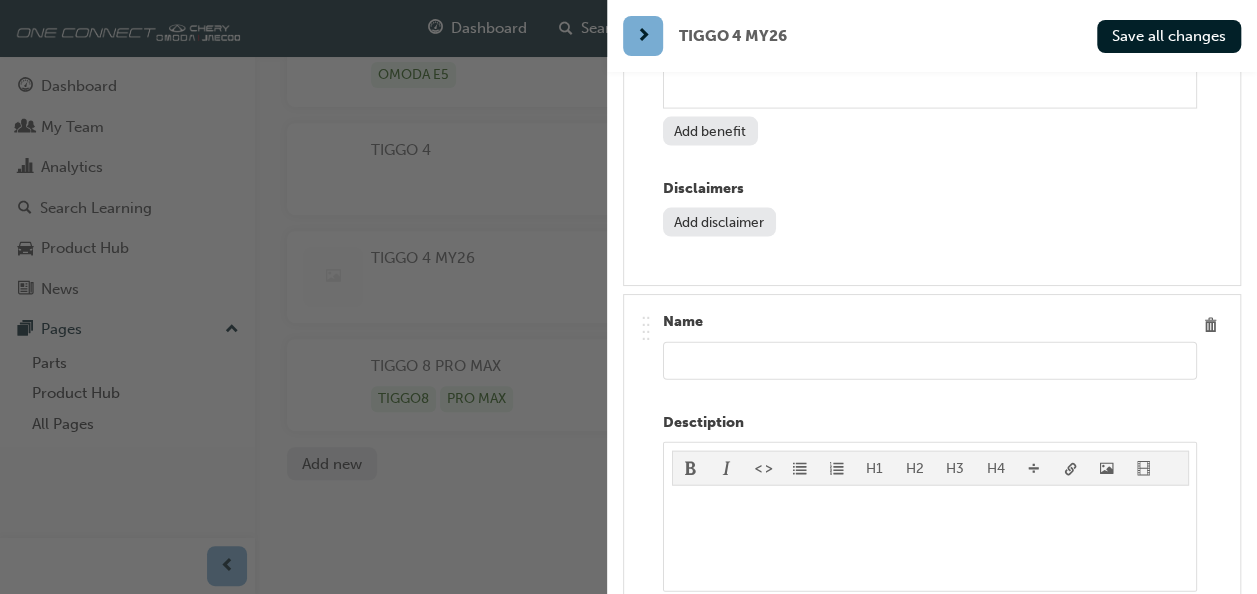 scroll, scrollTop: 14190, scrollLeft: 0, axis: vertical 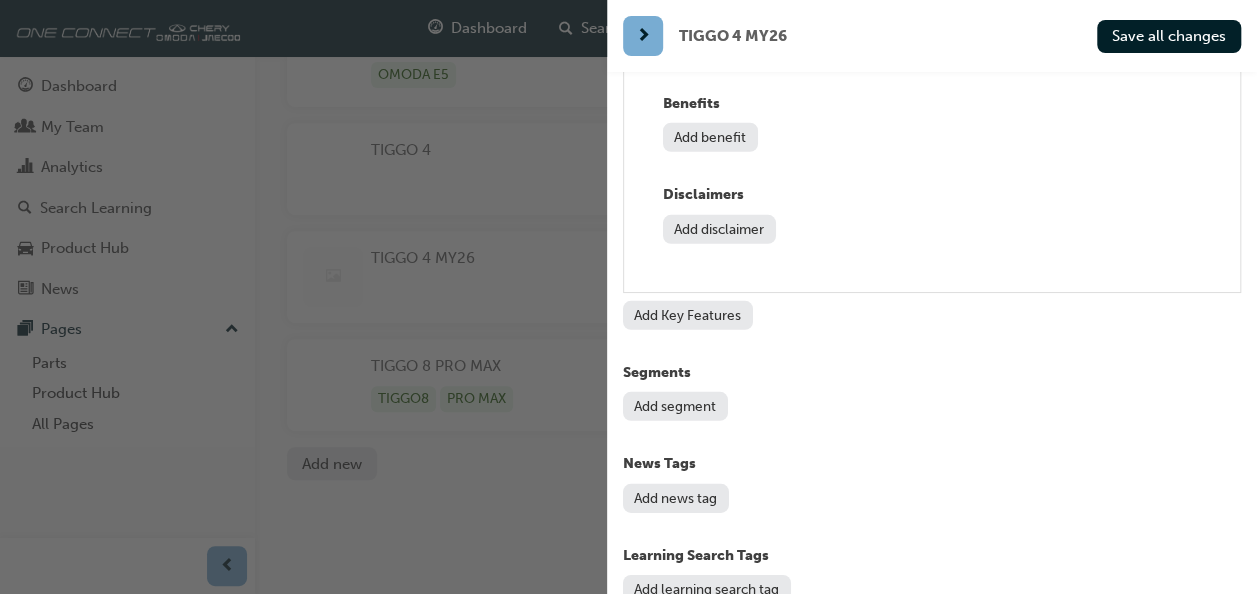click on "Add Key Features" at bounding box center (688, 315) 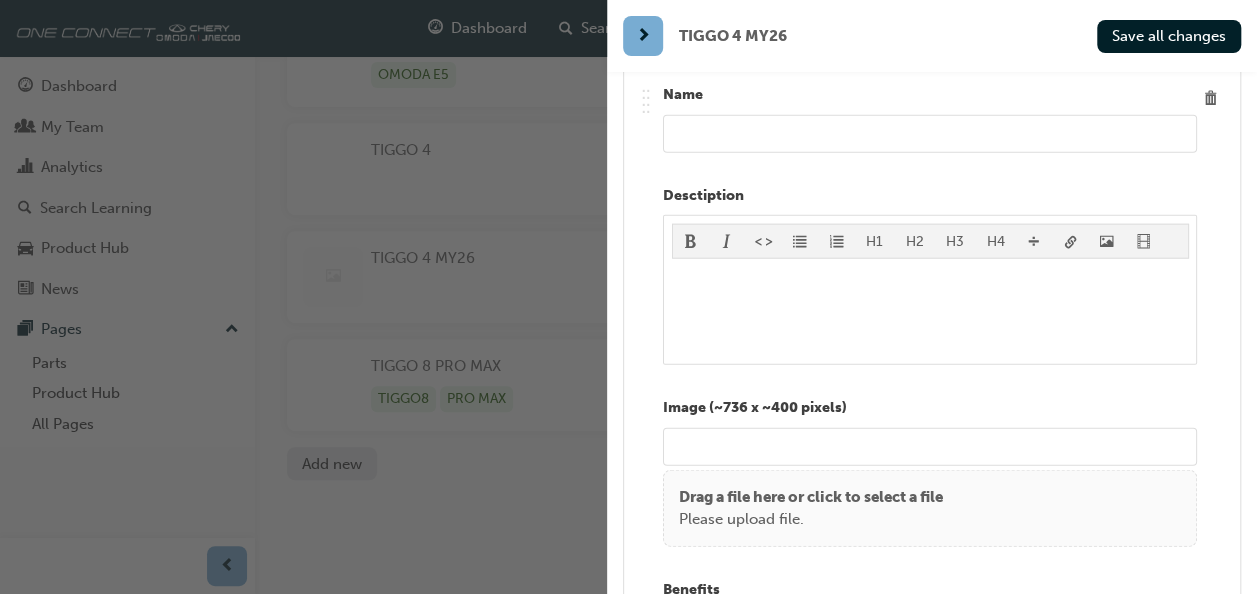 scroll, scrollTop: 13404, scrollLeft: 0, axis: vertical 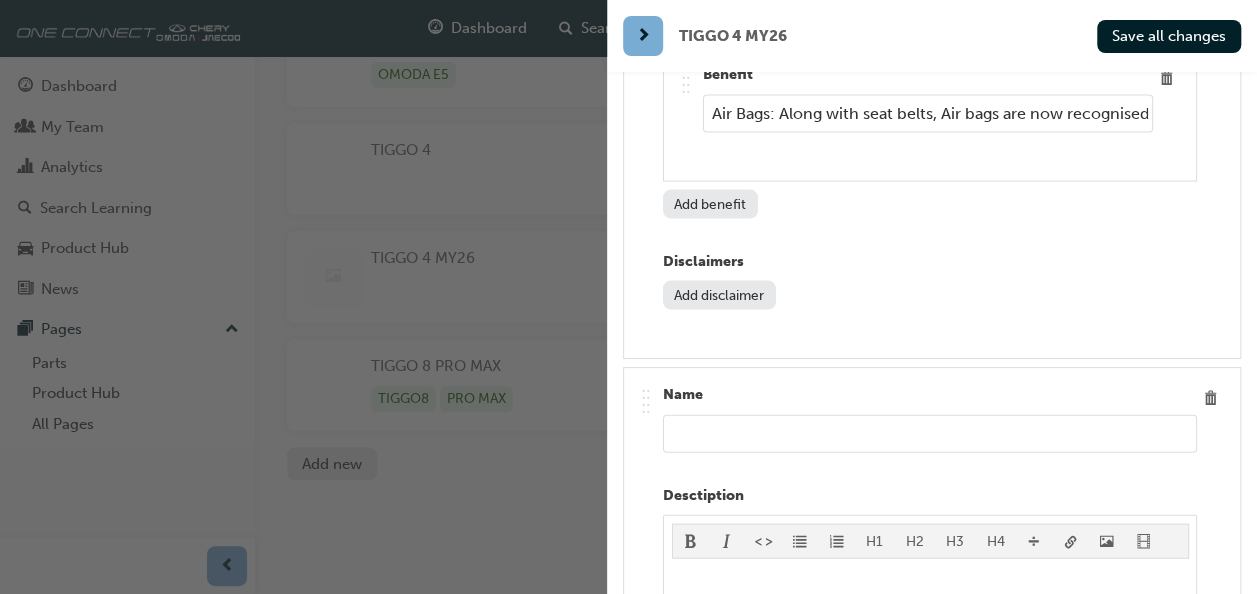 click at bounding box center [930, 434] 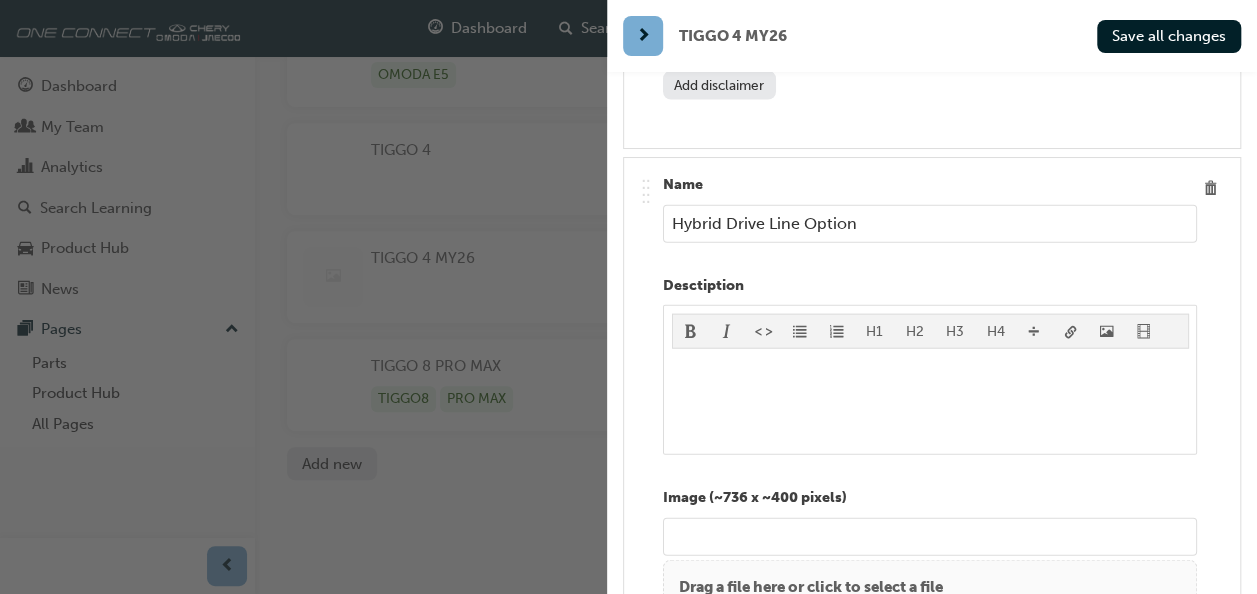 scroll, scrollTop: 13704, scrollLeft: 0, axis: vertical 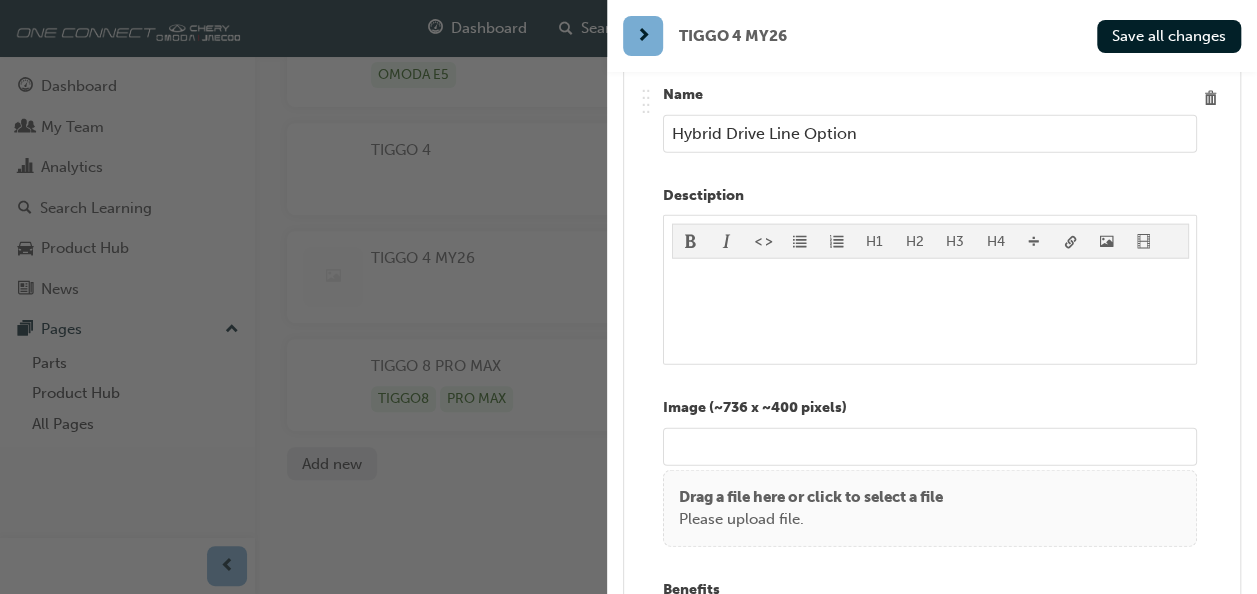 type on "Hybrid Drive Line Option" 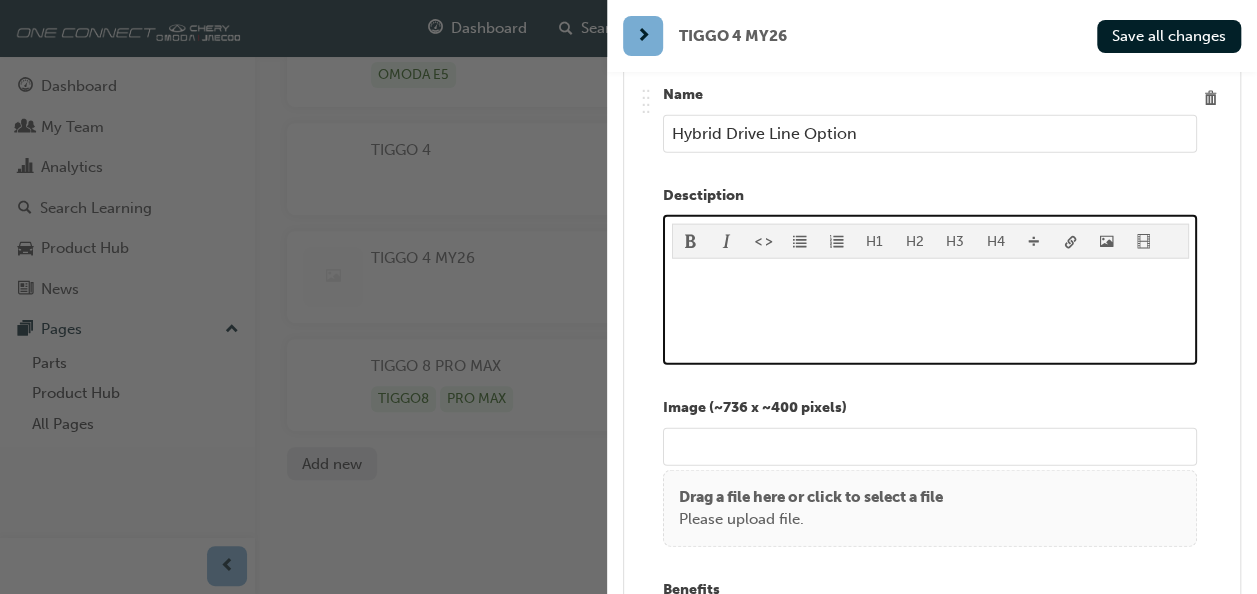 click on "﻿" at bounding box center (930, 279) 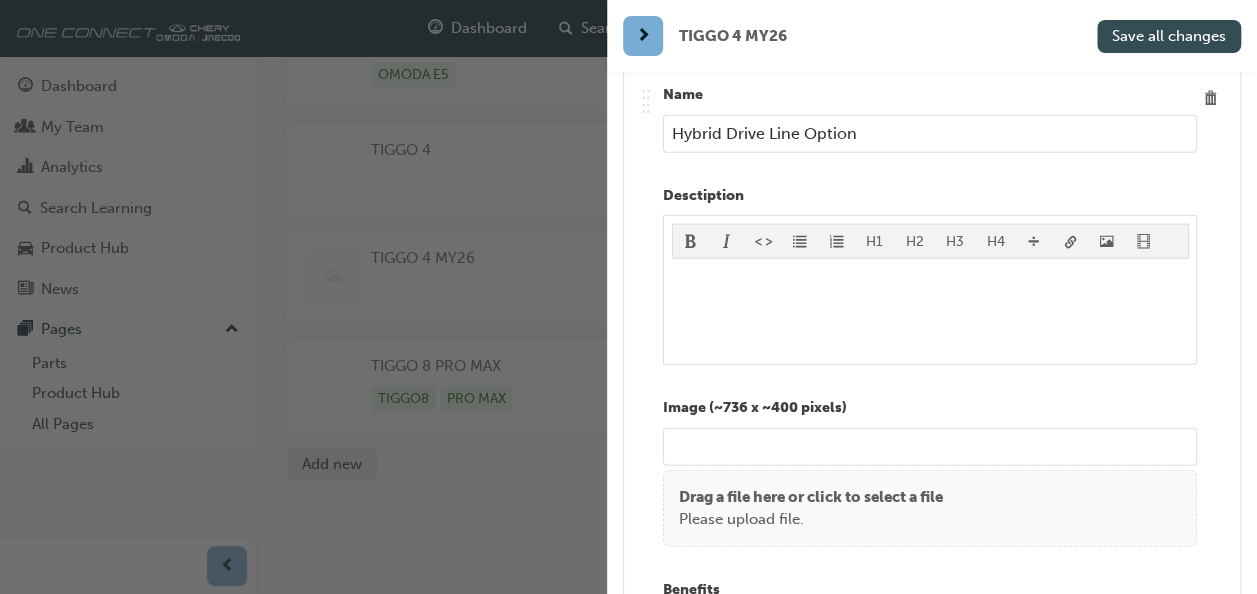 click on "Save all changes" at bounding box center [1169, 36] 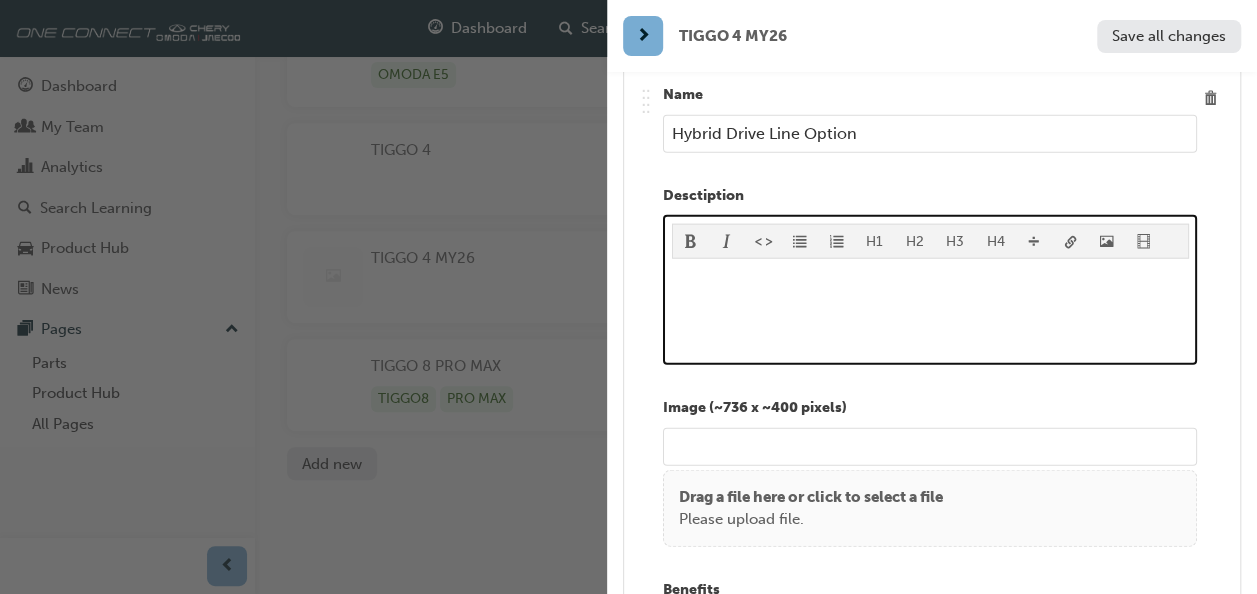 click on "﻿" at bounding box center (930, 279) 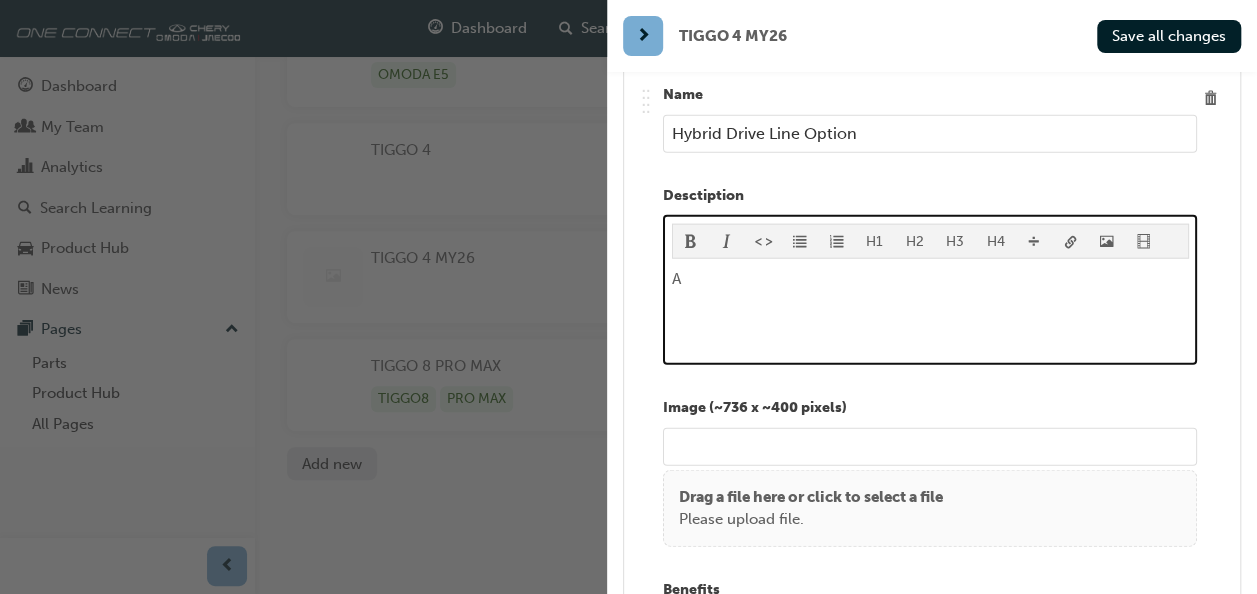 type 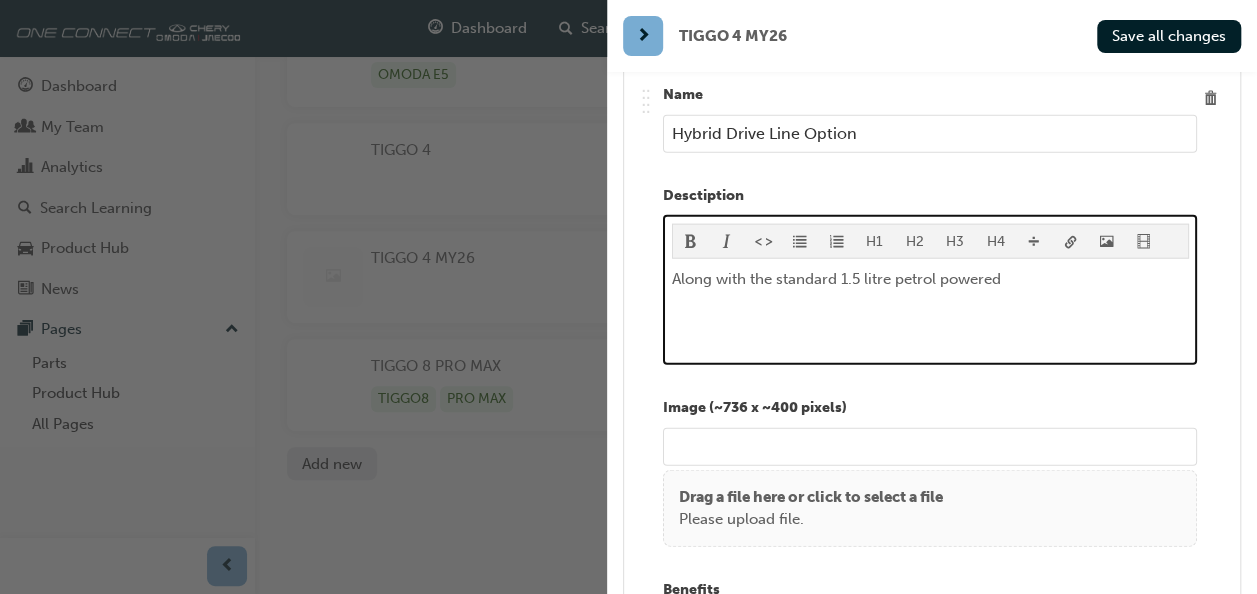 click on "Along with the standard 1.5 litre petrol powered" at bounding box center (930, 279) 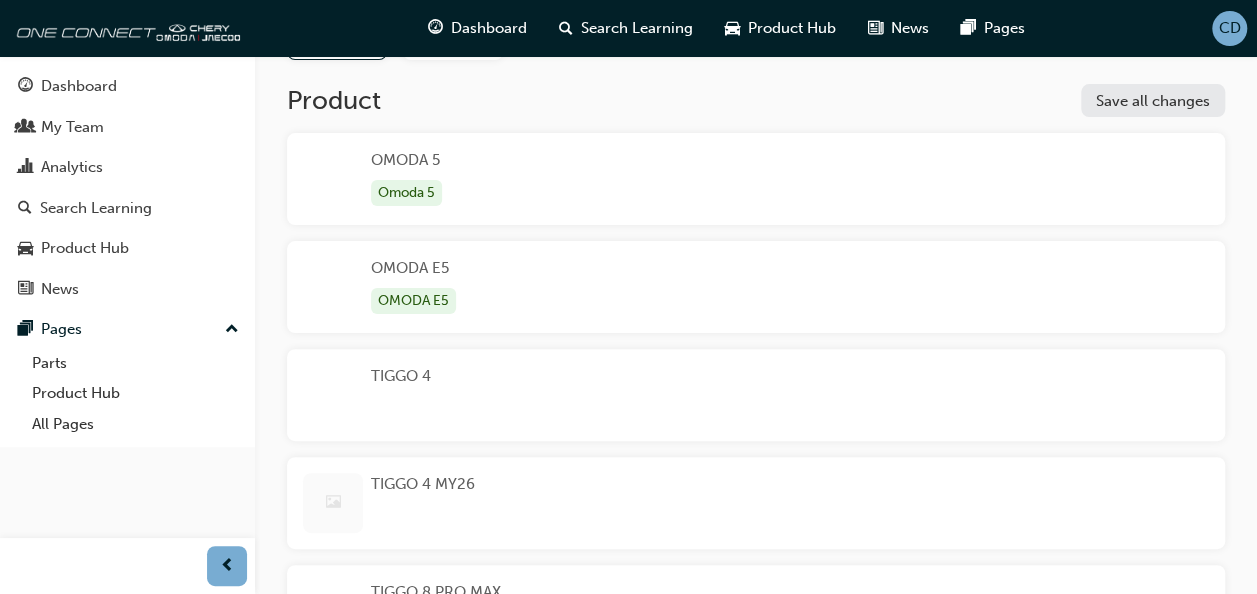 scroll, scrollTop: 200, scrollLeft: 0, axis: vertical 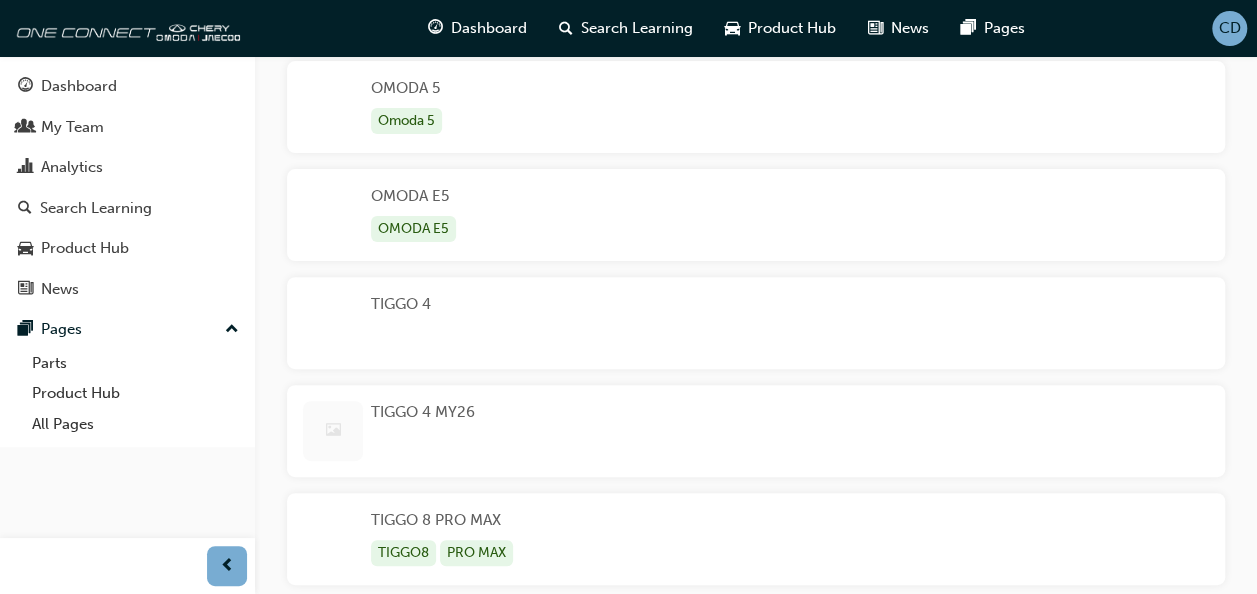 click on "TIGGO 4 MY26" at bounding box center [423, 431] 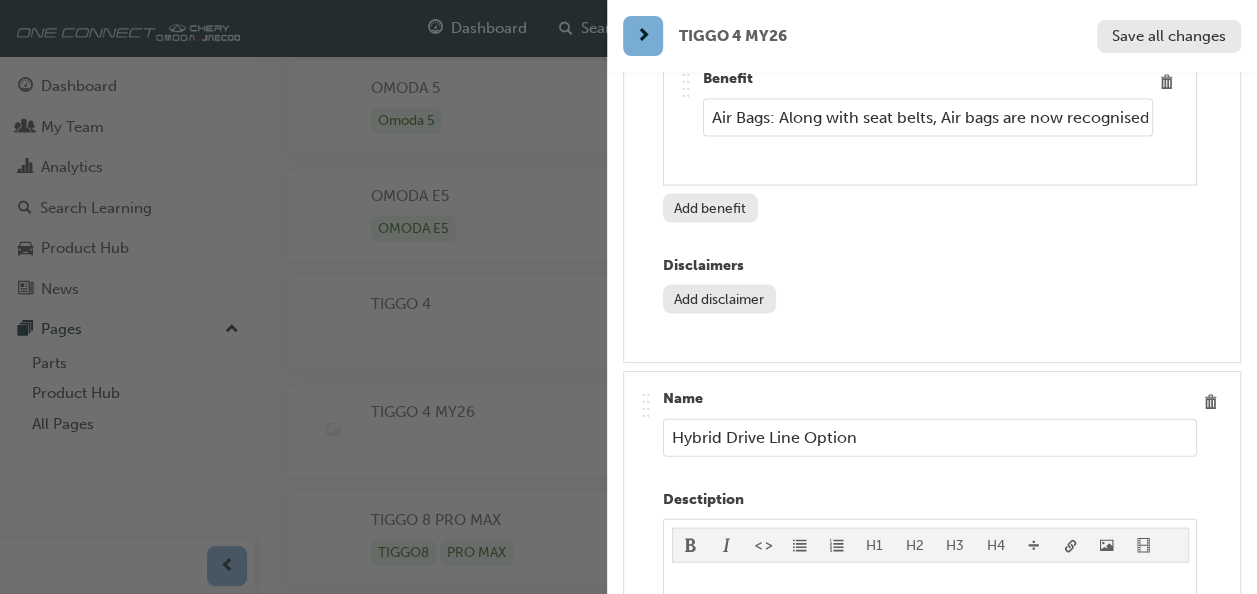 scroll, scrollTop: 13500, scrollLeft: 0, axis: vertical 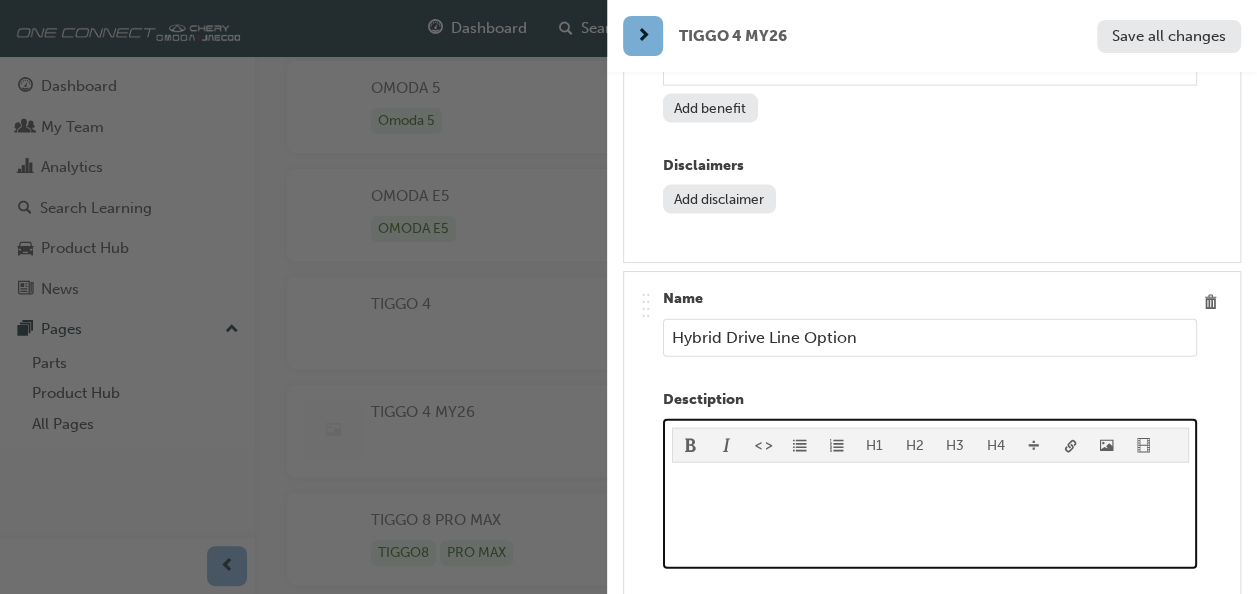 click on "﻿" at bounding box center [930, 516] 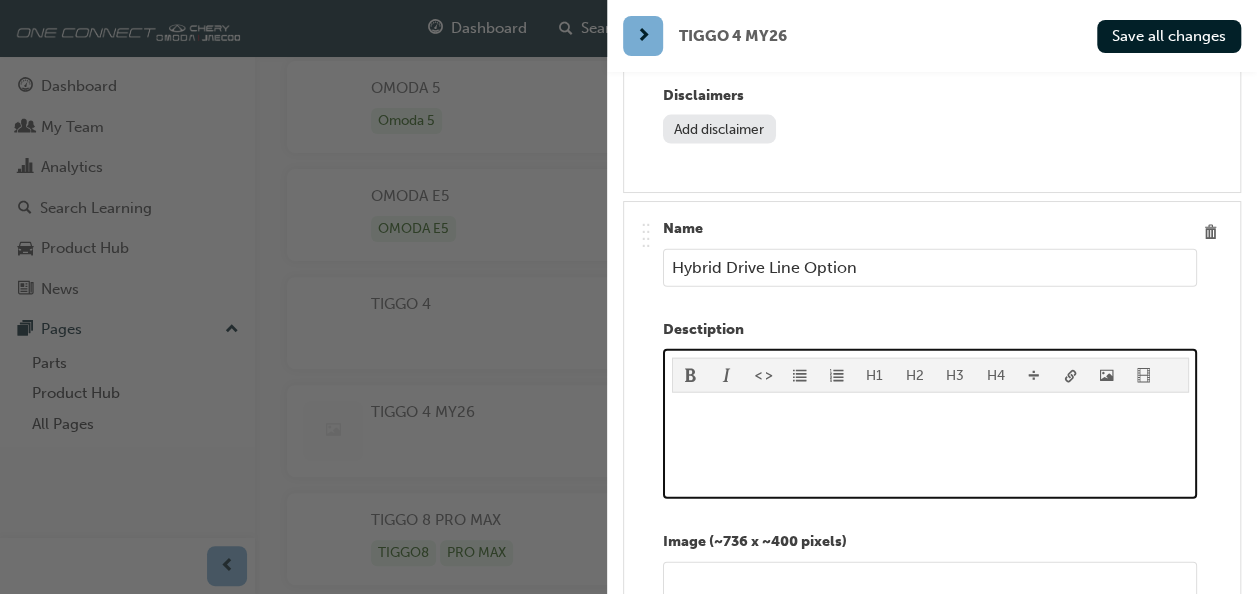 scroll, scrollTop: 13600, scrollLeft: 0, axis: vertical 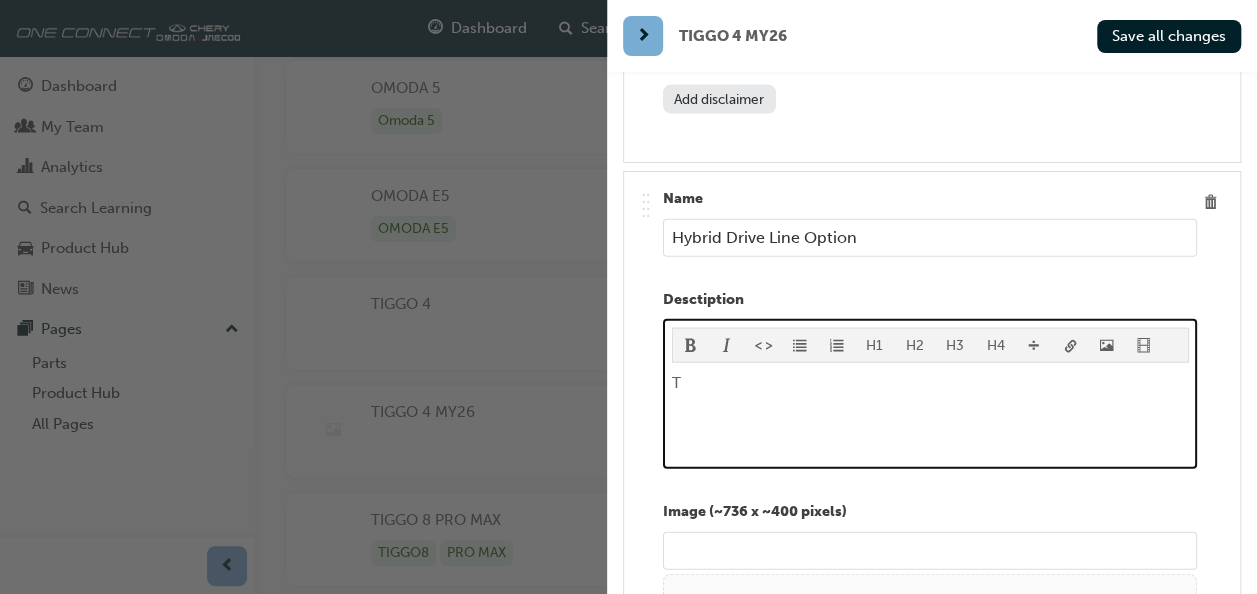 type 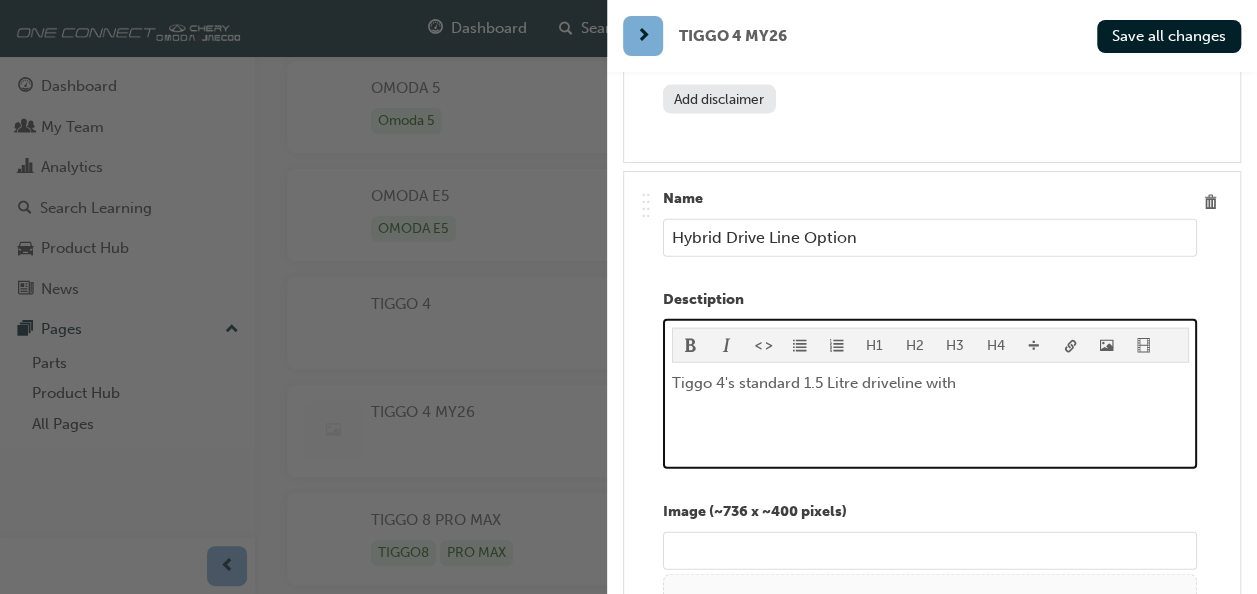 click on "Tiggo 4's standard 1.5 Litre driveline with" at bounding box center [814, 383] 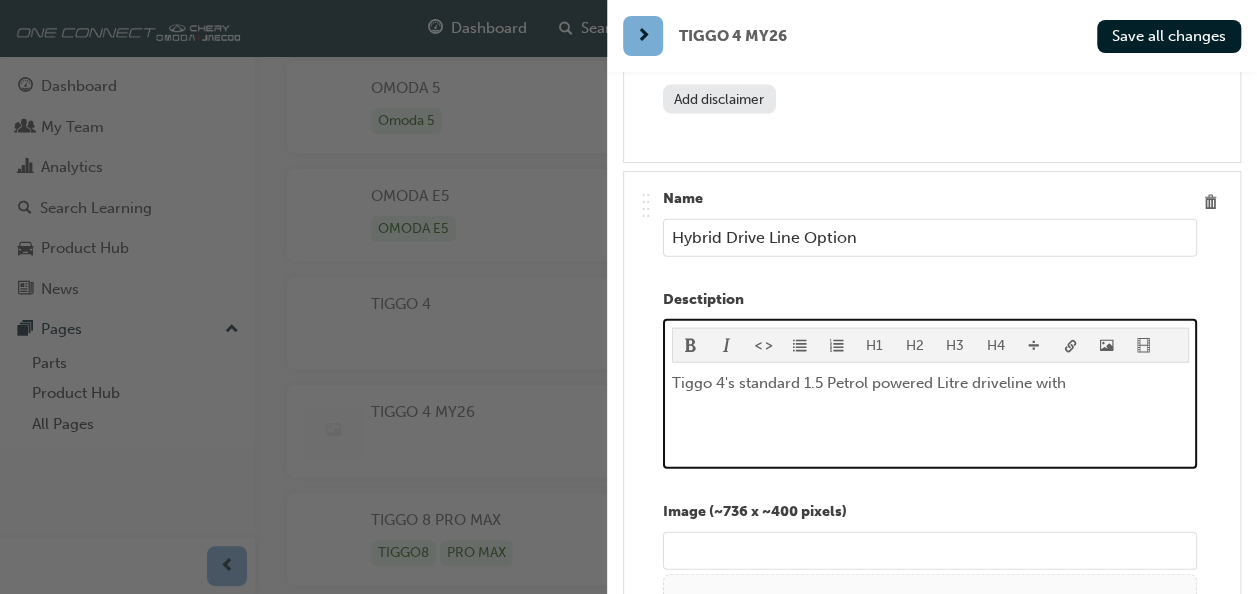 click on "Tiggo 4's standard 1.5 Petrol powered Litre driveline with" at bounding box center [930, 383] 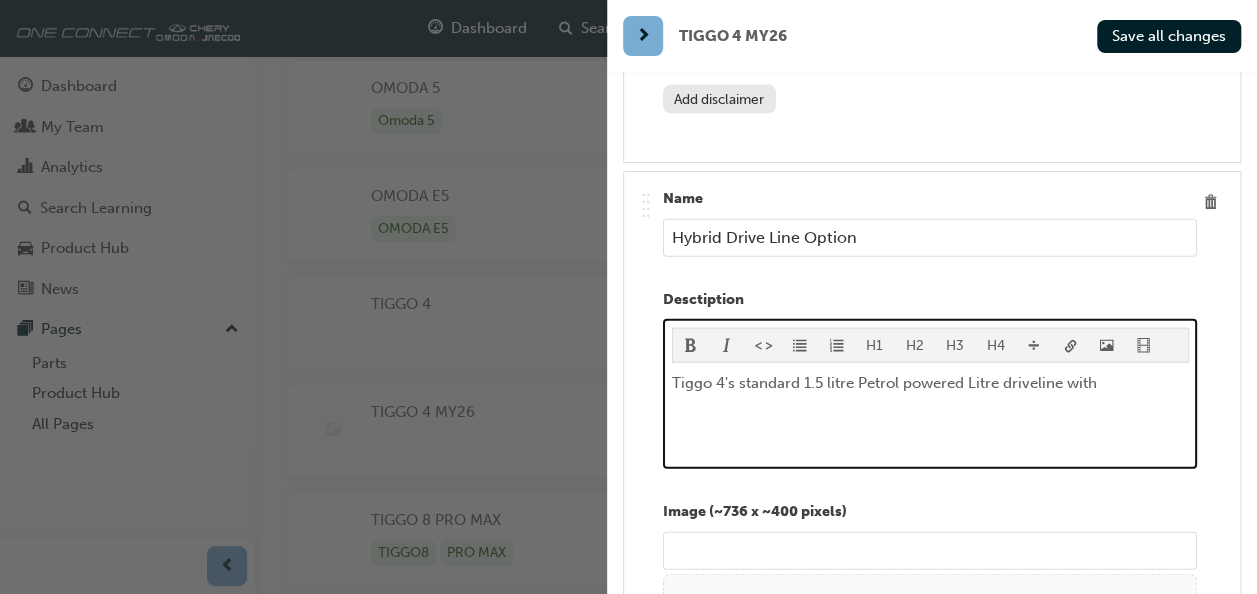 click on "Tiggo 4's standard 1.5 litre Petrol powered Litre driveline with" at bounding box center [930, 383] 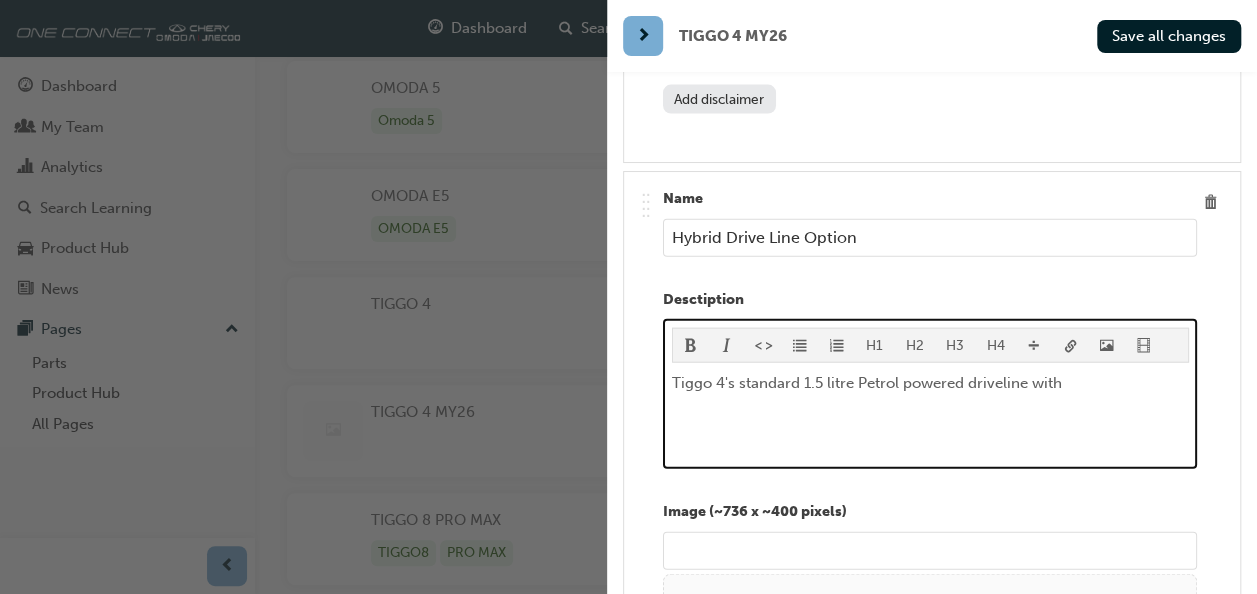 click on "Tiggo 4's standard 1.5 litre Petrol powered driveline with" at bounding box center (930, 383) 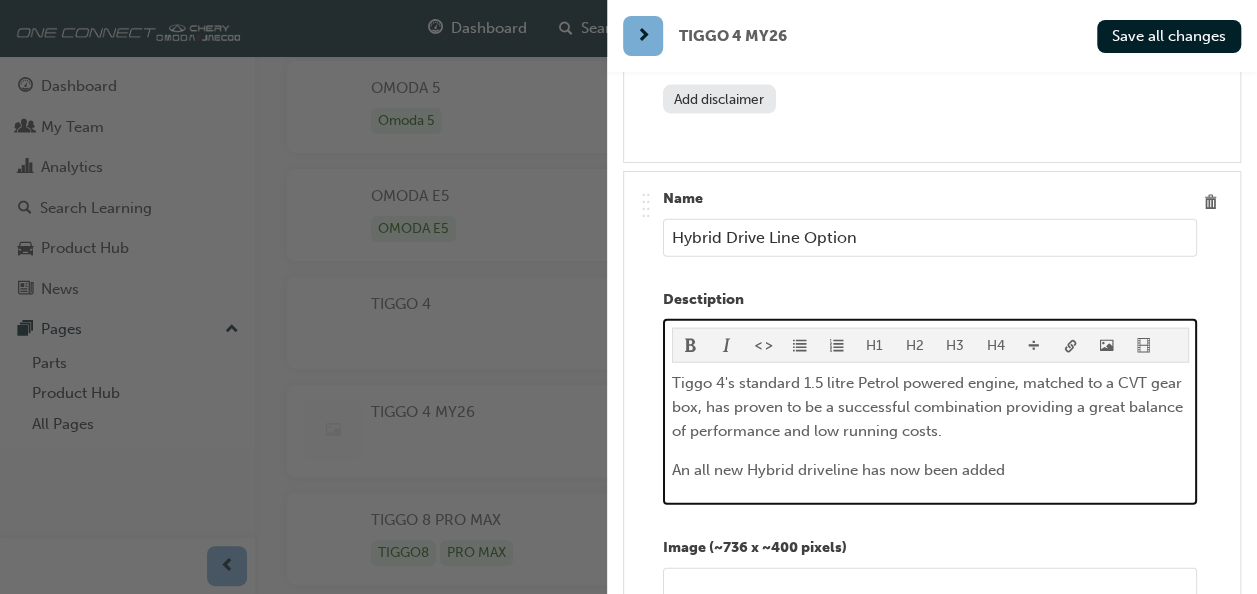 click on "An all new Hybrid driveline has now been added" at bounding box center (838, 470) 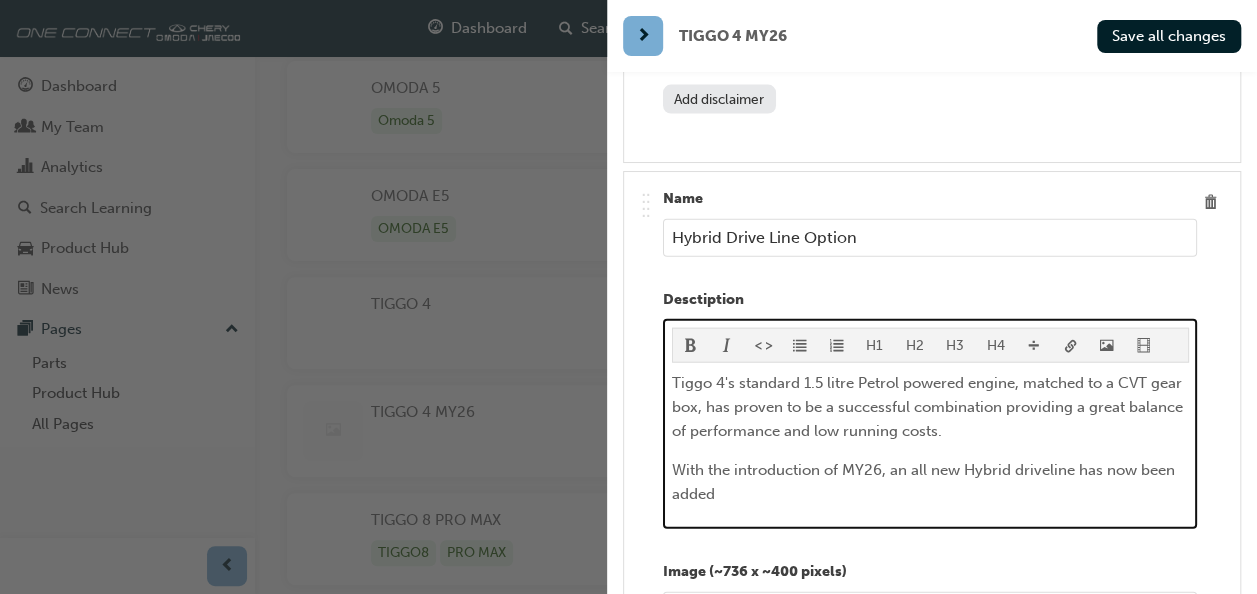 click on "With the introduction of MY26, an all new Hybrid driveline has now been added" at bounding box center [930, 482] 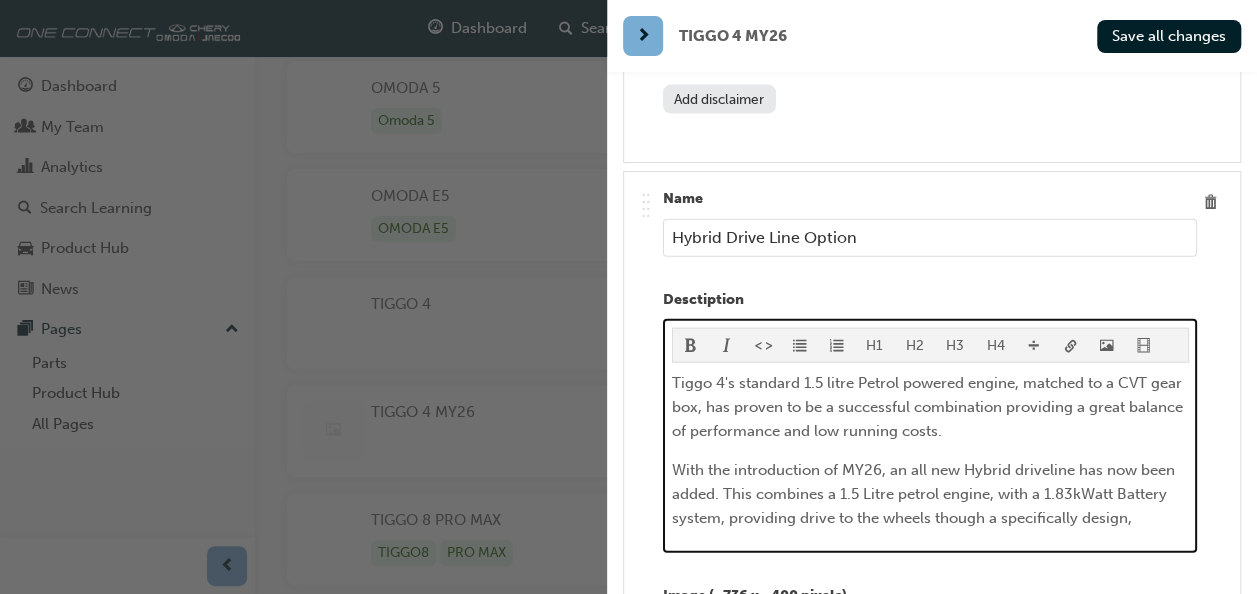 click on "With the introduction of MY26, an all new Hybrid driveline has now been added. This combines a 1.5 Litre petrol engine, with a 1.83kWatt Battery system, providing drive to the wheels though a specifically design," at bounding box center (925, 494) 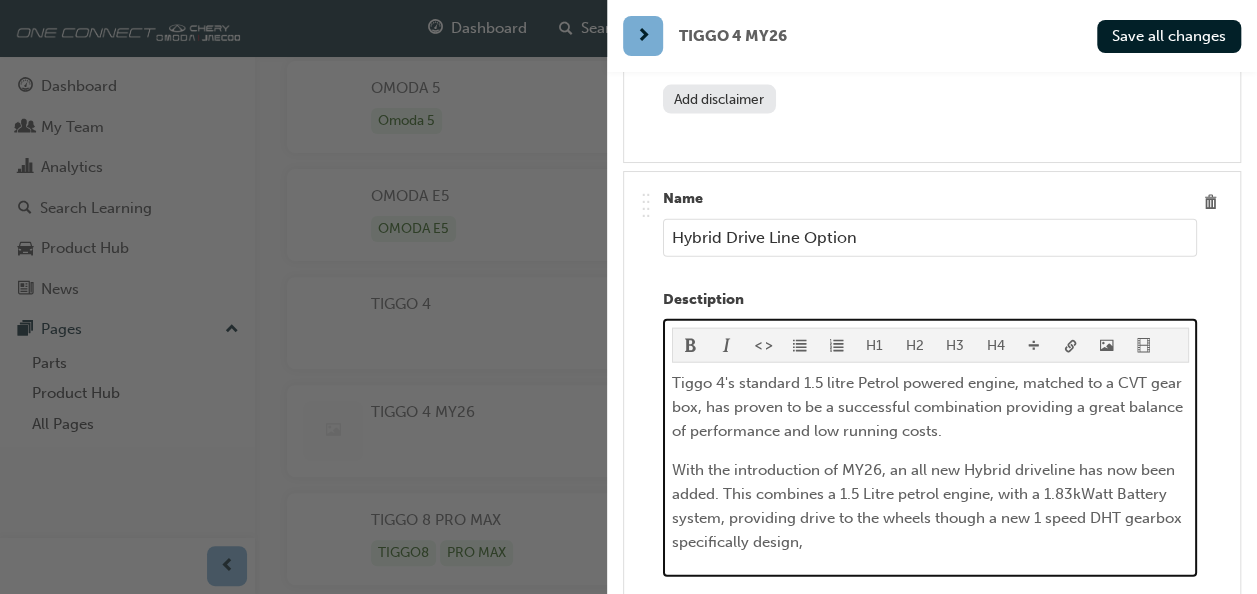 click on "With the introduction of MY26, an all new Hybrid driveline has now been added. This combines a 1.5 Litre petrol engine, with a 1.83kWatt Battery system, providing drive to the wheels though a new 1 speed DHT gearbox specifically design," at bounding box center [930, 506] 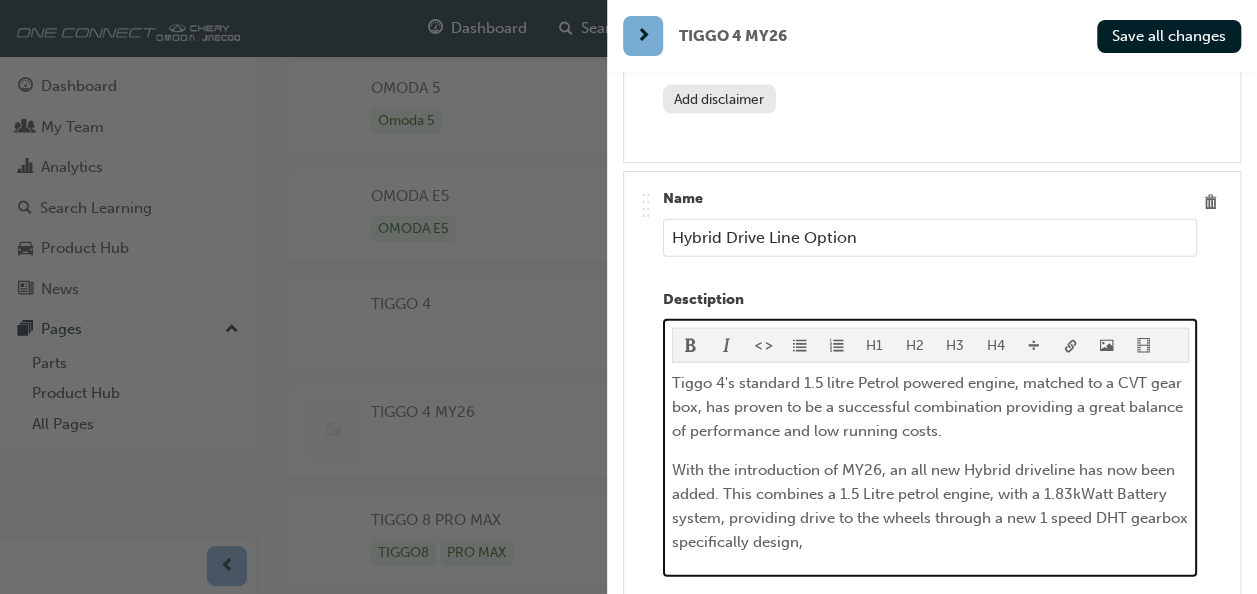click on "With the introduction of MY26, an all new Hybrid driveline has now been added. This combines a 1.5 Litre petrol engine, with a 1.83kWatt Battery system, providing drive to the wheels through a new 1 speed DHT gearbox specifically design," at bounding box center [930, 506] 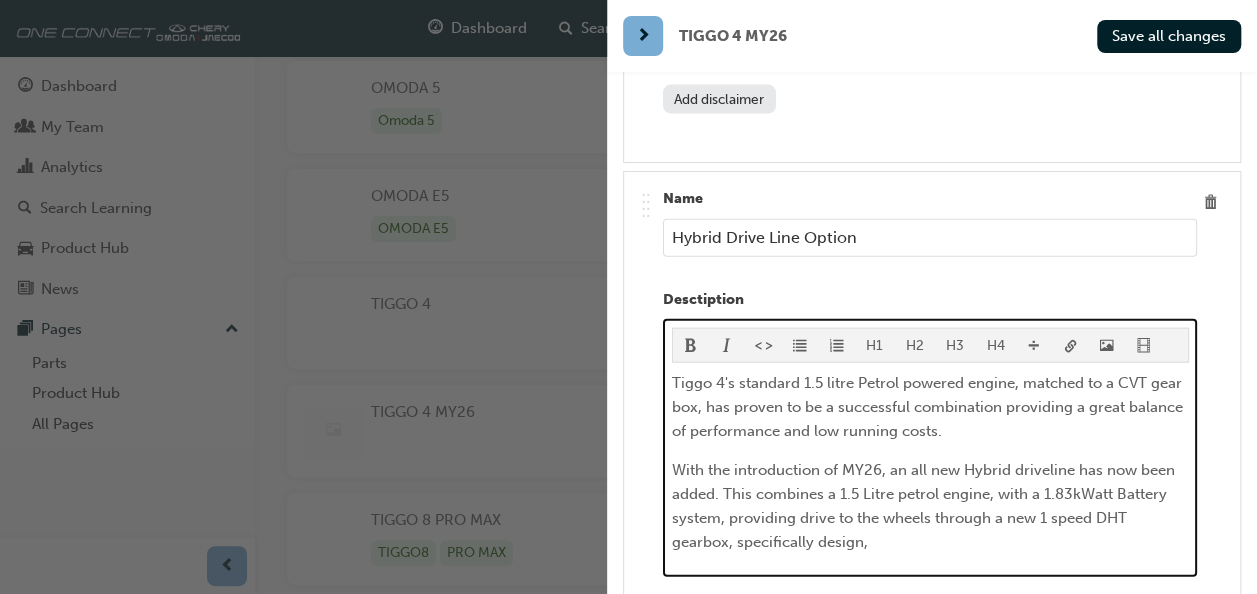 click on "H1 H2 H3 H4 Tiggo 4's standard 1.5 litre Petrol powered engine, matched to a CVT gear box, has proven to be a successful combination providing a great balance of performance and low running costs. With the introduction of MY26, an all new Hybrid driveline has now been added. This combines a 1.5 Litre petrol engine, with a 1.83kWatt Battery system, providing drive to the wheels through a new 1 speed DHT gearbox, specifically design," at bounding box center (930, 448) 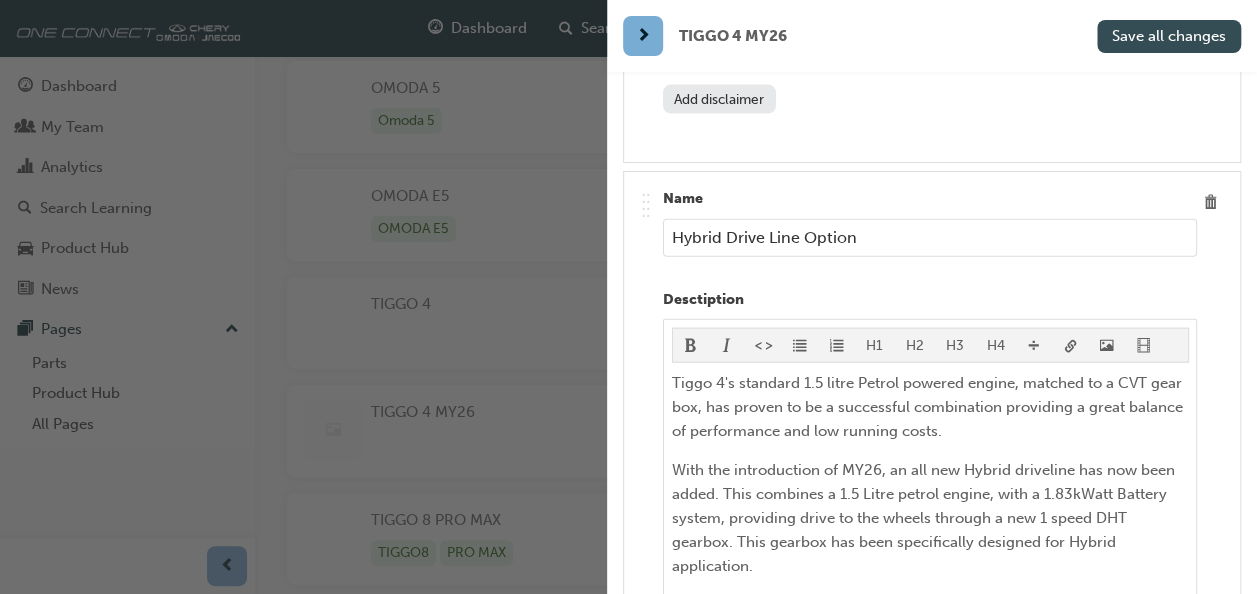 click on "Save all changes" at bounding box center [1169, 36] 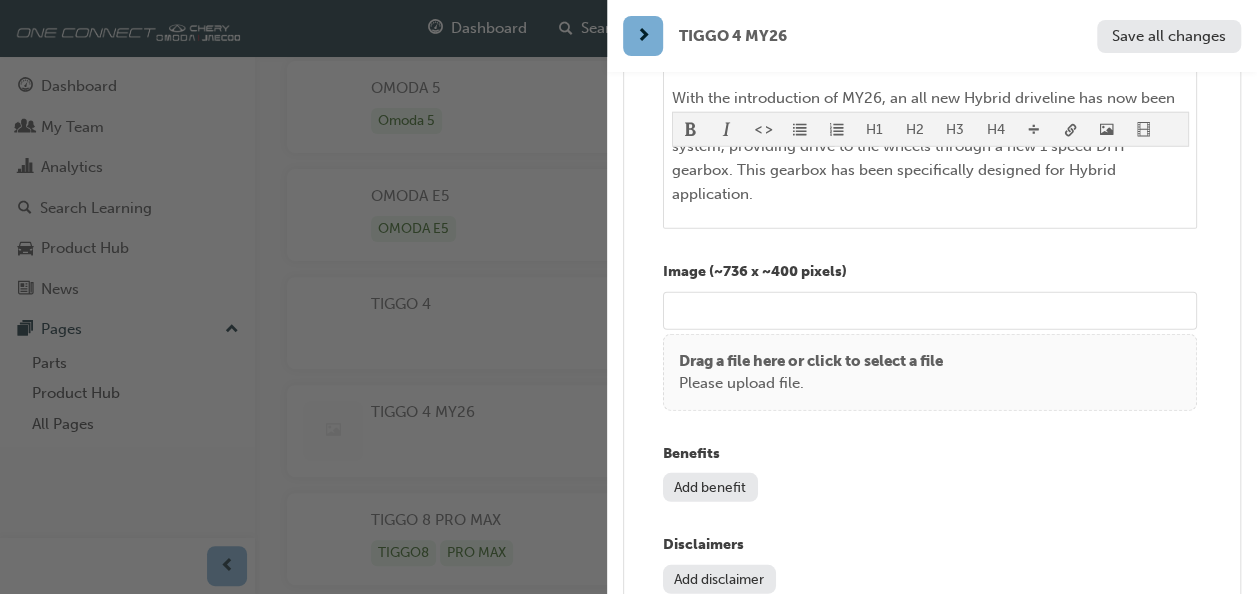 scroll, scrollTop: 14000, scrollLeft: 0, axis: vertical 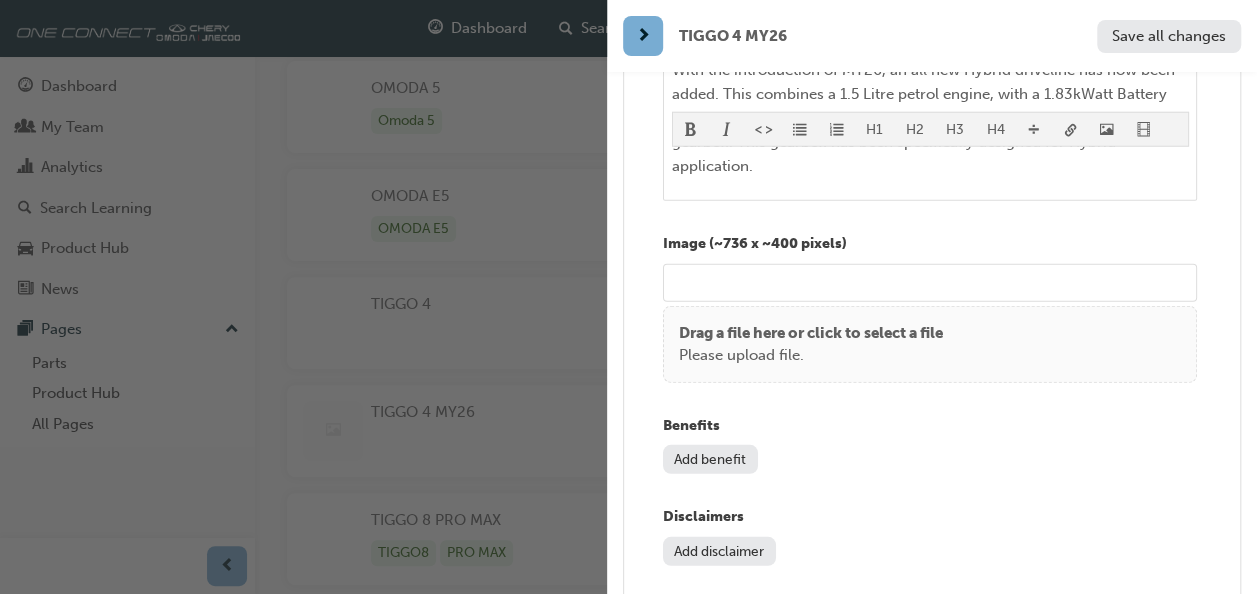 click on "Add benefit" at bounding box center (710, 459) 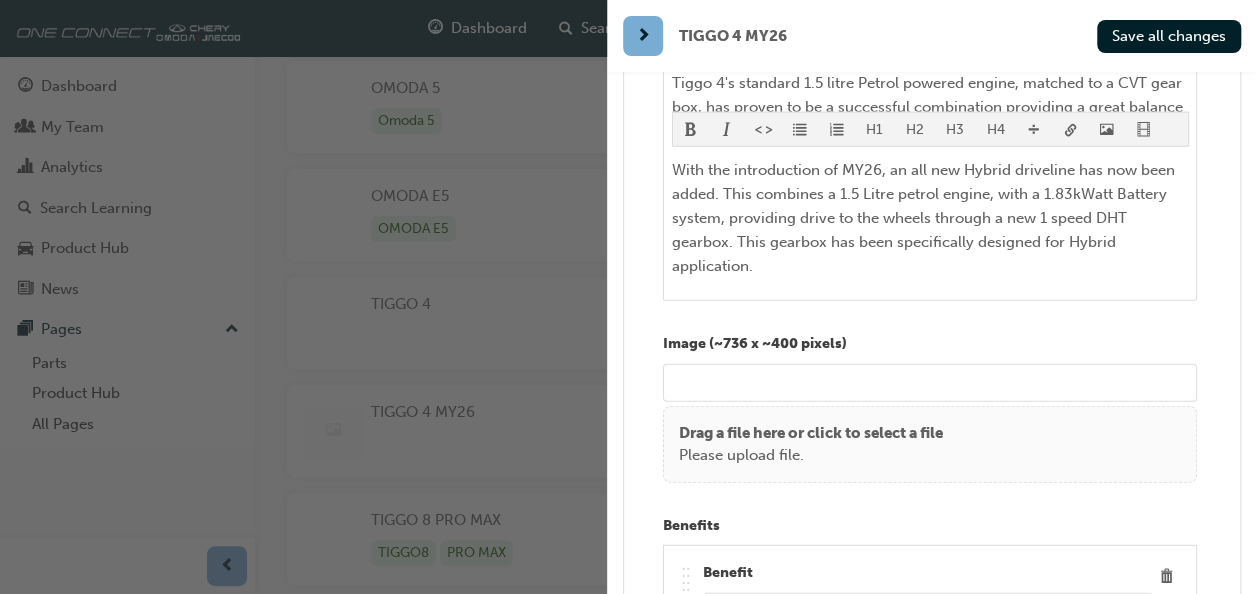 scroll, scrollTop: 14000, scrollLeft: 0, axis: vertical 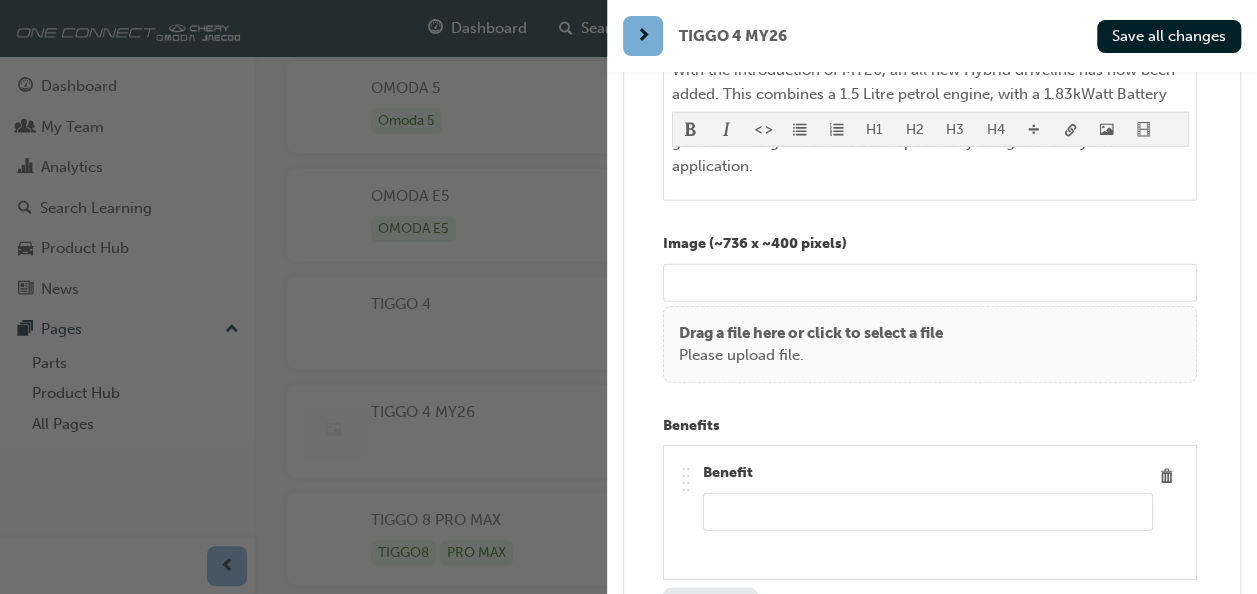 click at bounding box center (928, 512) 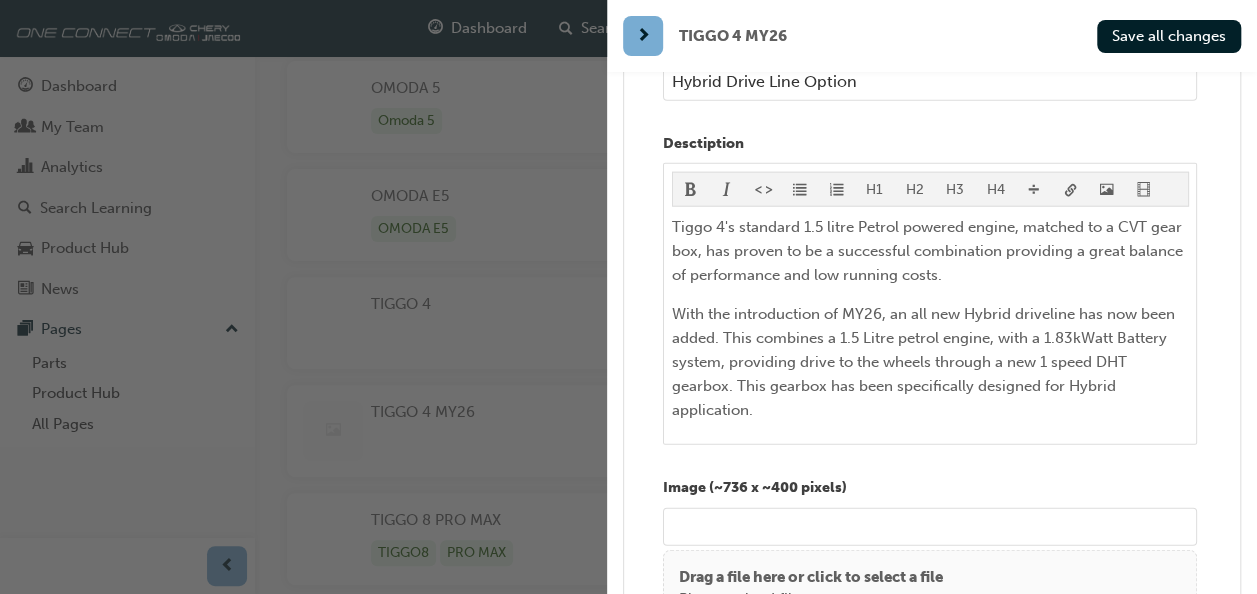scroll, scrollTop: 13800, scrollLeft: 0, axis: vertical 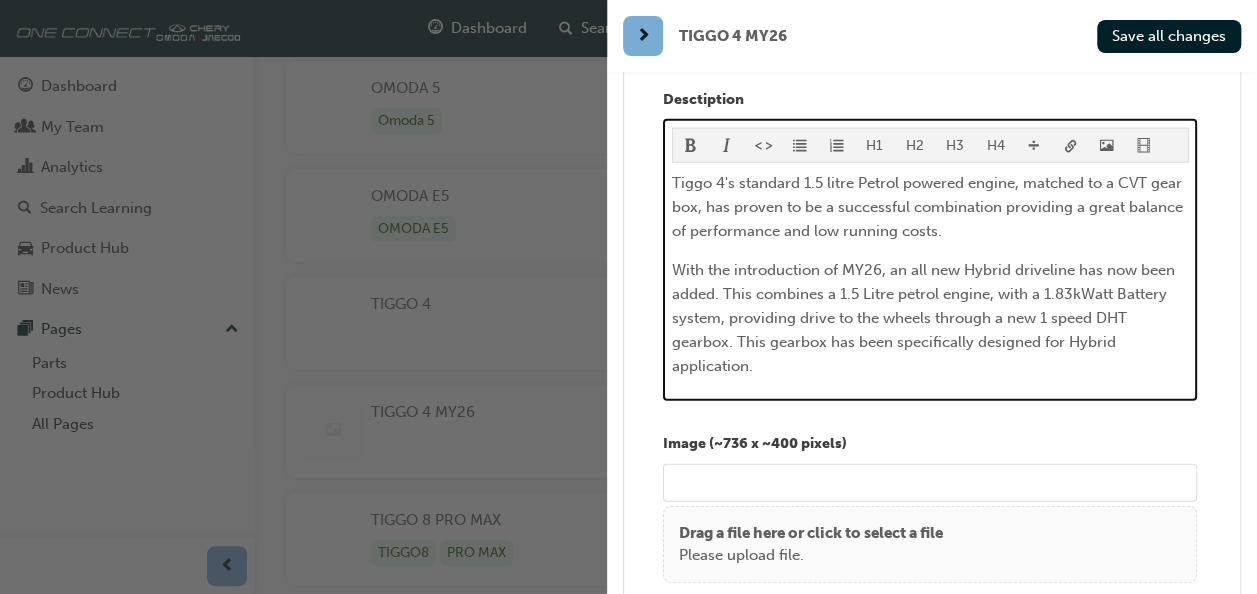 click on "With the introduction of MY26, an all new Hybrid driveline has now been added. This combines a 1.5 Litre petrol engine, with a 1.83kWatt Battery system, providing drive to the wheels through a new 1 speed DHT gearbox. This gearbox has been specifically designed for Hybrid application." at bounding box center [930, 318] 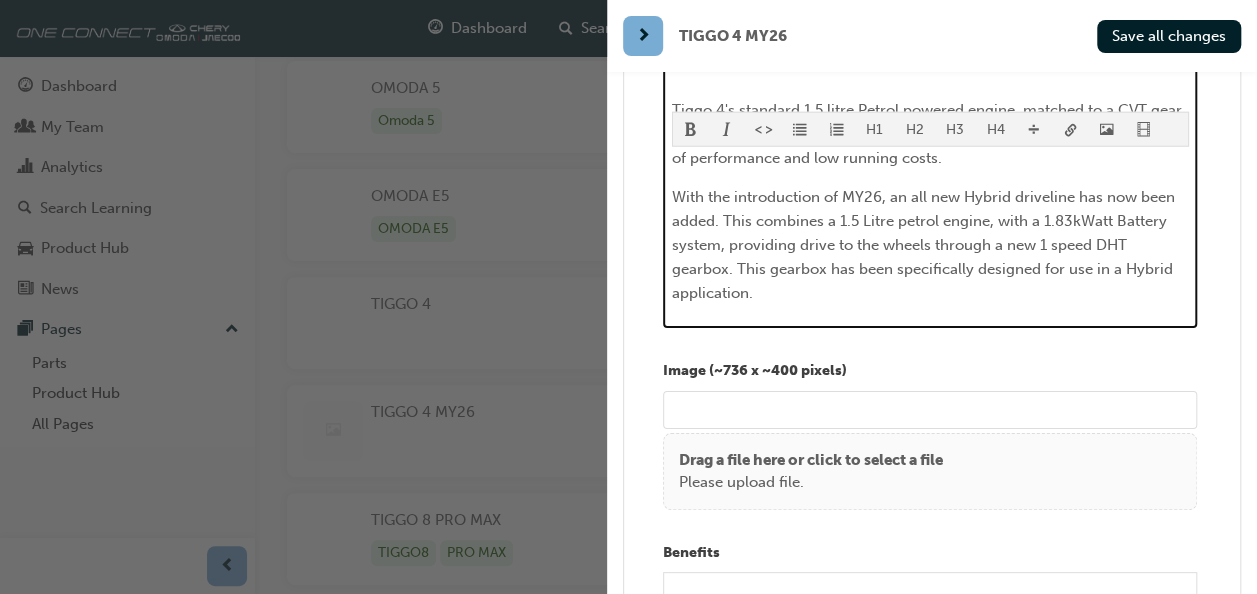 scroll, scrollTop: 13900, scrollLeft: 0, axis: vertical 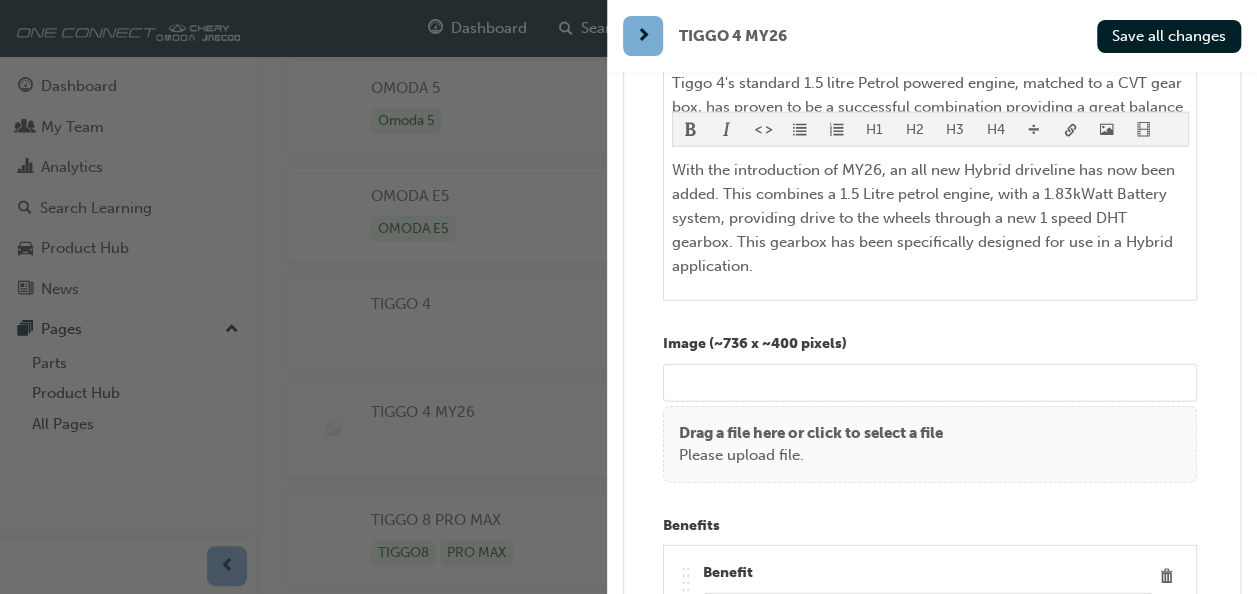 click at bounding box center [928, 612] 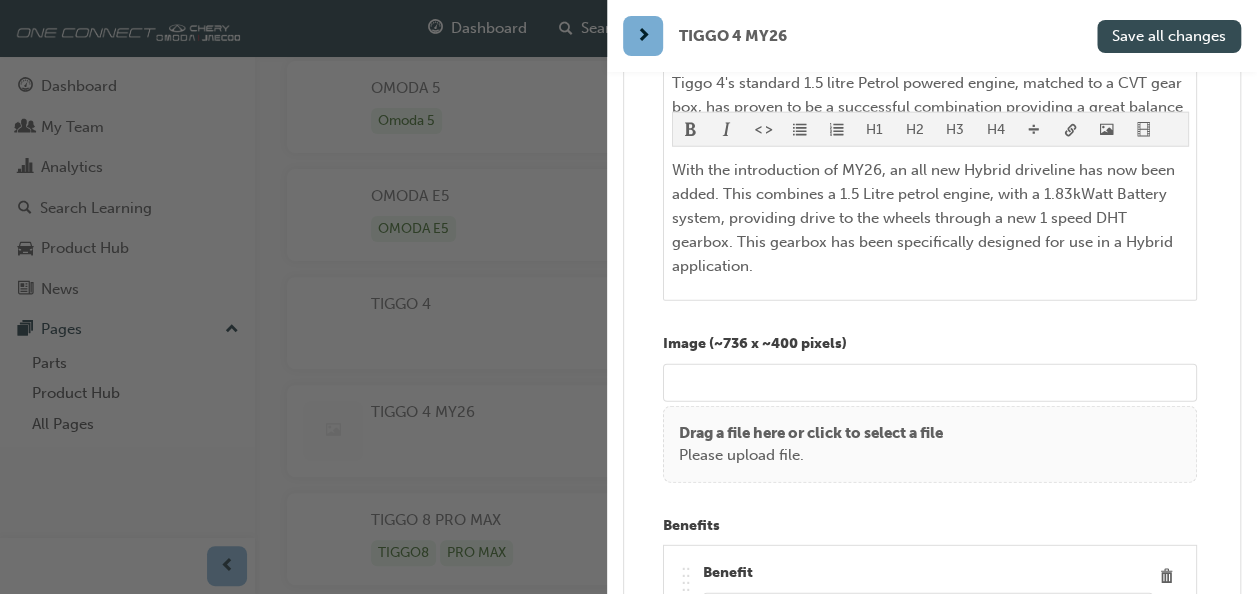 type on "The hybrid option will be popular with those prospective buyers who want the advantages of an EV, without the concerns an EV has become associated with. For example, they want cheap running costs when commuting, but want long range to avoid having the inconvenience of regular charging requirements." 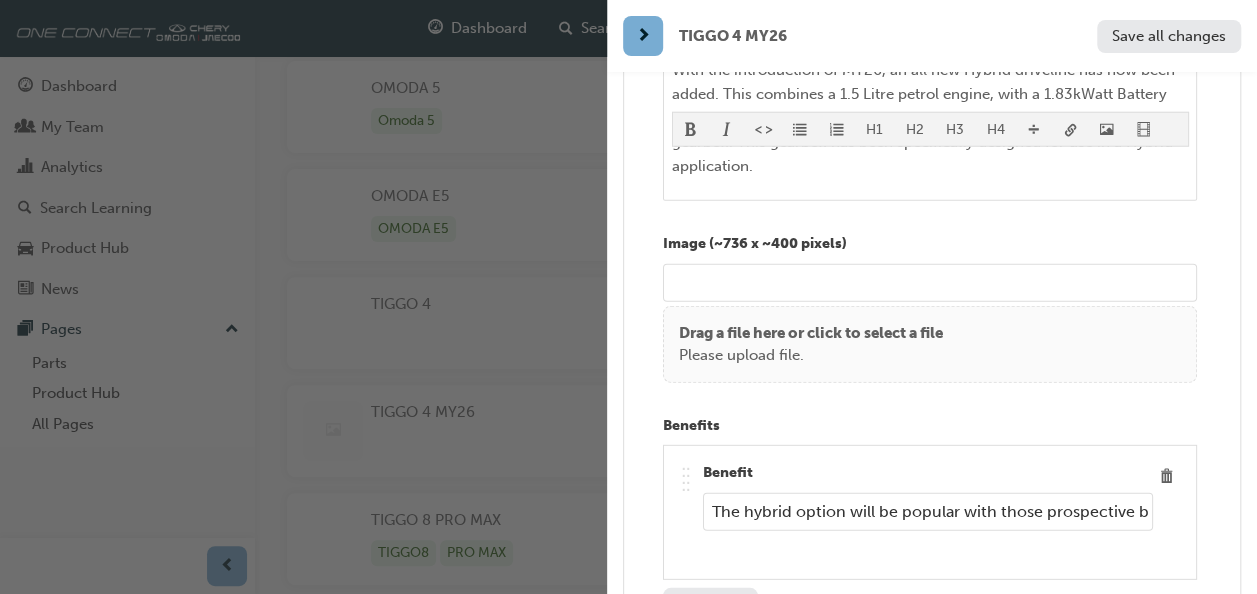 scroll, scrollTop: 14100, scrollLeft: 0, axis: vertical 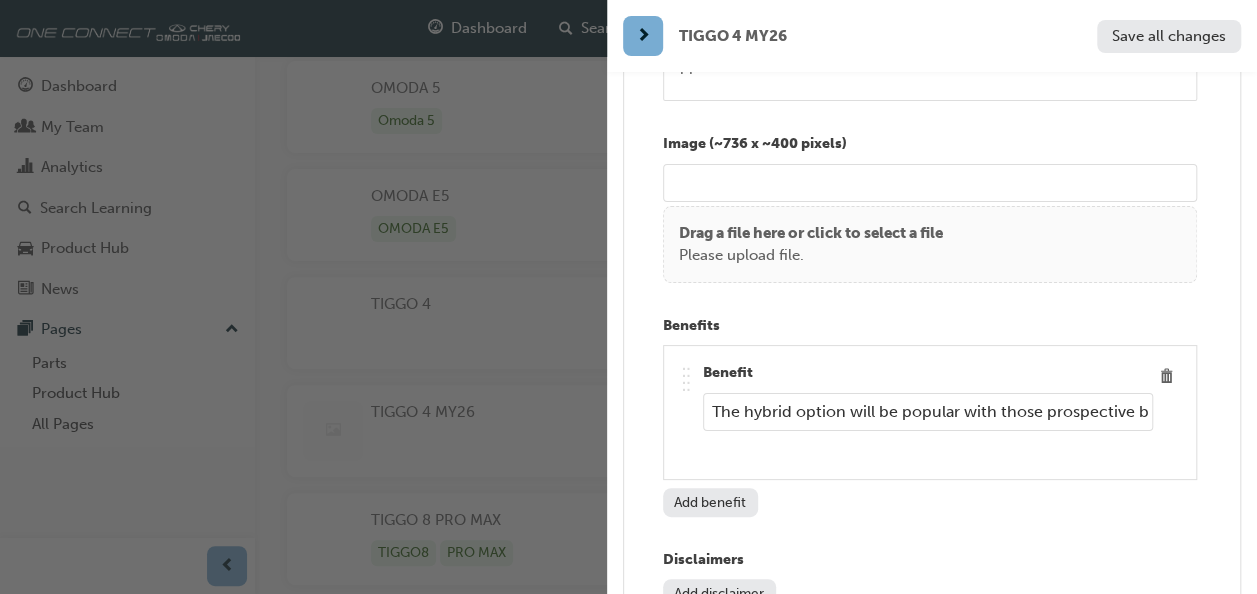 click on "Add benefit" at bounding box center (710, 502) 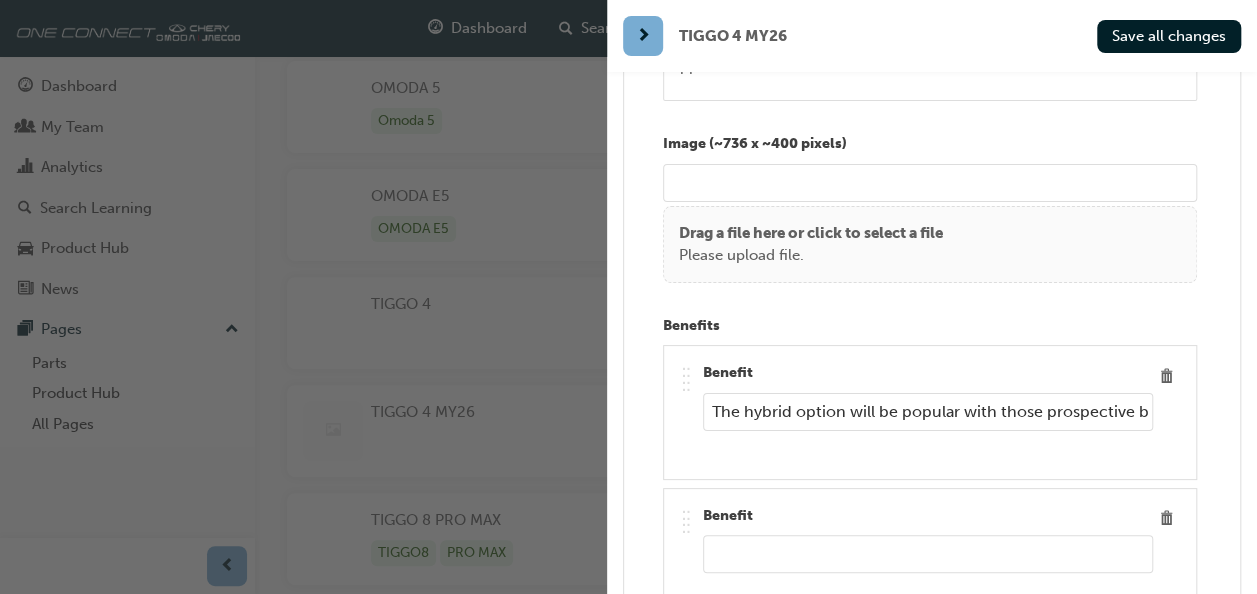 click at bounding box center (928, 554) 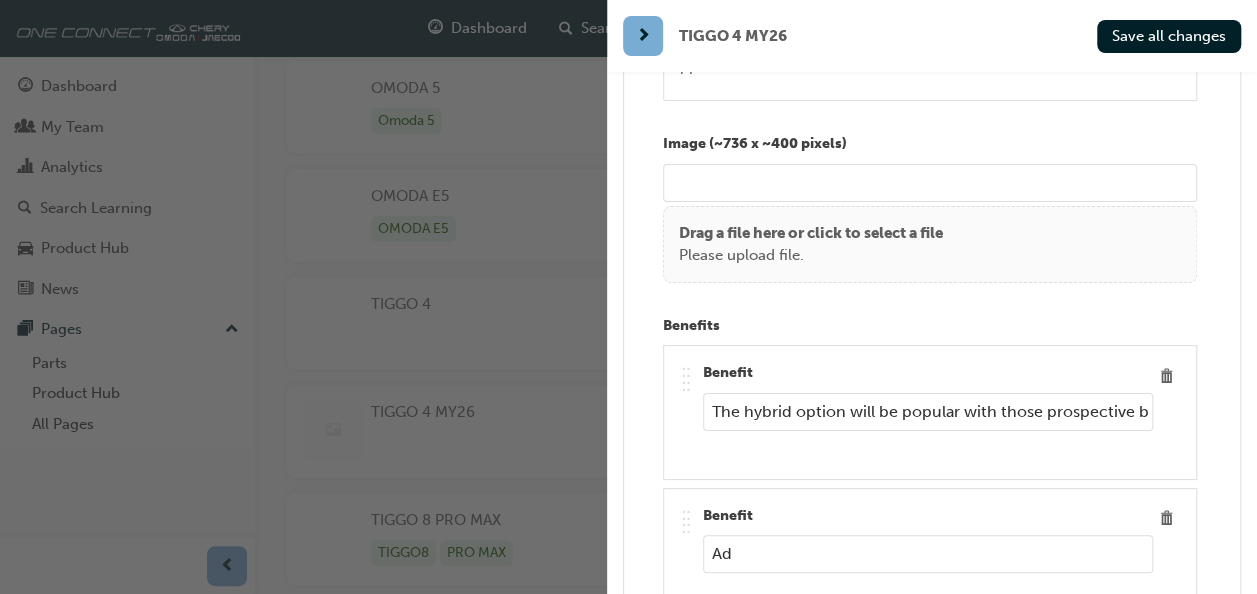 type on "A" 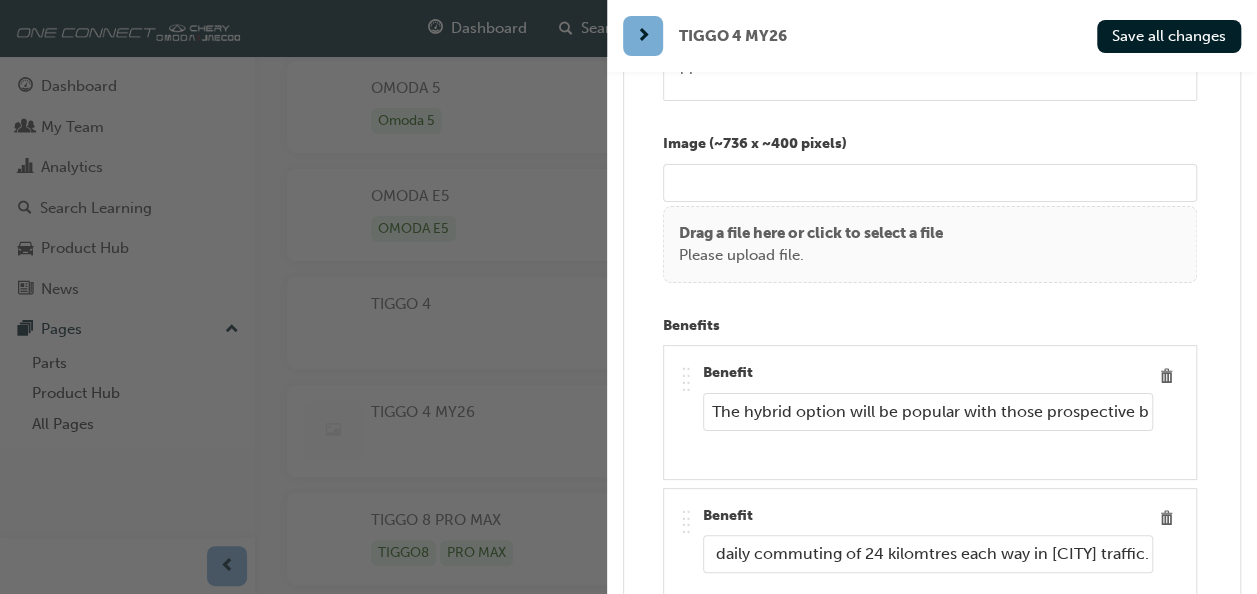 scroll, scrollTop: 0, scrollLeft: 601, axis: horizontal 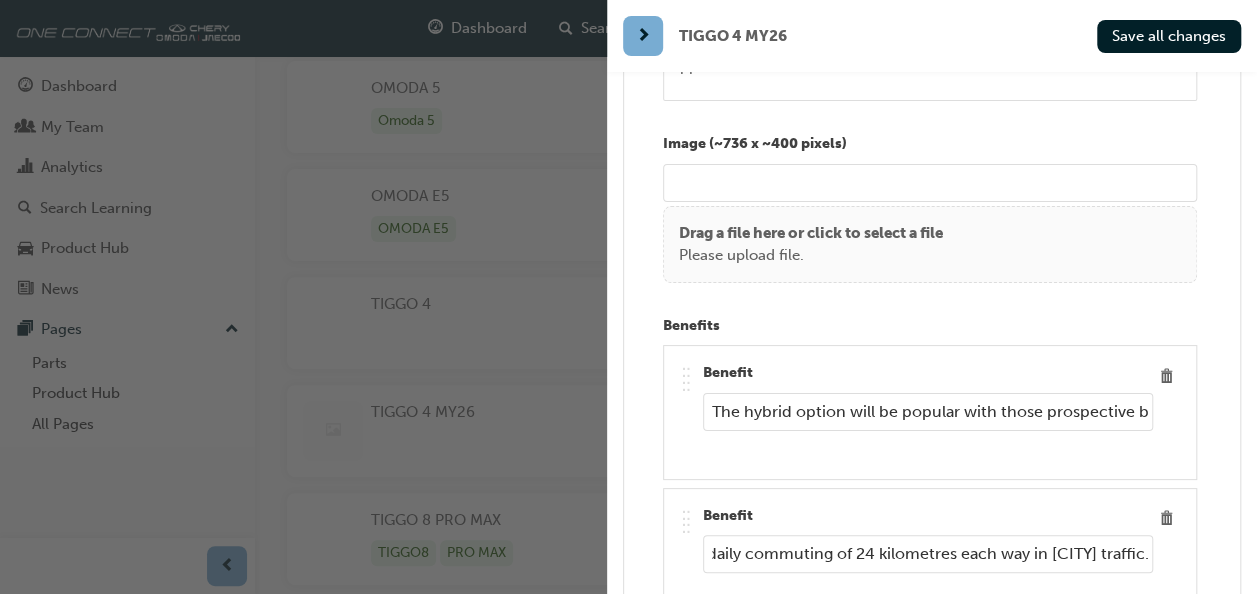 click on "Extended Range. Local tests have returned up to 1200km of range when doing daily commuting of 24 kilometres each way in [CITY] traffic." at bounding box center [928, 554] 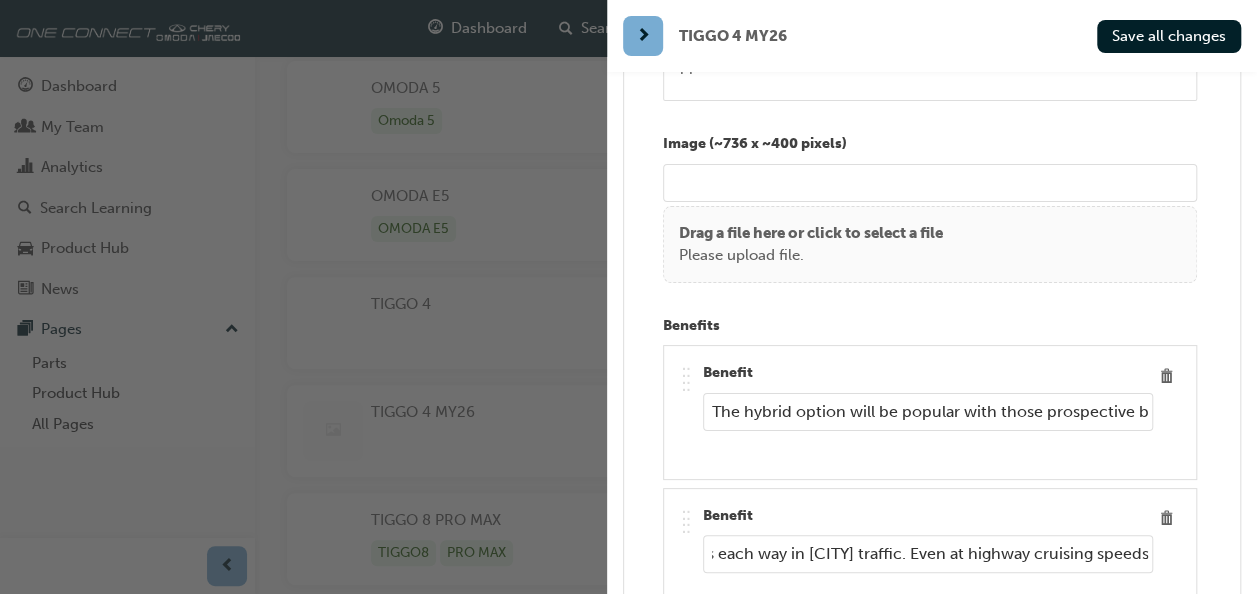 scroll, scrollTop: 0, scrollLeft: 852, axis: horizontal 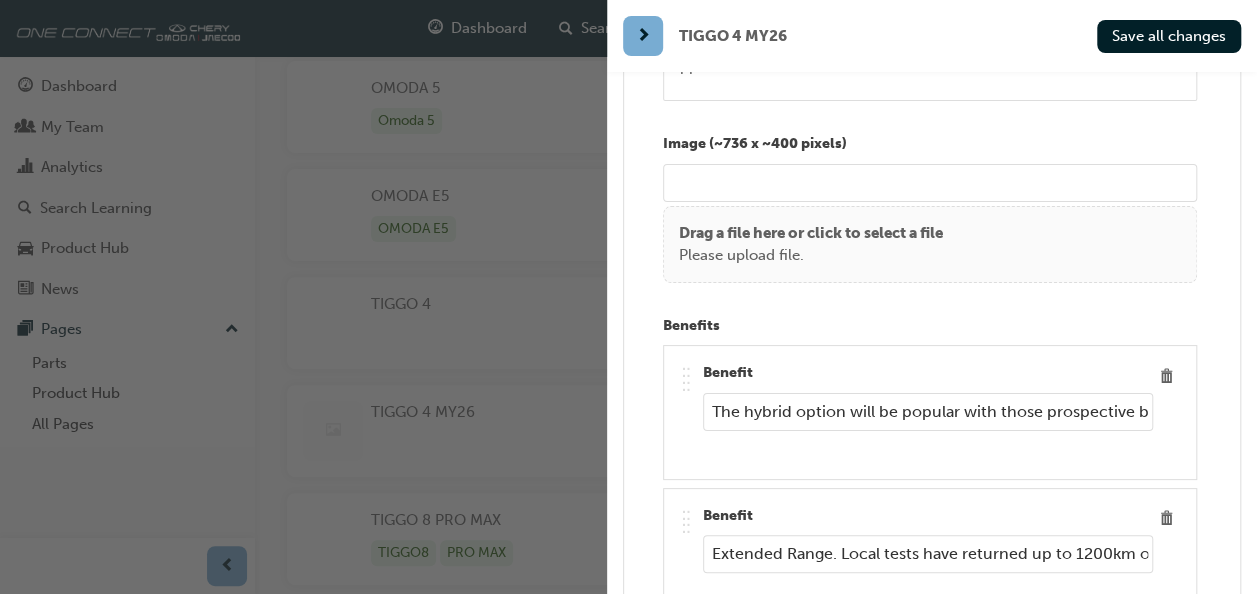 click on "Extended Range. Local tests have returned up to 1200km of range when doing daily commuting of 24 kilometres each way in [CITY] traffic. Even at highway cruising speeds" at bounding box center (928, 554) 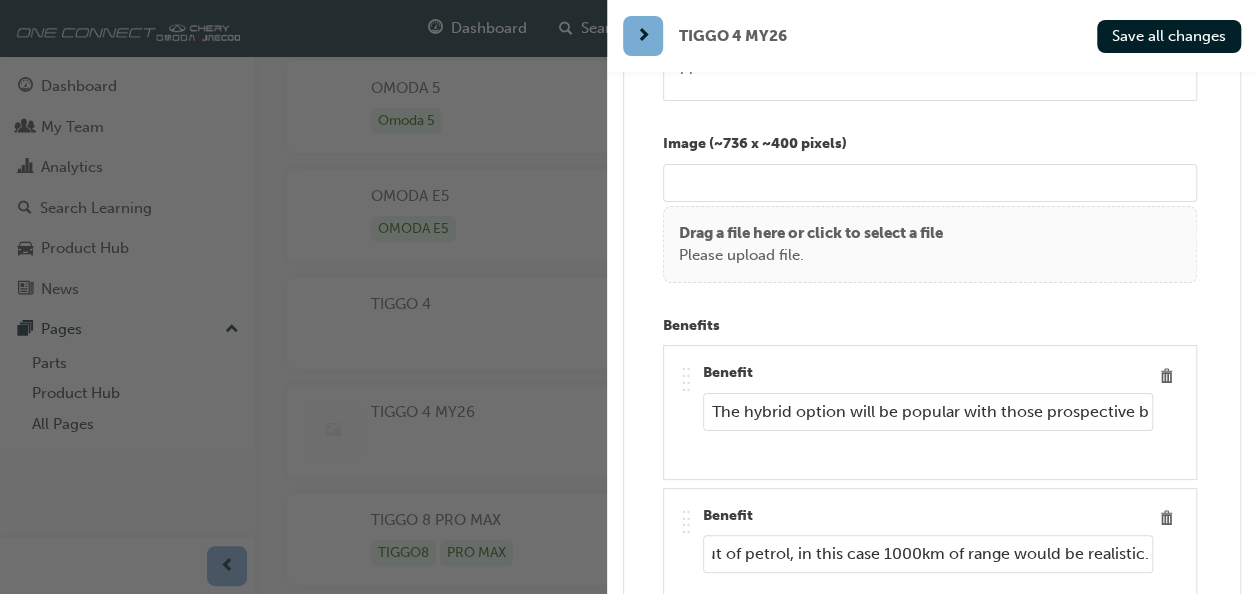scroll, scrollTop: 0, scrollLeft: 2041, axis: horizontal 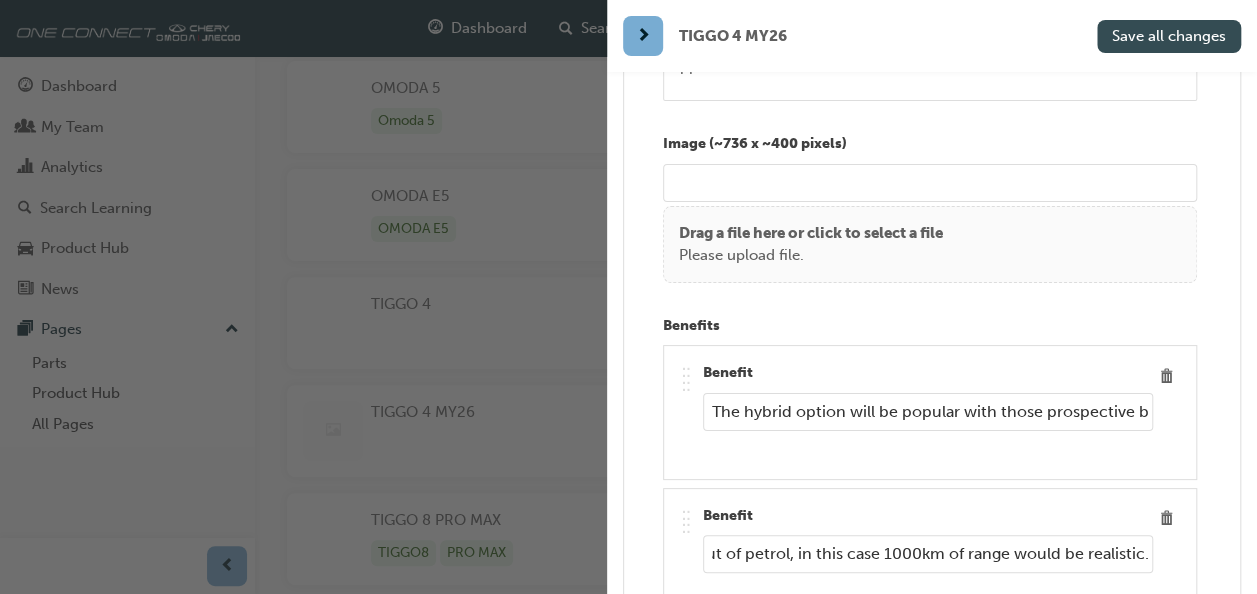 type on "Extended Range. Local tests have returned up to 1200km of commuting range, with one road trip of mostly Highway driving returning 4.7 litres per 100km, resulting in a range of 1085km with an average speed of 95km/hour. Given you would want to fill up prior to running out of petrol, in this case 1000km of range would be realistic." 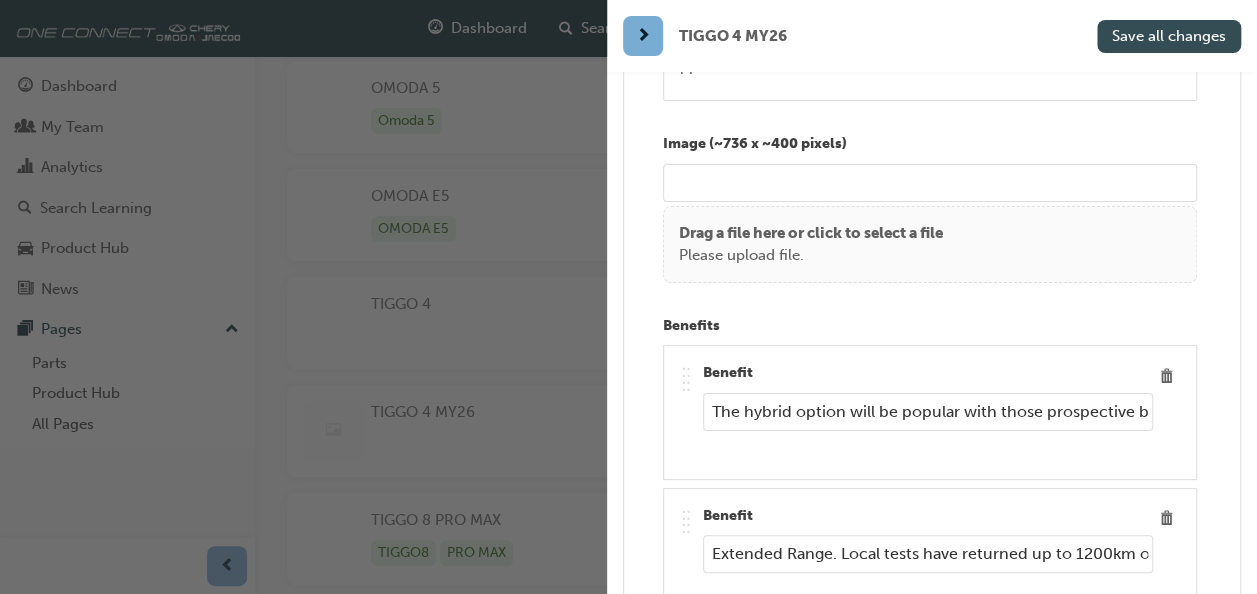 click on "Save all changes" at bounding box center (1169, 36) 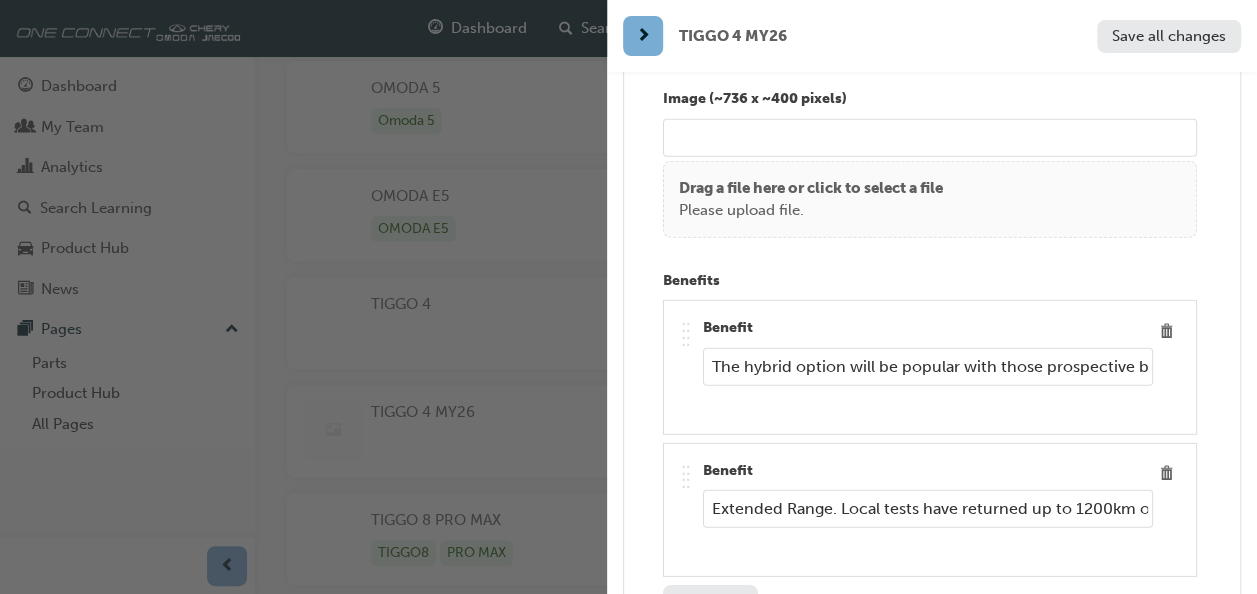 scroll, scrollTop: 14100, scrollLeft: 0, axis: vertical 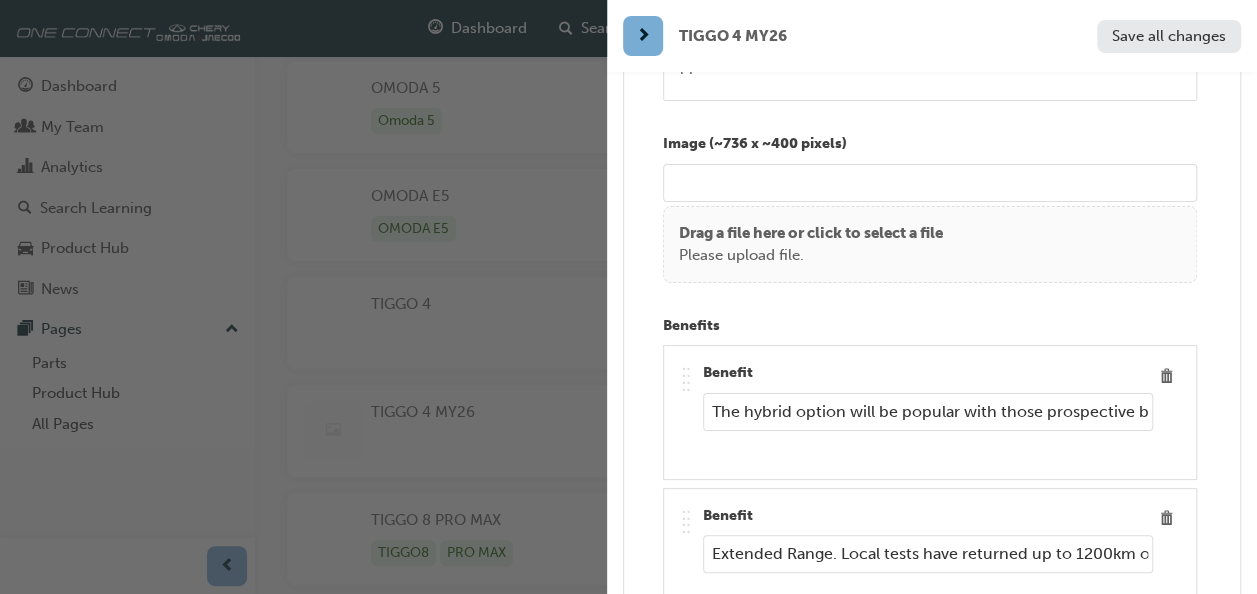 click on "The hybrid option will be popular with those prospective buyers who want the advantages of an EV, without the concerns an EV has become associated with. For example, they want cheap running costs when commuting, but want long range to avoid having the inconvenience of regular charging requirements." at bounding box center (928, 412) 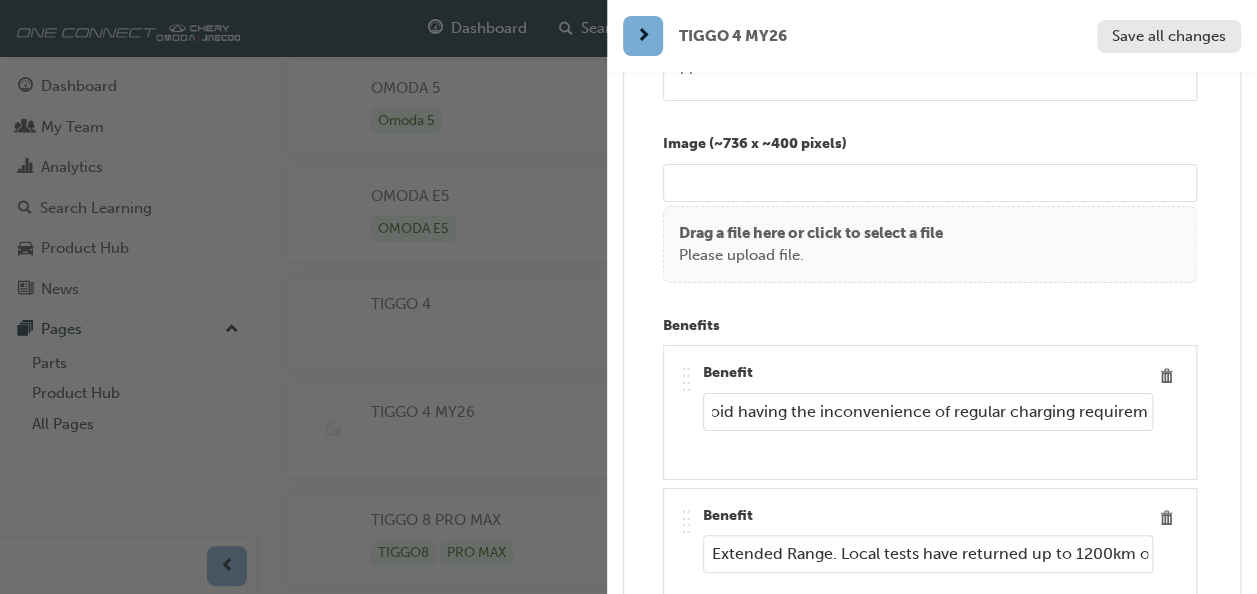 scroll, scrollTop: 0, scrollLeft: 1873, axis: horizontal 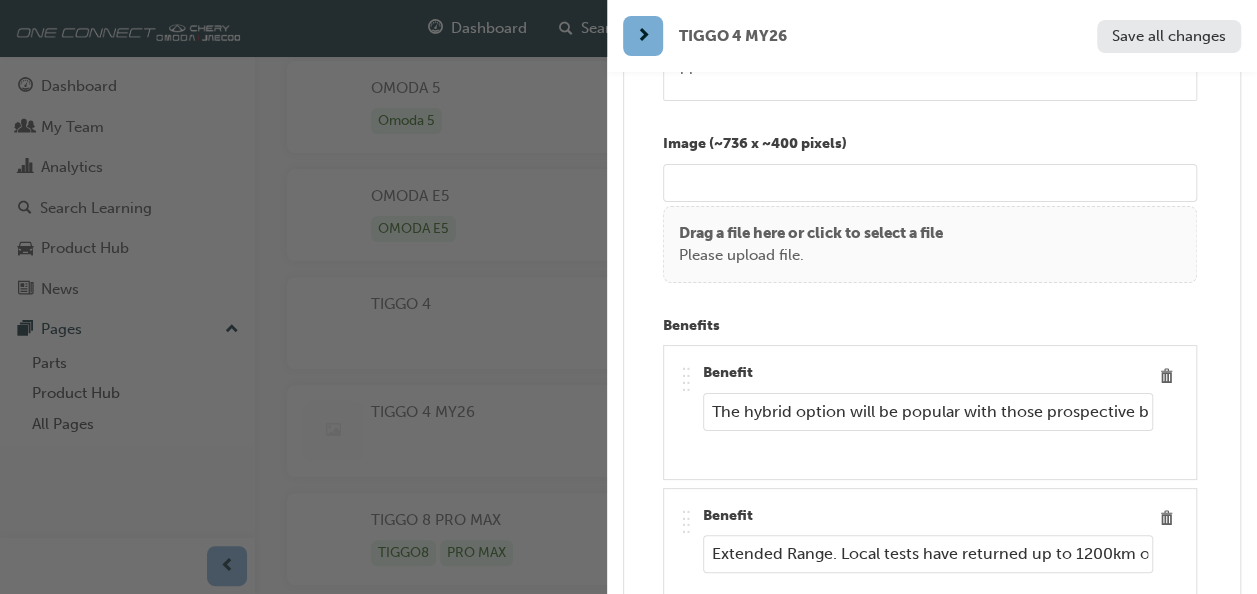 click on "Add benefit" at bounding box center [710, 644] 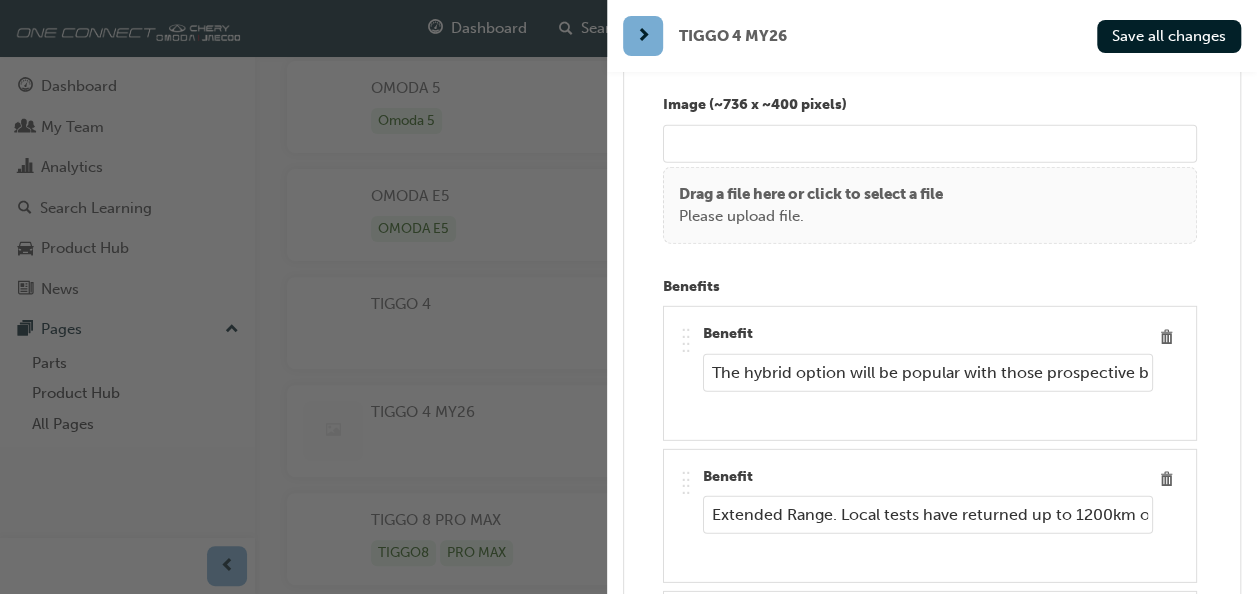 scroll, scrollTop: 14200, scrollLeft: 0, axis: vertical 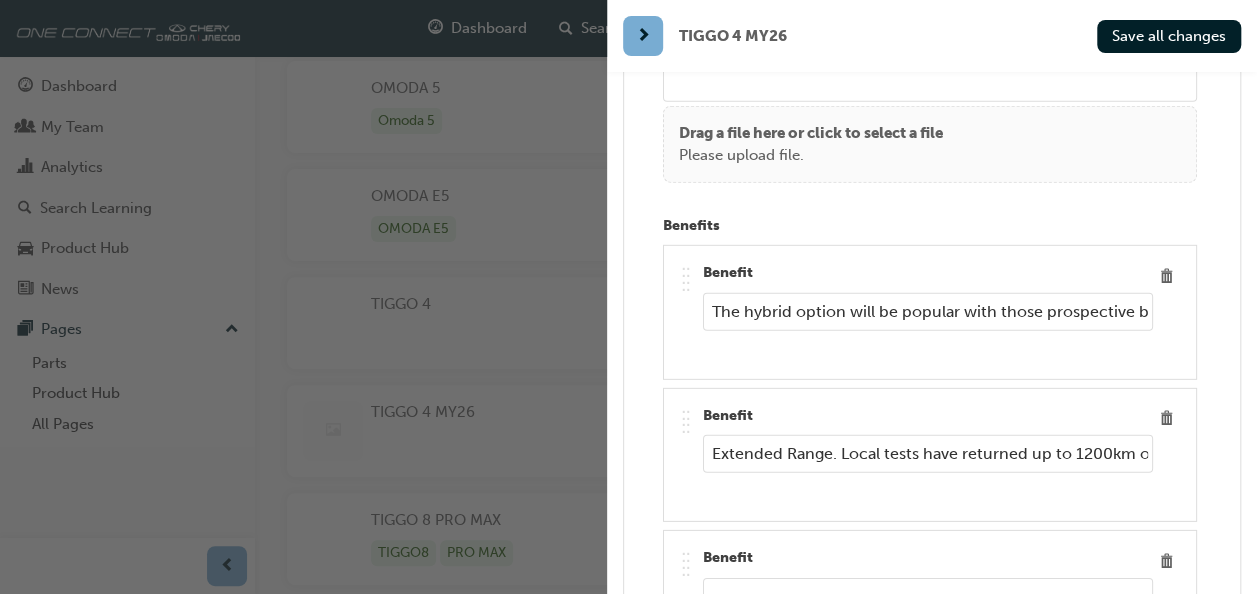 click at bounding box center [928, 597] 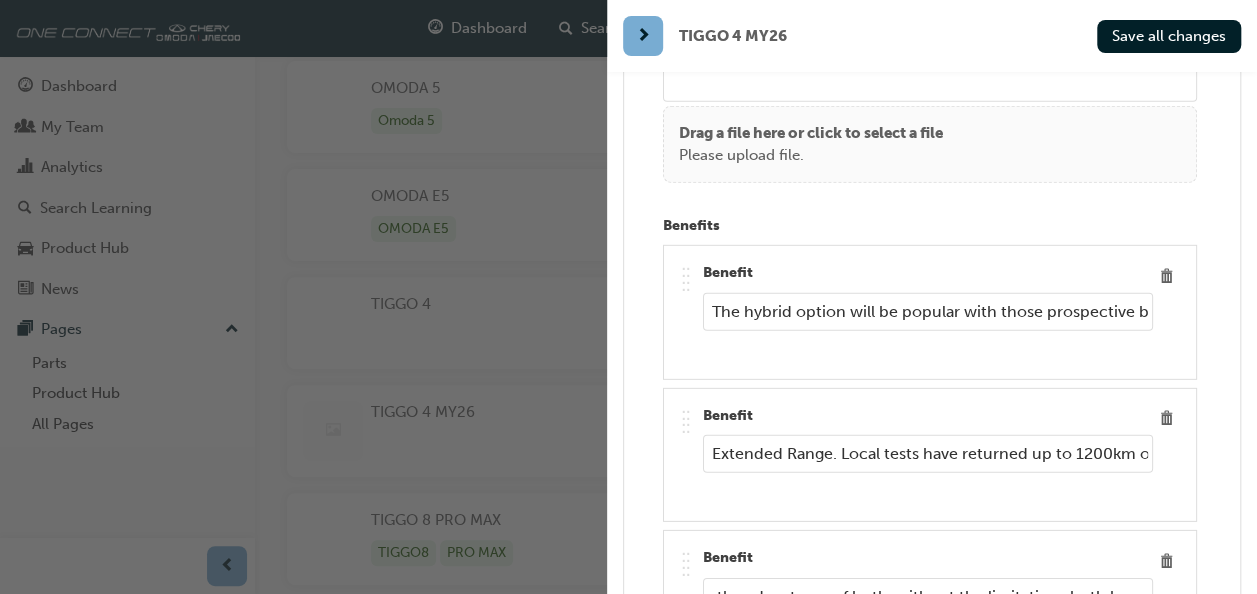 scroll, scrollTop: 0, scrollLeft: 579, axis: horizontal 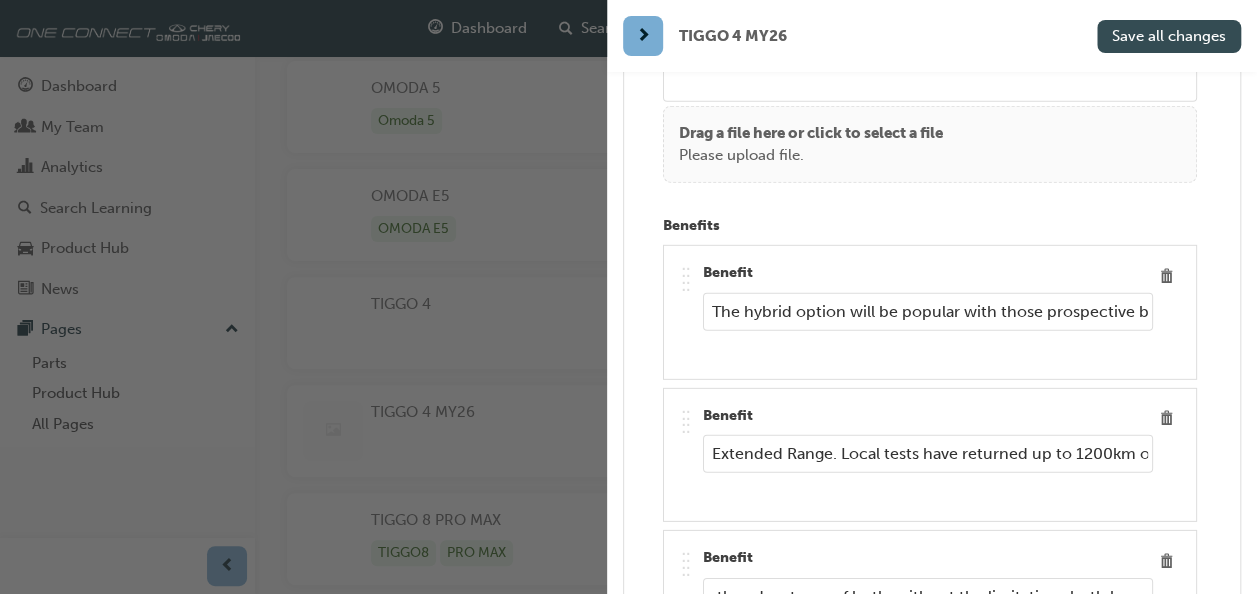 type on "Hybrids are the perfect compromise between an ICE and an EV. They offer all the advantages of both, without the limitations both have." 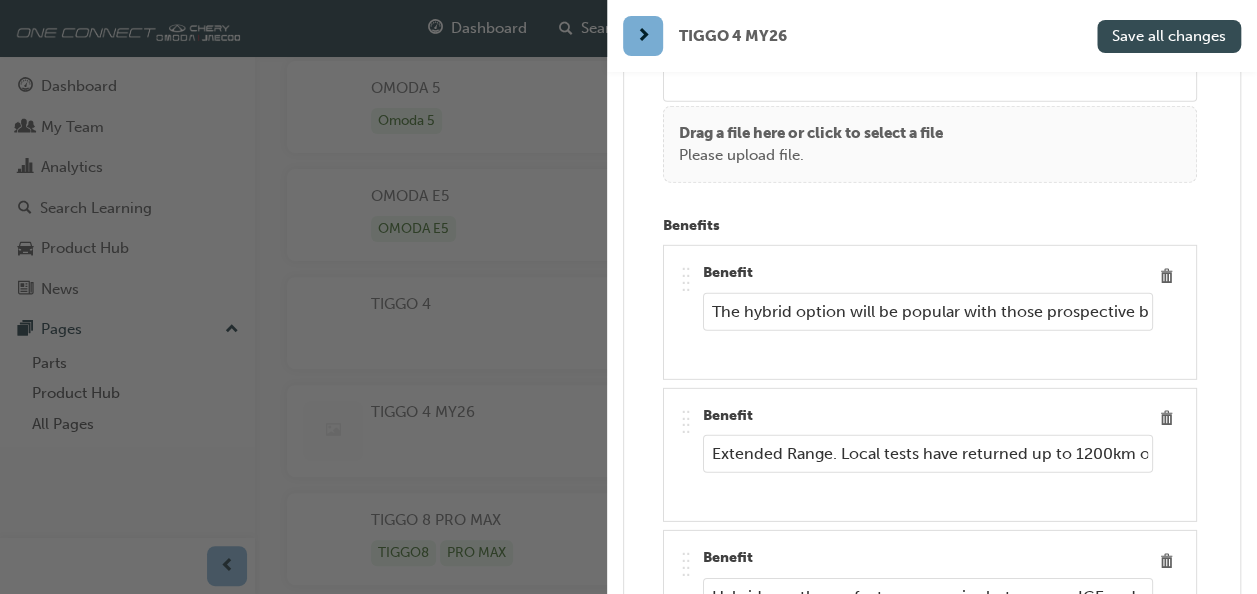 click on "Save all changes" at bounding box center [1169, 36] 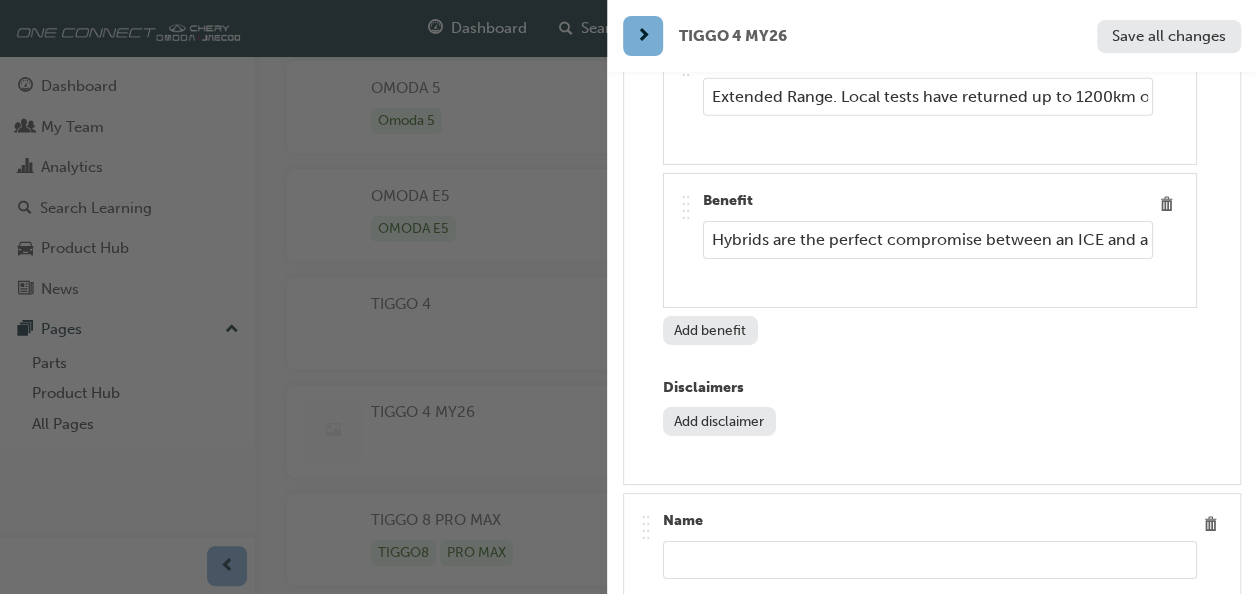 scroll, scrollTop: 14600, scrollLeft: 0, axis: vertical 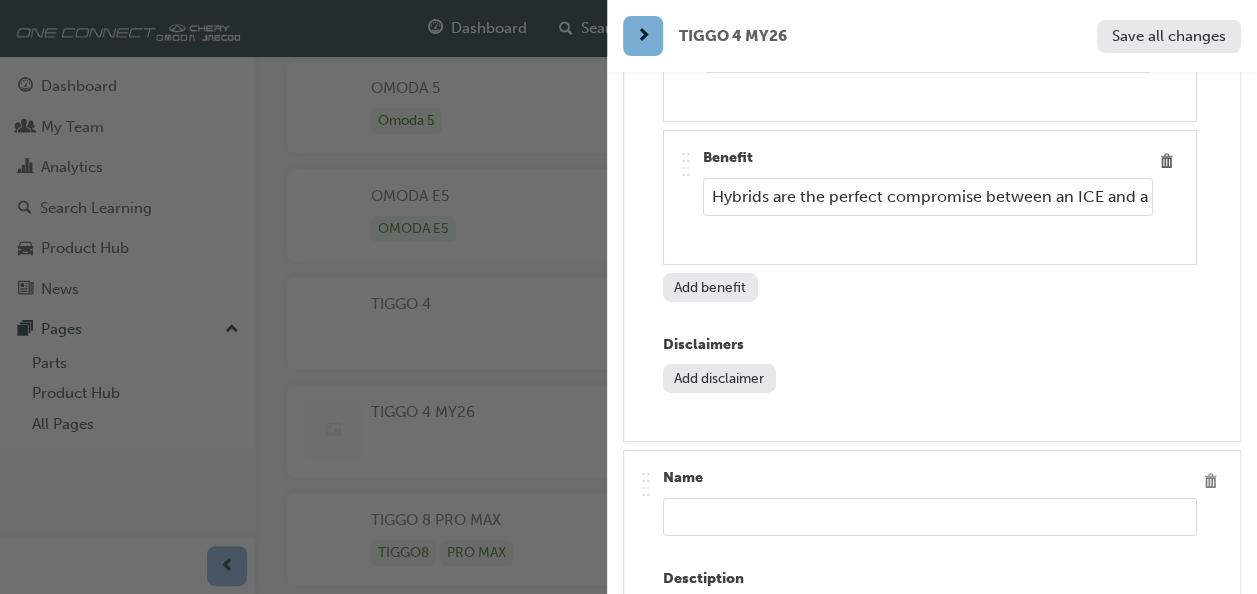 click at bounding box center [1210, 480] 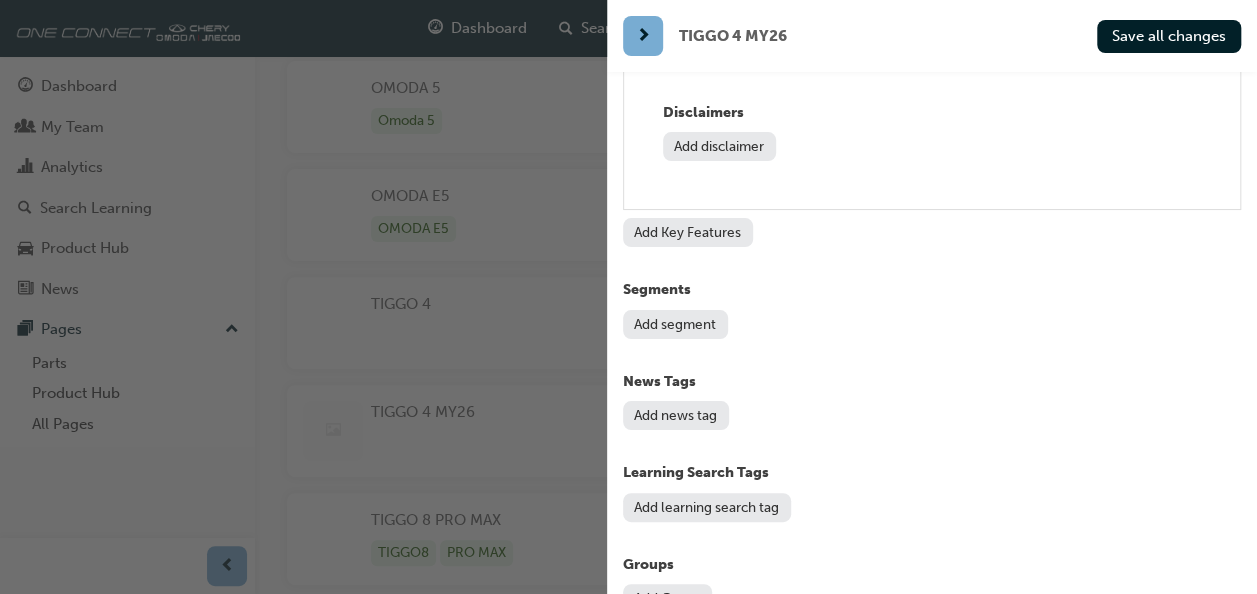 scroll, scrollTop: 14848, scrollLeft: 0, axis: vertical 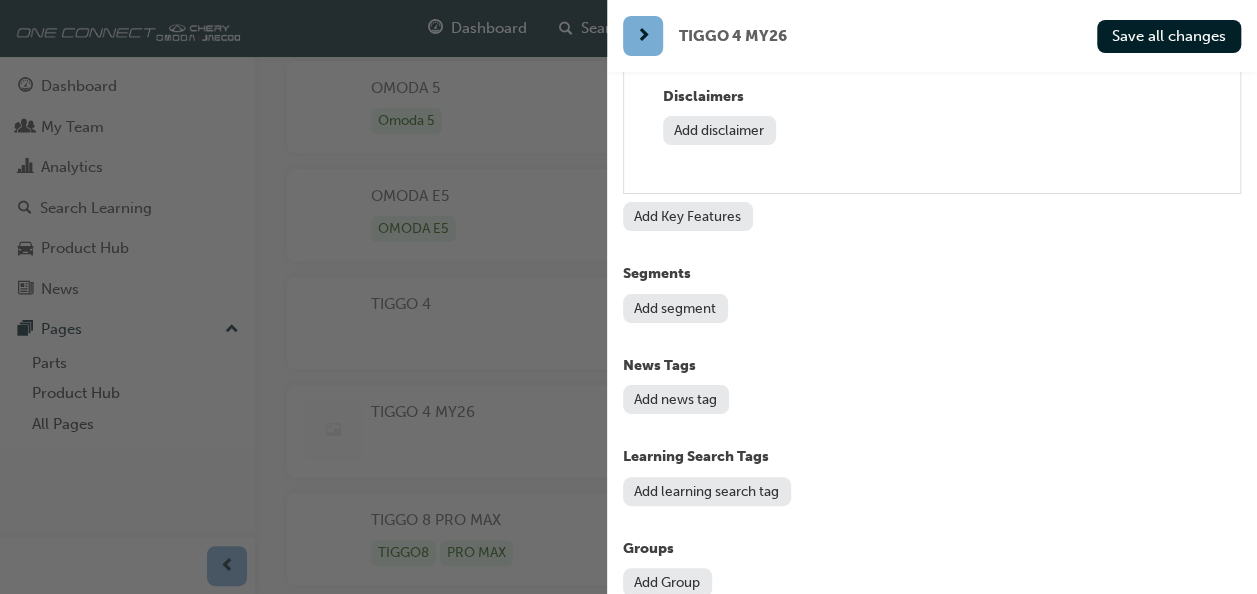 click on "Add segment" at bounding box center [675, 308] 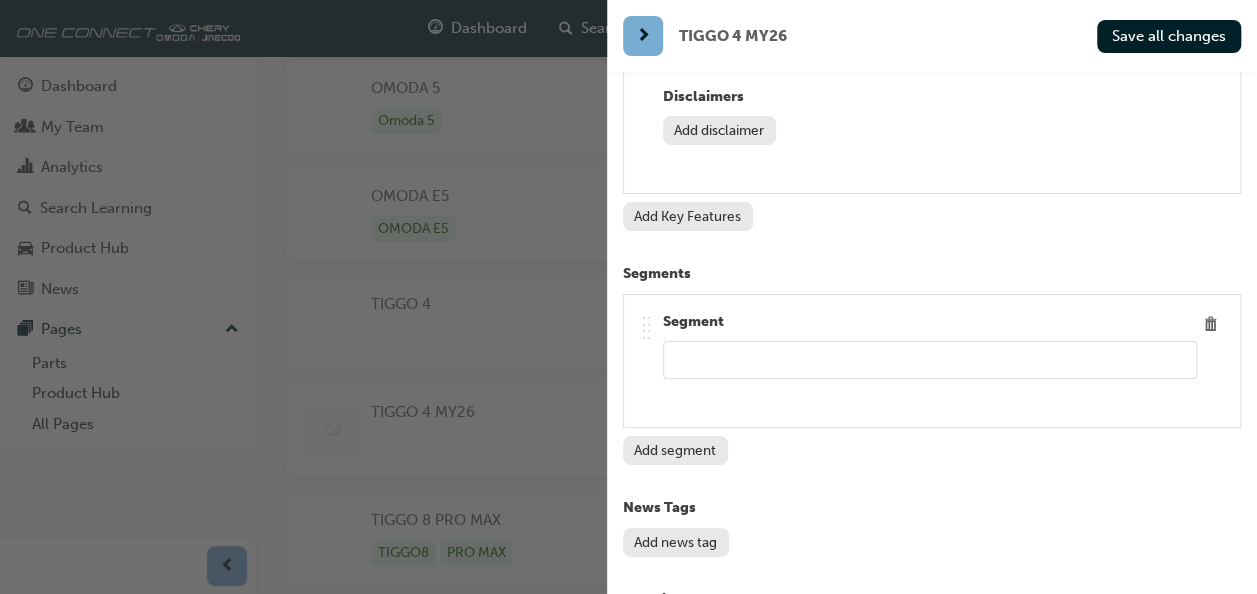 click at bounding box center (930, 360) 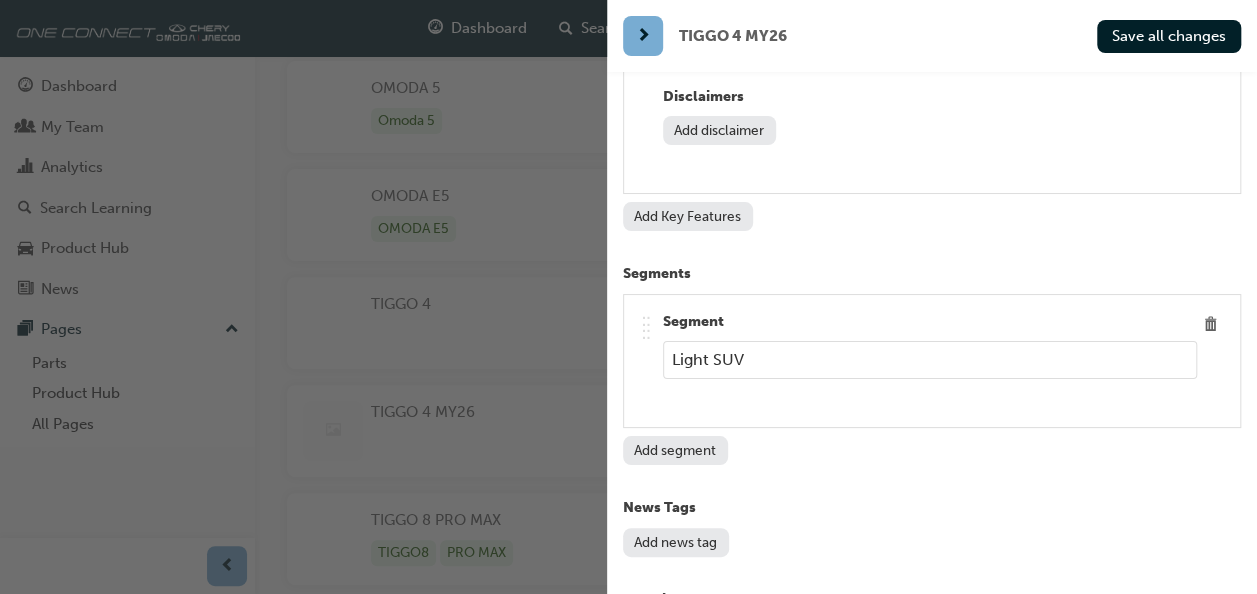 click on "Light SUV" at bounding box center (930, 360) 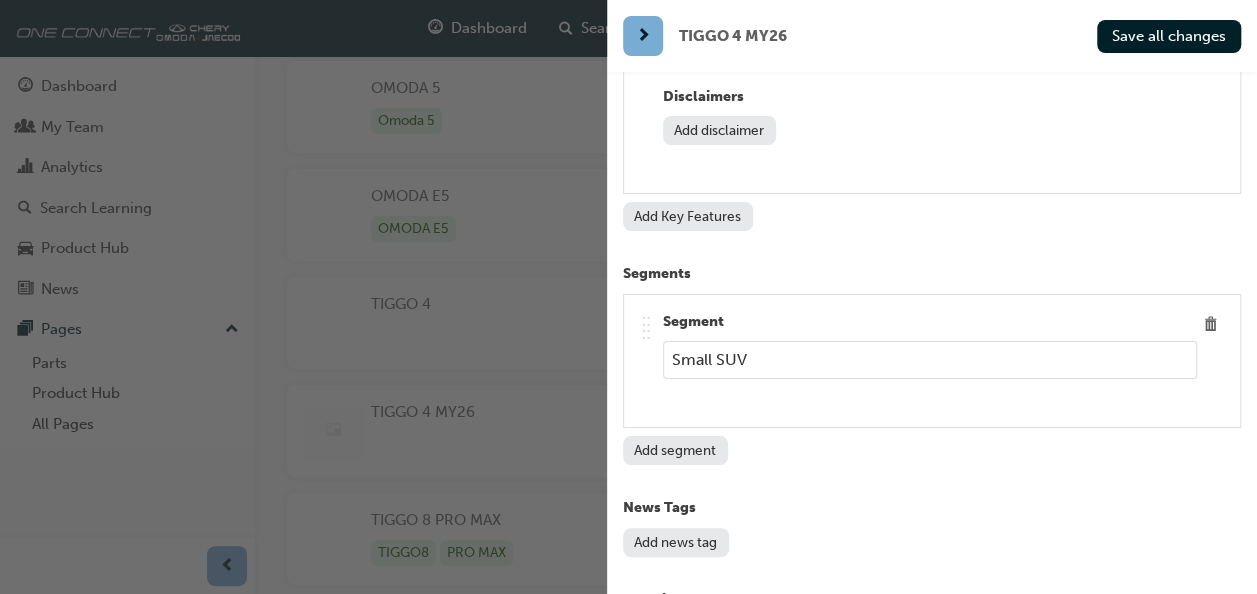 scroll, scrollTop: 14948, scrollLeft: 0, axis: vertical 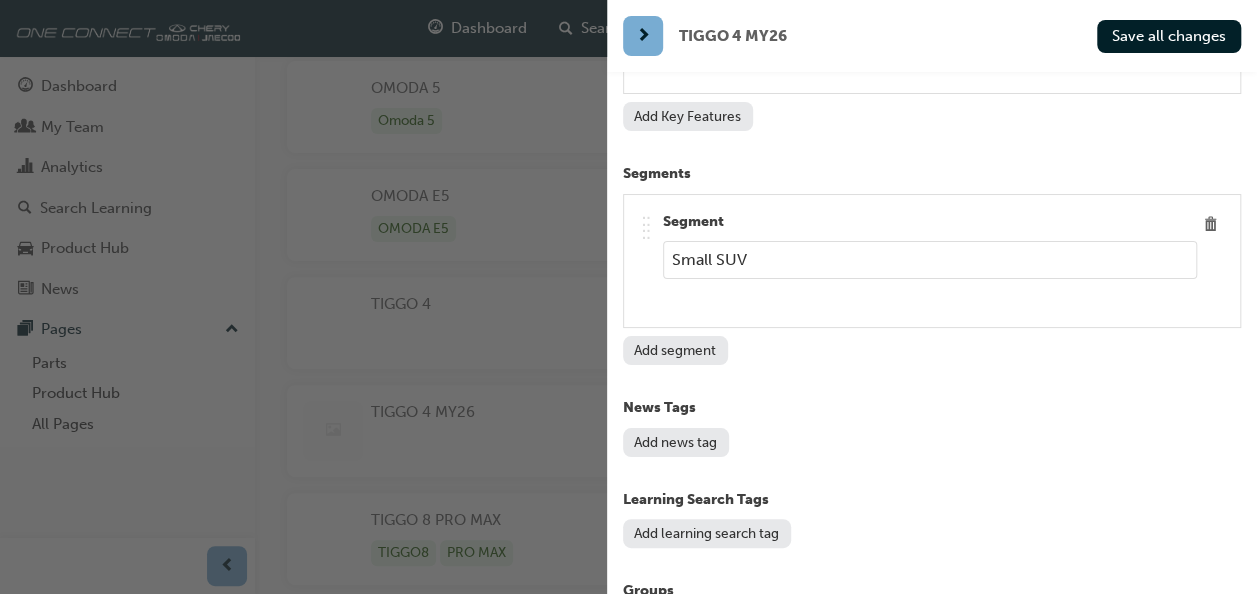 type on "Small SUV" 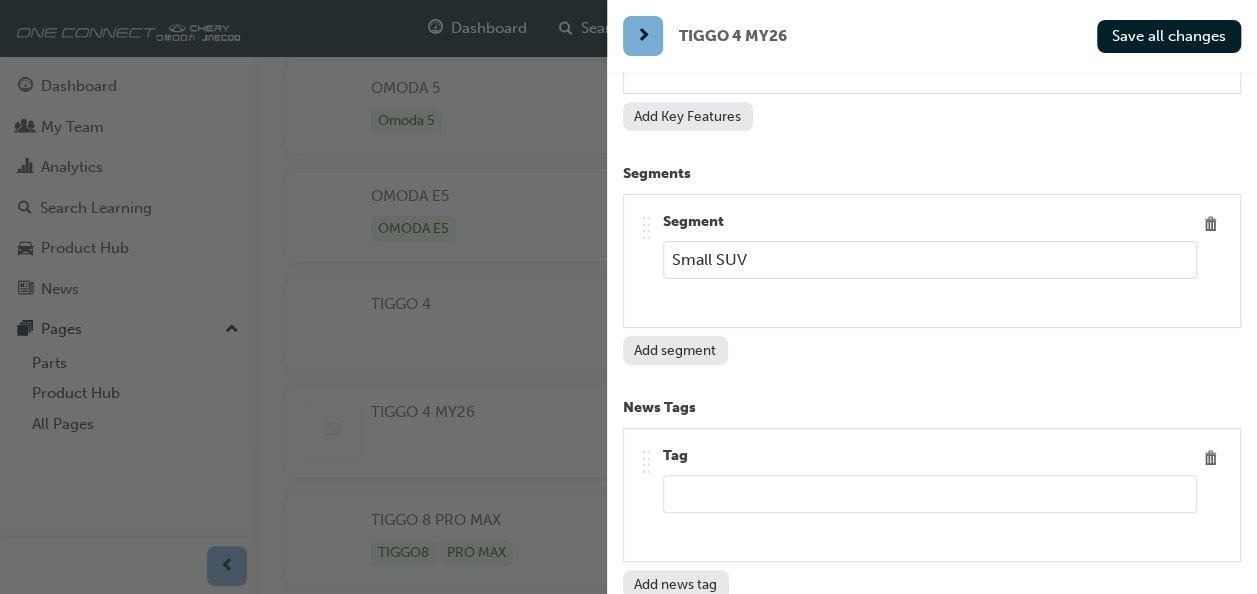 click at bounding box center (930, 494) 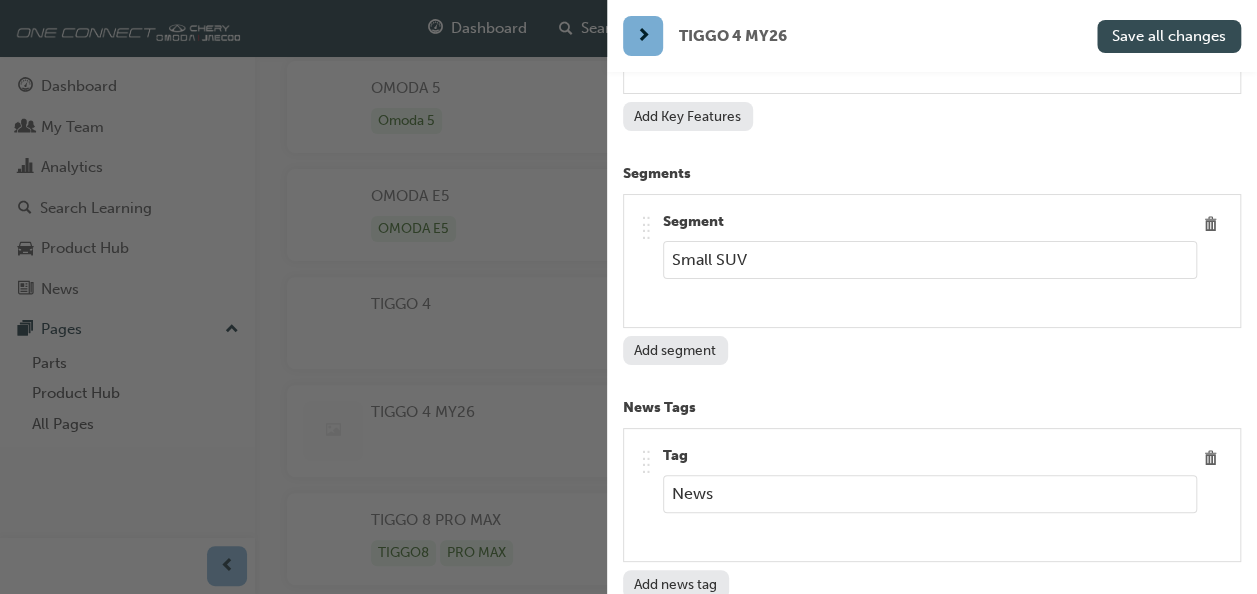 type on "News" 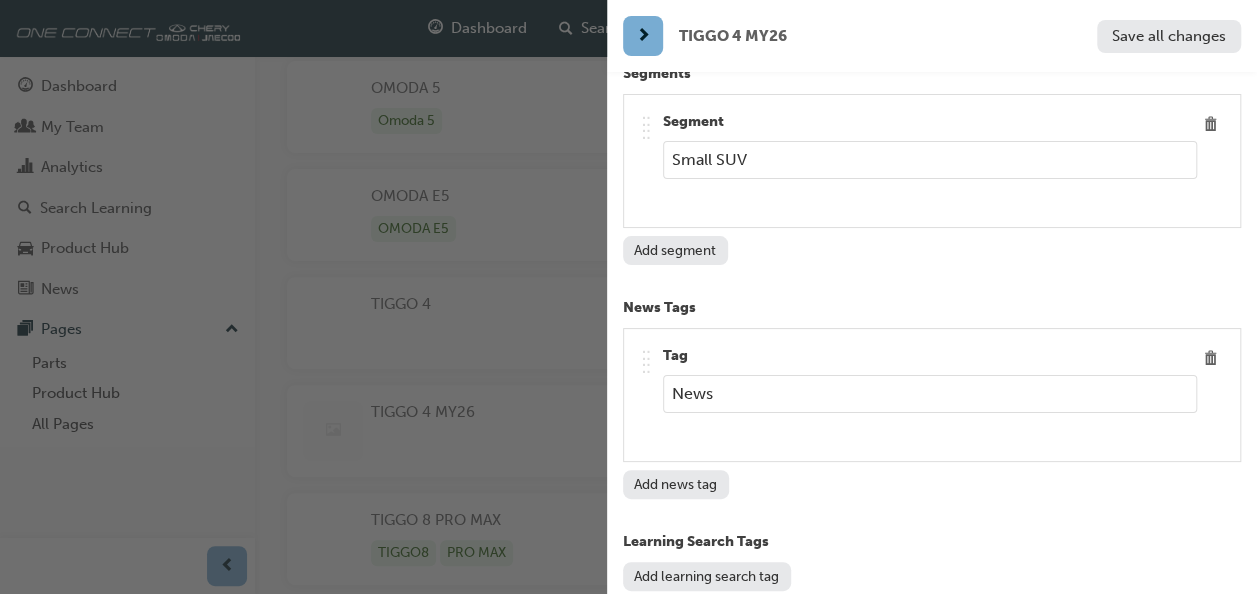 scroll, scrollTop: 15132, scrollLeft: 0, axis: vertical 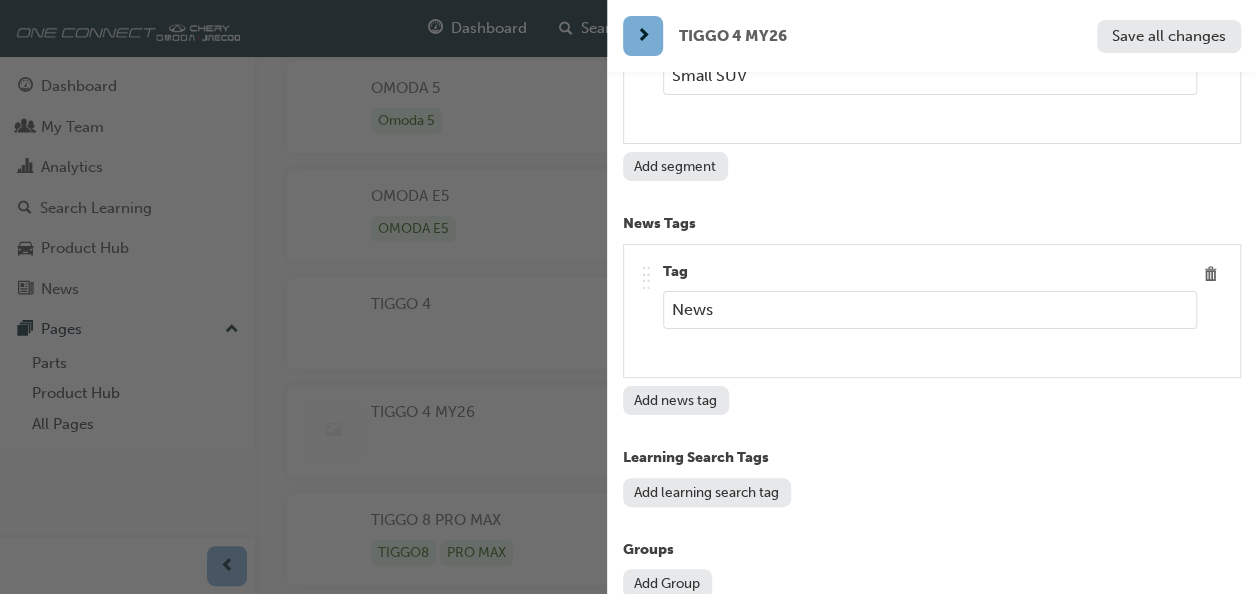 click on "Add learning search tag" at bounding box center [707, 492] 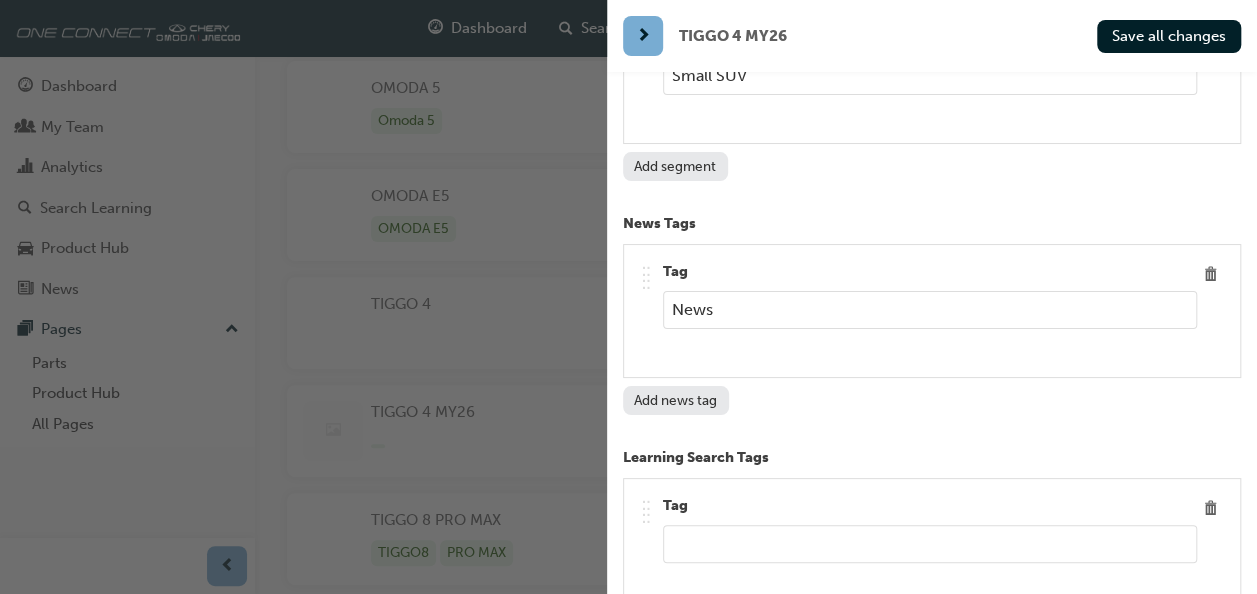 type 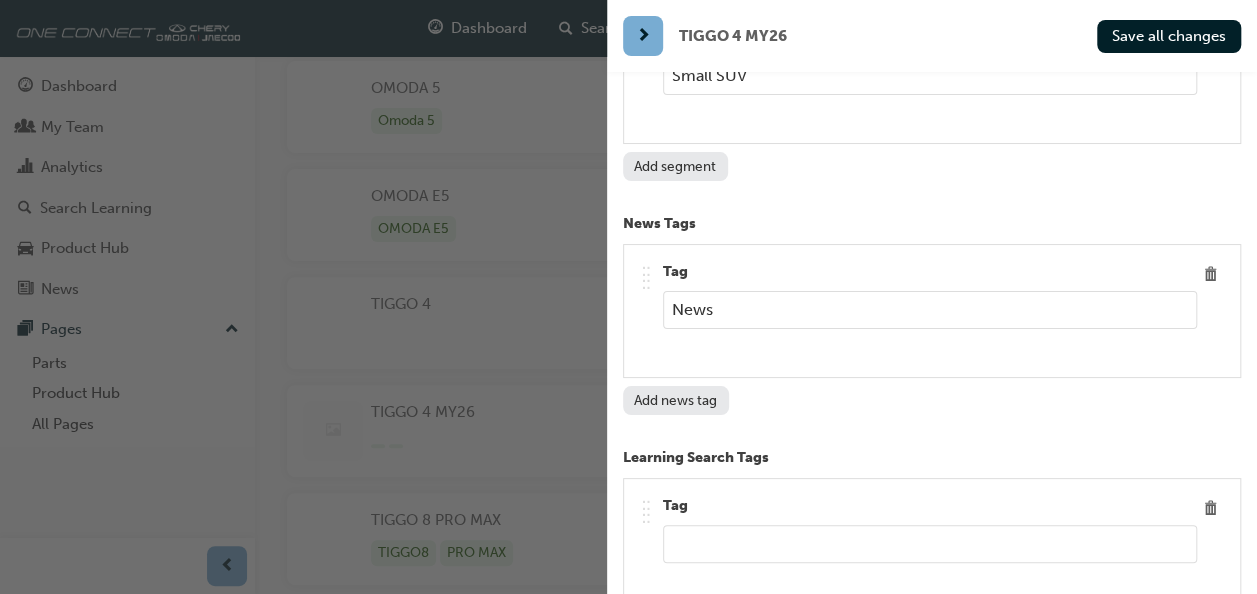 click at bounding box center (930, 544) 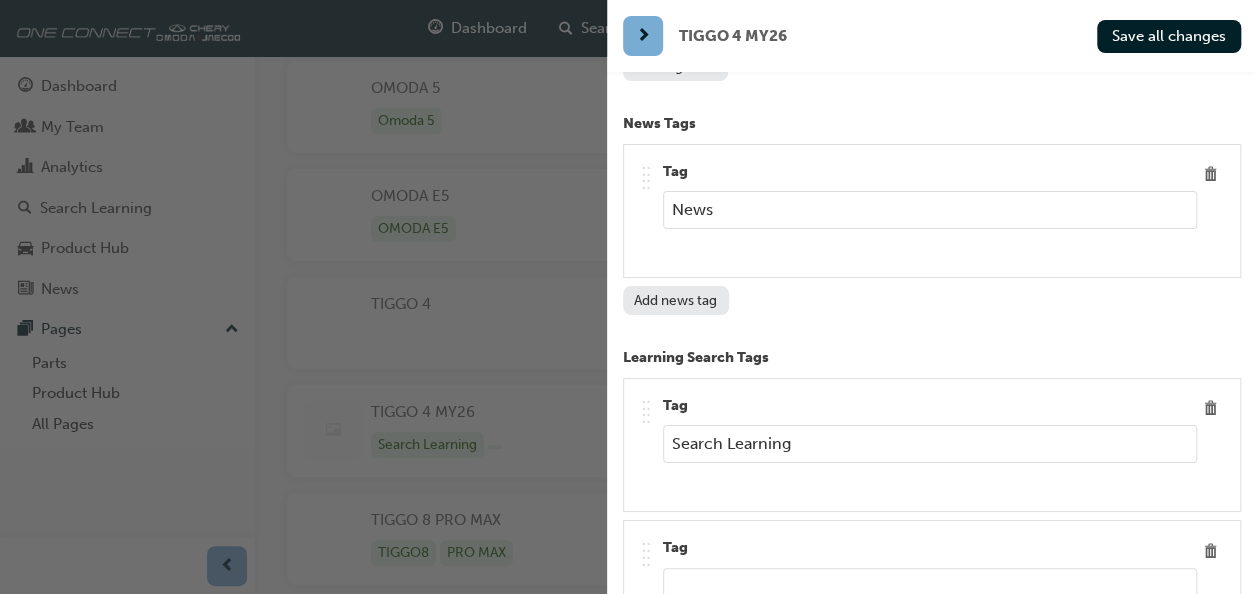 scroll, scrollTop: 15332, scrollLeft: 0, axis: vertical 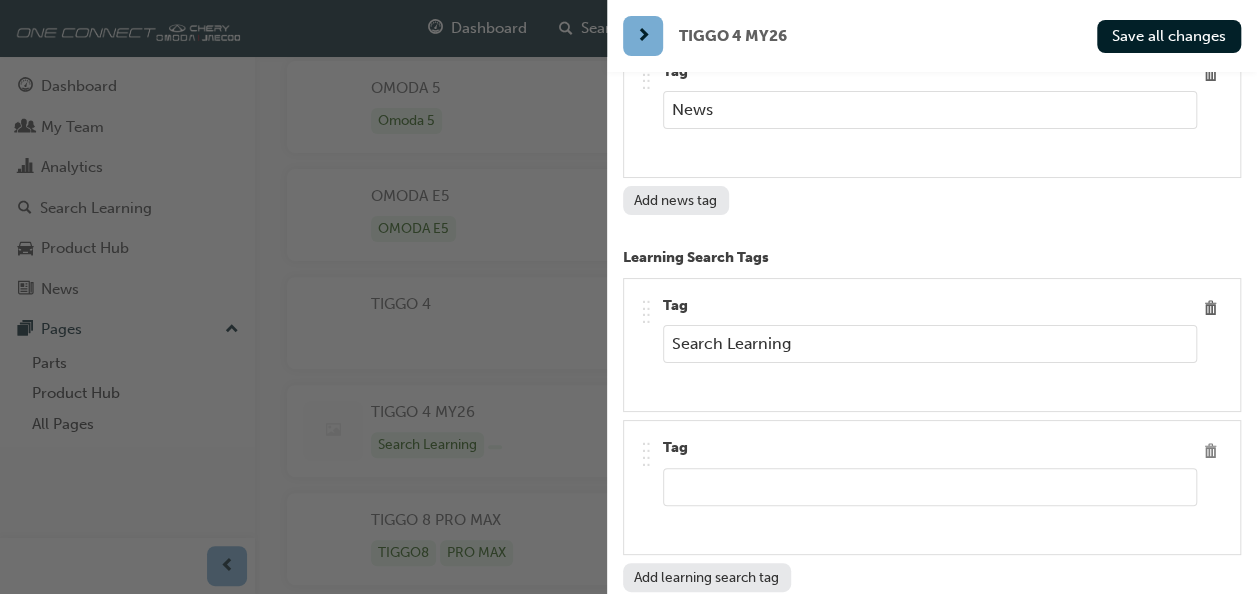 type on "Search Learning" 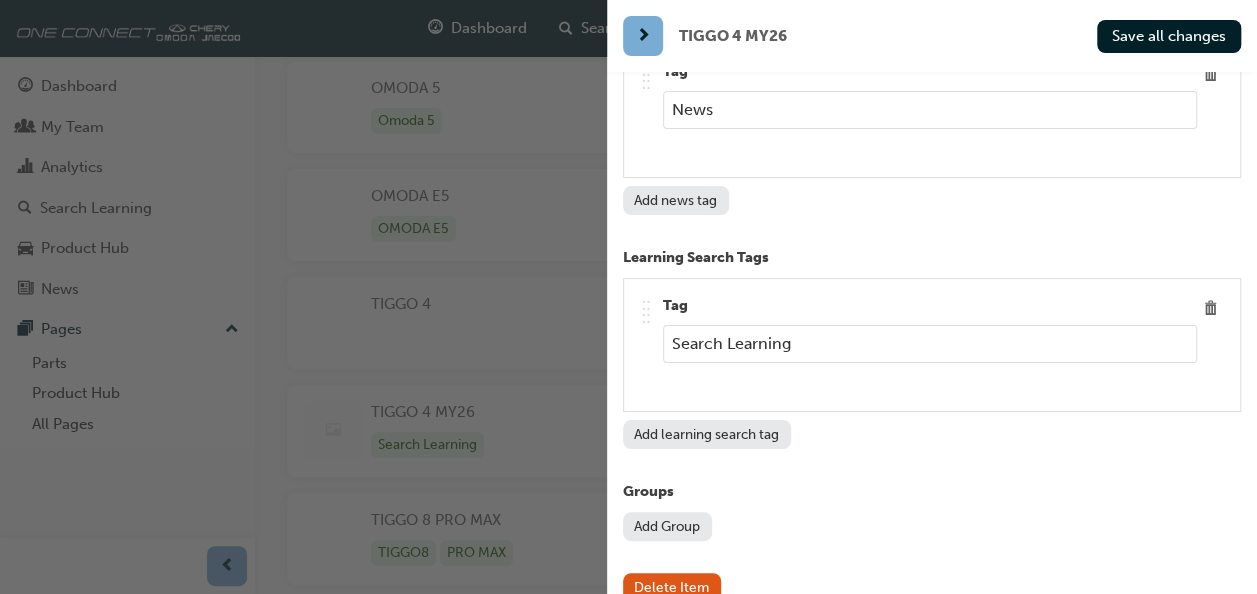 scroll, scrollTop: 15274, scrollLeft: 0, axis: vertical 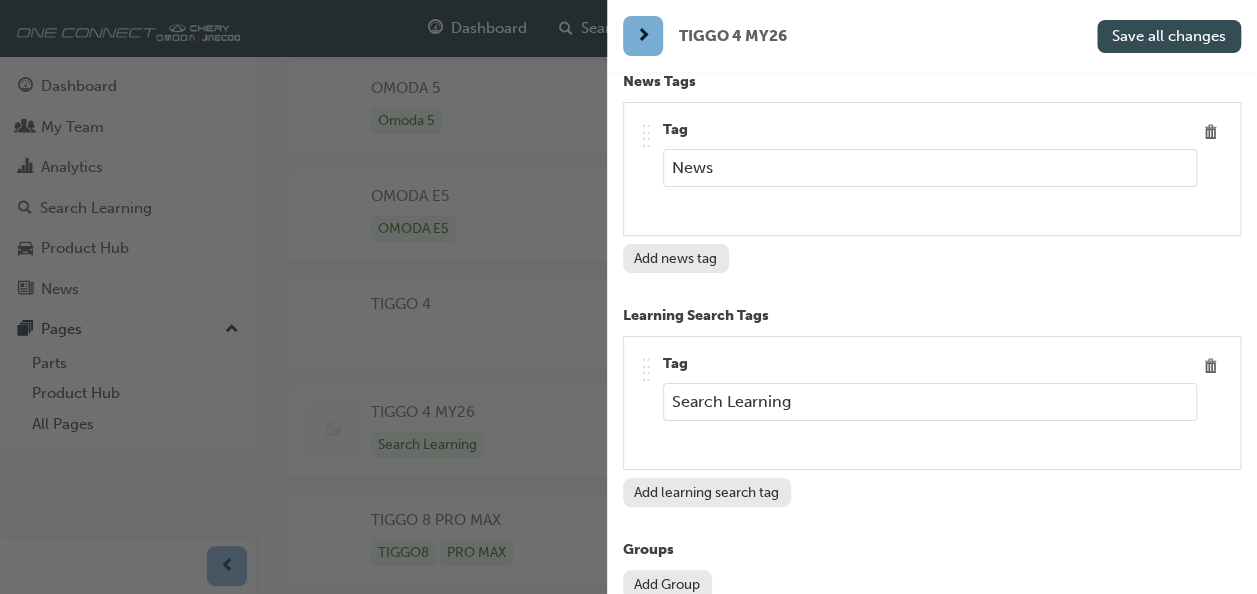 click on "Save all changes" at bounding box center (1169, 36) 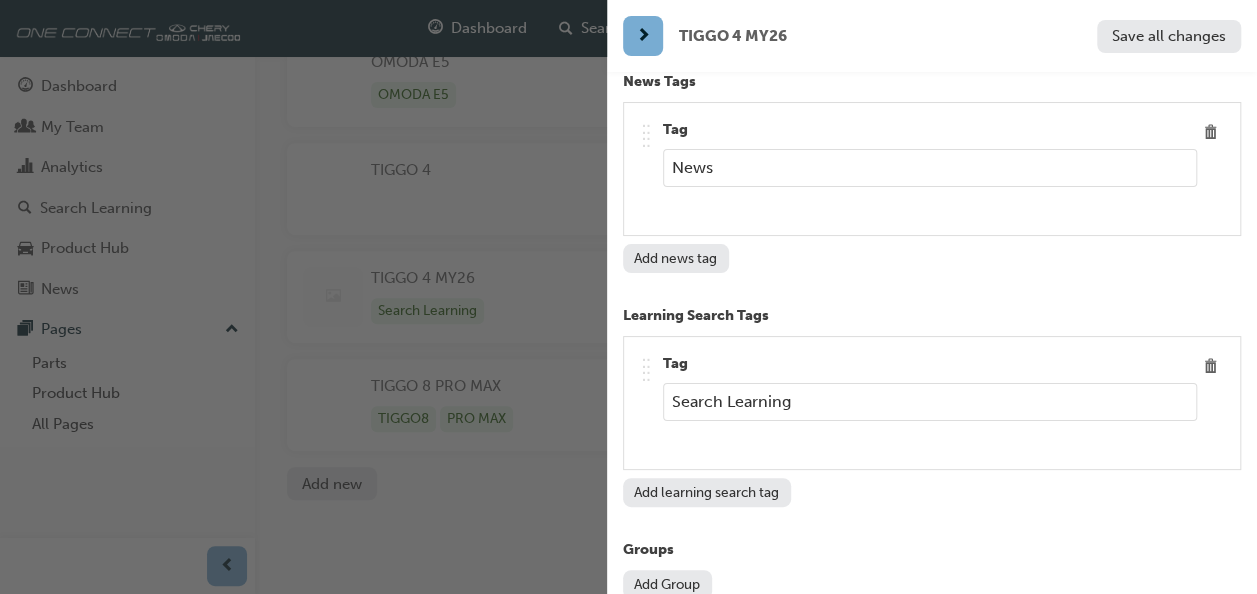 scroll, scrollTop: 354, scrollLeft: 0, axis: vertical 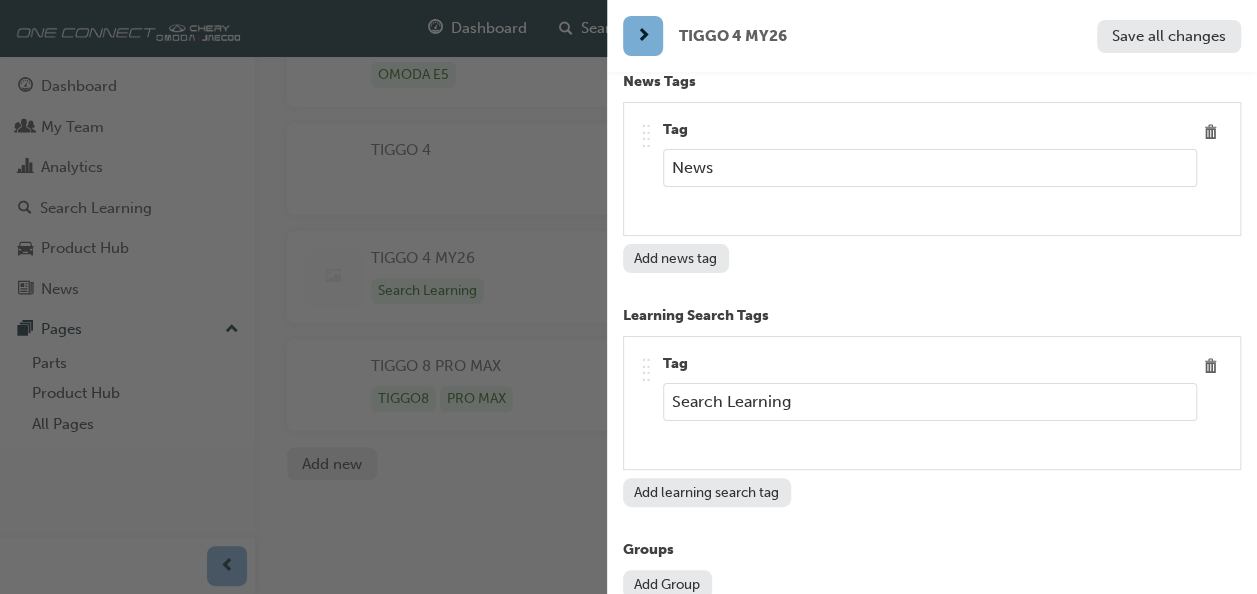 click on "Add Group" at bounding box center [667, 584] 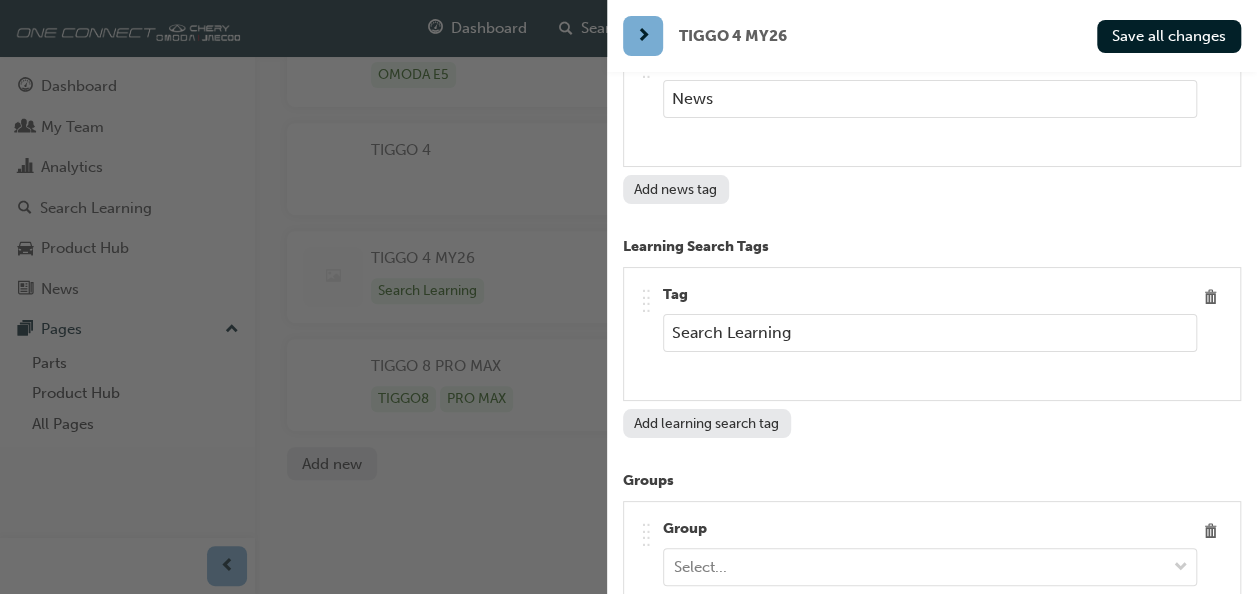 scroll, scrollTop: 15374, scrollLeft: 0, axis: vertical 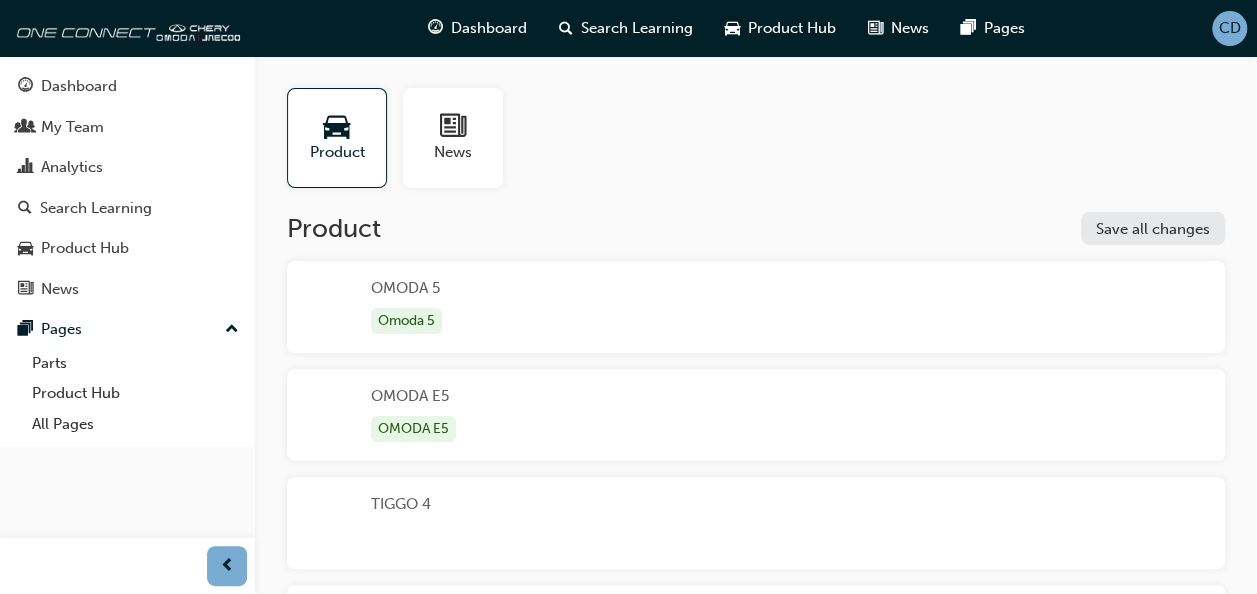 click on "TIGGO 4" at bounding box center (401, 523) 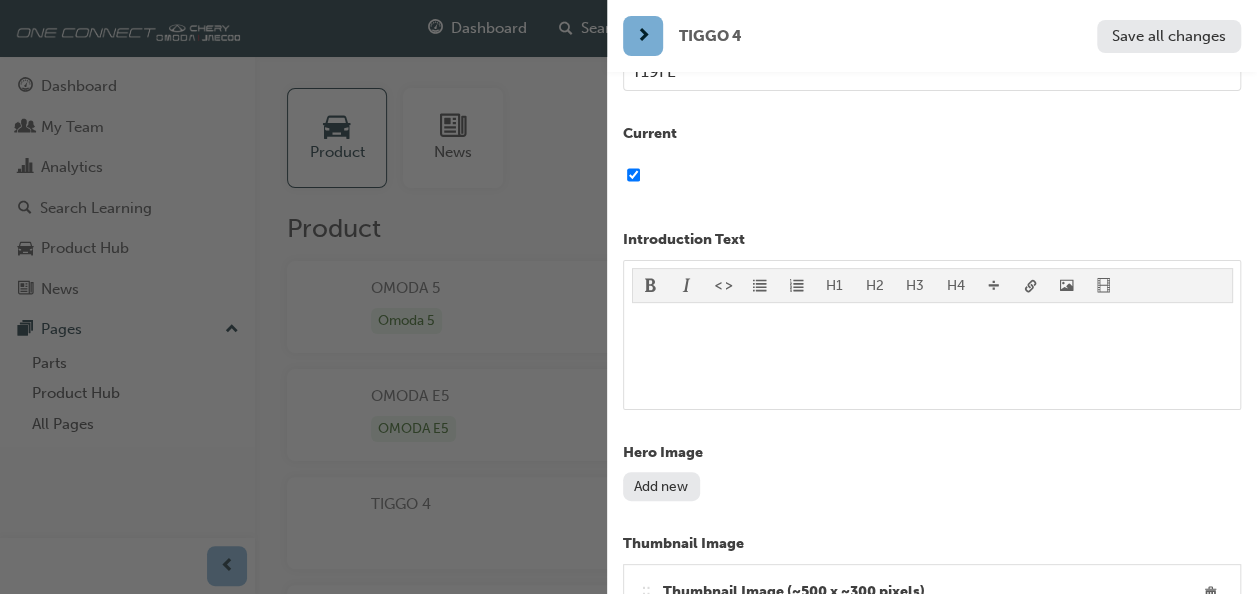 scroll, scrollTop: 186, scrollLeft: 0, axis: vertical 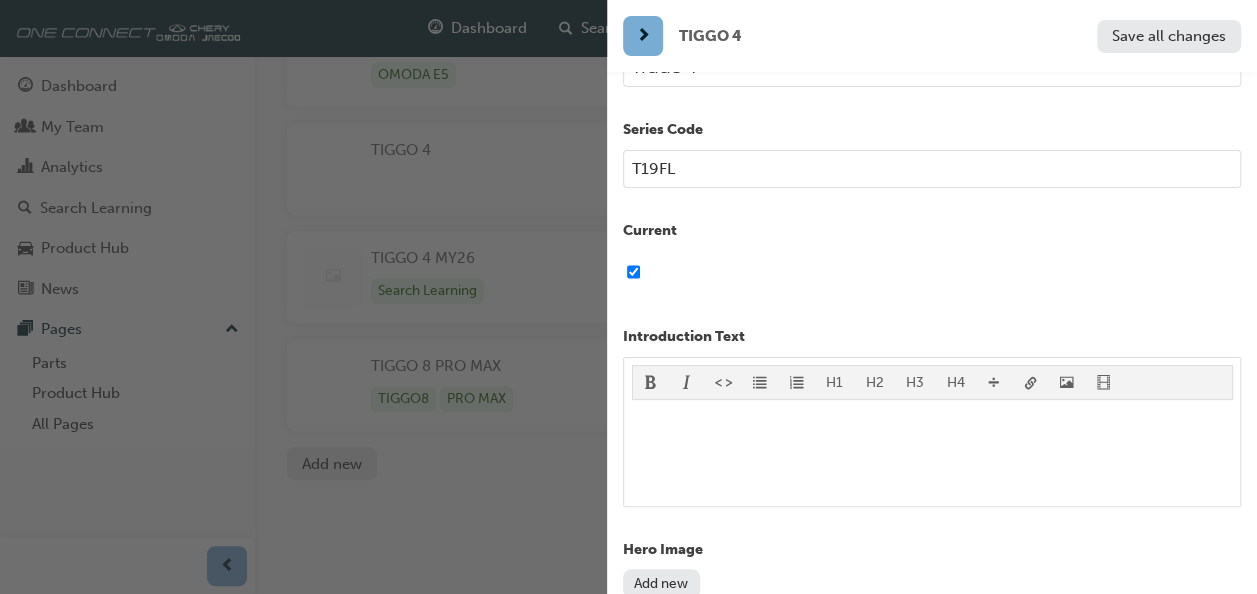 click at bounding box center (303, 297) 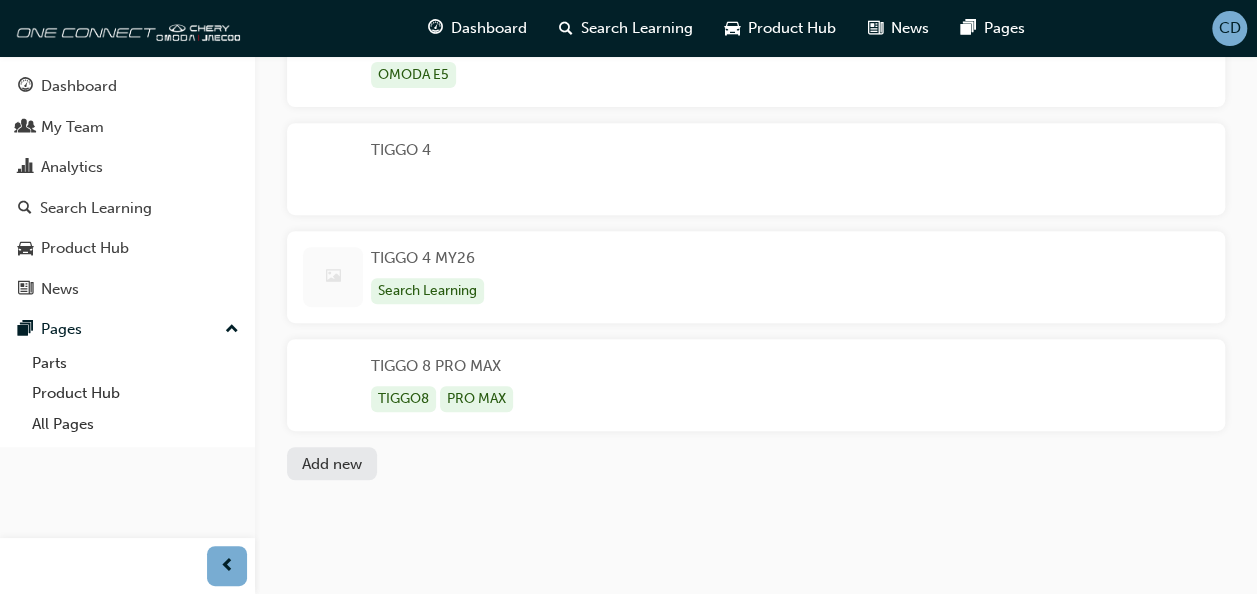 click on "TIGGO 4 MY26 Search Learning" at bounding box center (429, 277) 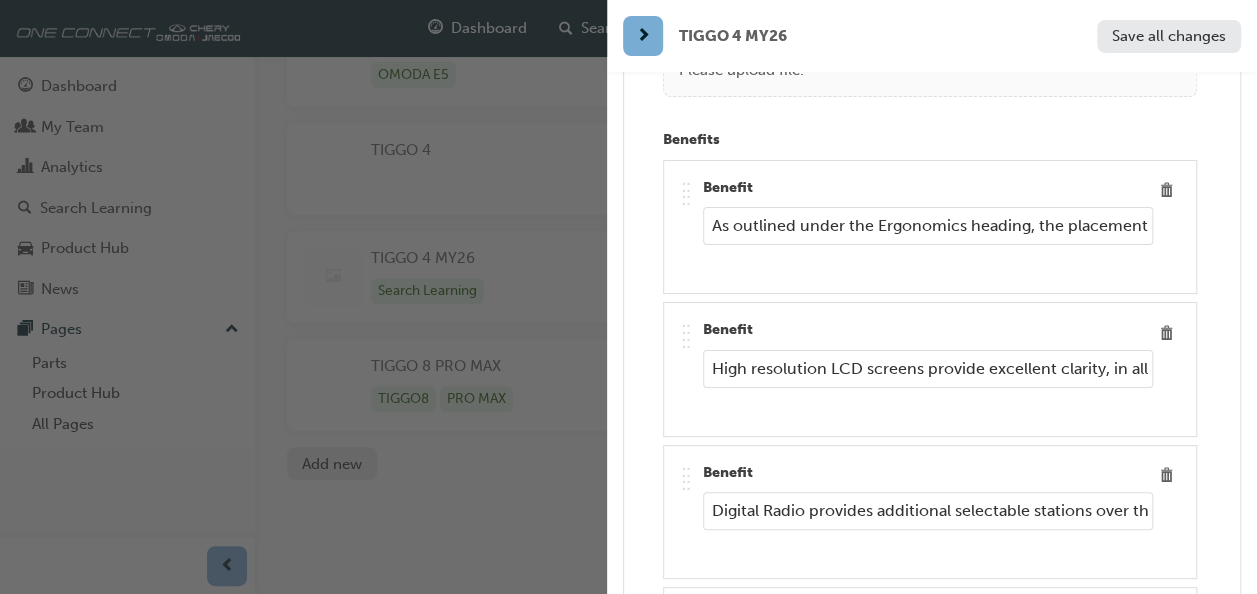 scroll, scrollTop: 10000, scrollLeft: 0, axis: vertical 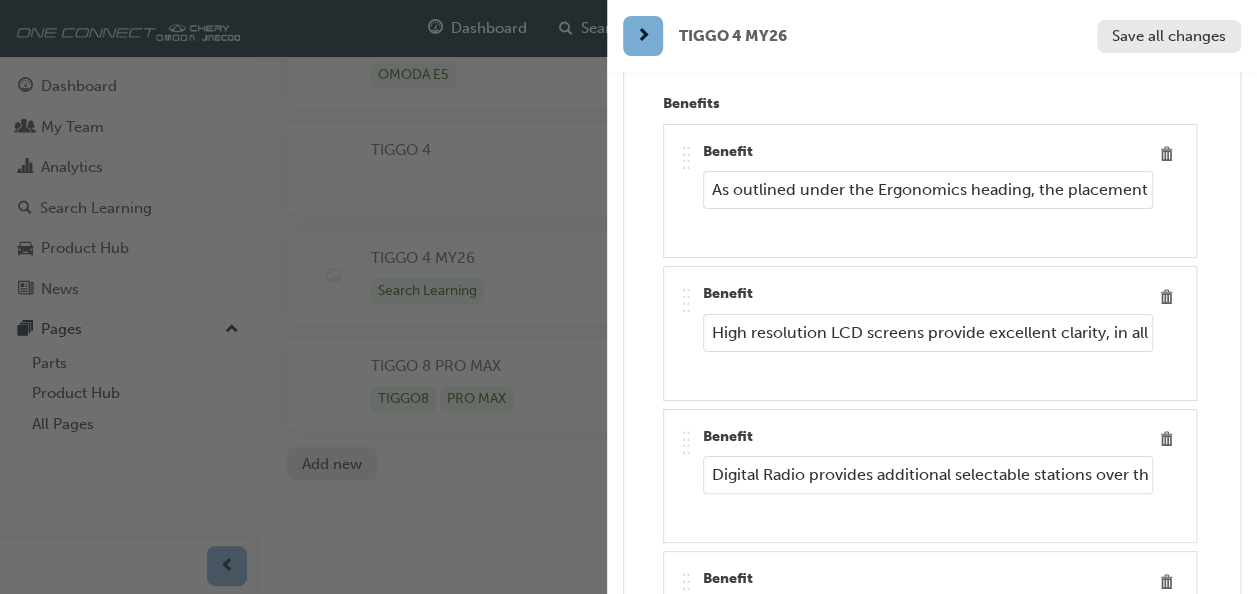 click on "As outlined under the Ergonomics heading, the placement of the screens is fundamental in the ease of use of a combined system which gives the driver many multiple functions. Therefore, it is complex, without being complicated." at bounding box center [928, 190] 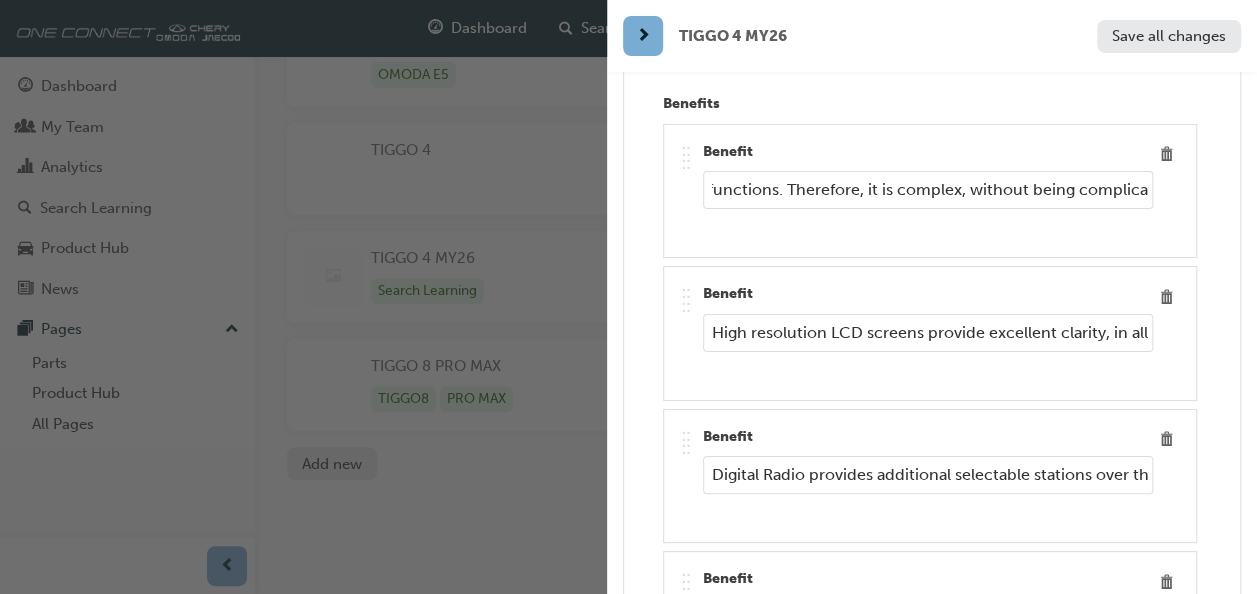 scroll, scrollTop: 0, scrollLeft: 1274, axis: horizontal 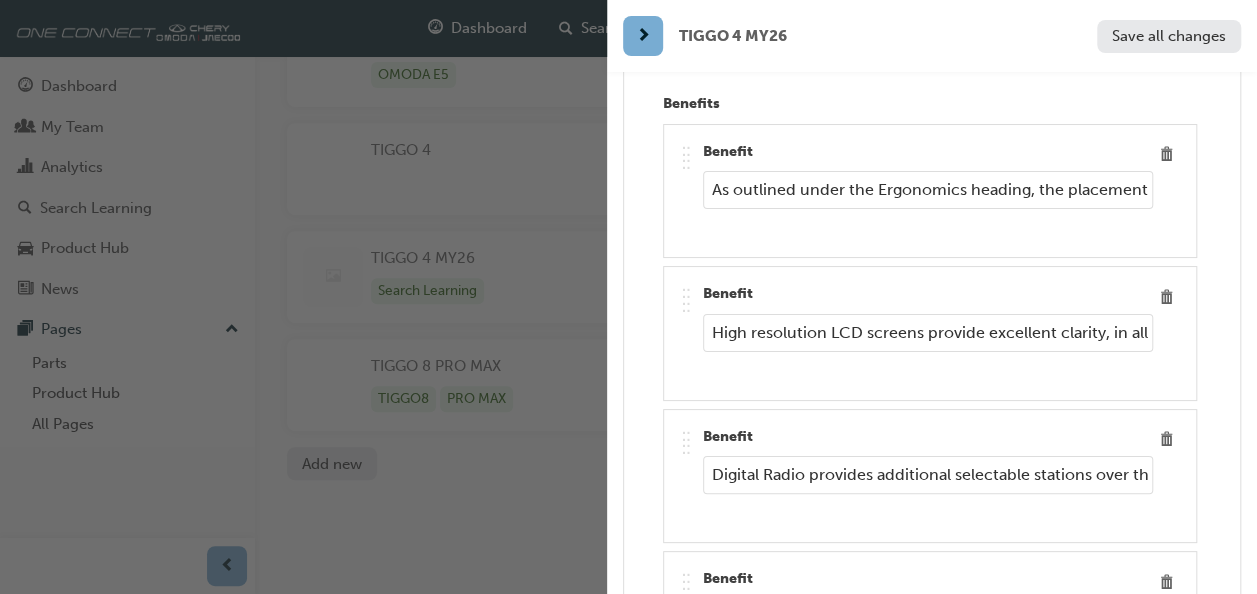 click on "High resolution LCD screens provide excellent clarity, in all levels of light, from bright midday sun through to the darkest of nights. This gives the driver and passengers the best possible visibility of such things as important driving information and navigation" at bounding box center (928, 333) 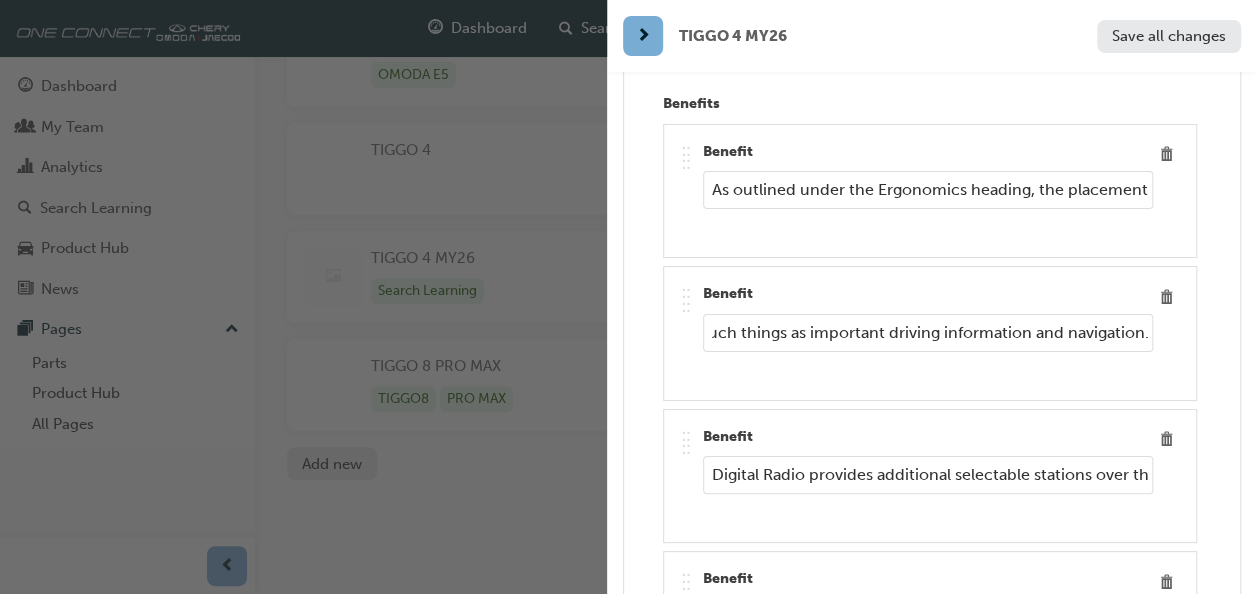 scroll, scrollTop: 0, scrollLeft: 1469, axis: horizontal 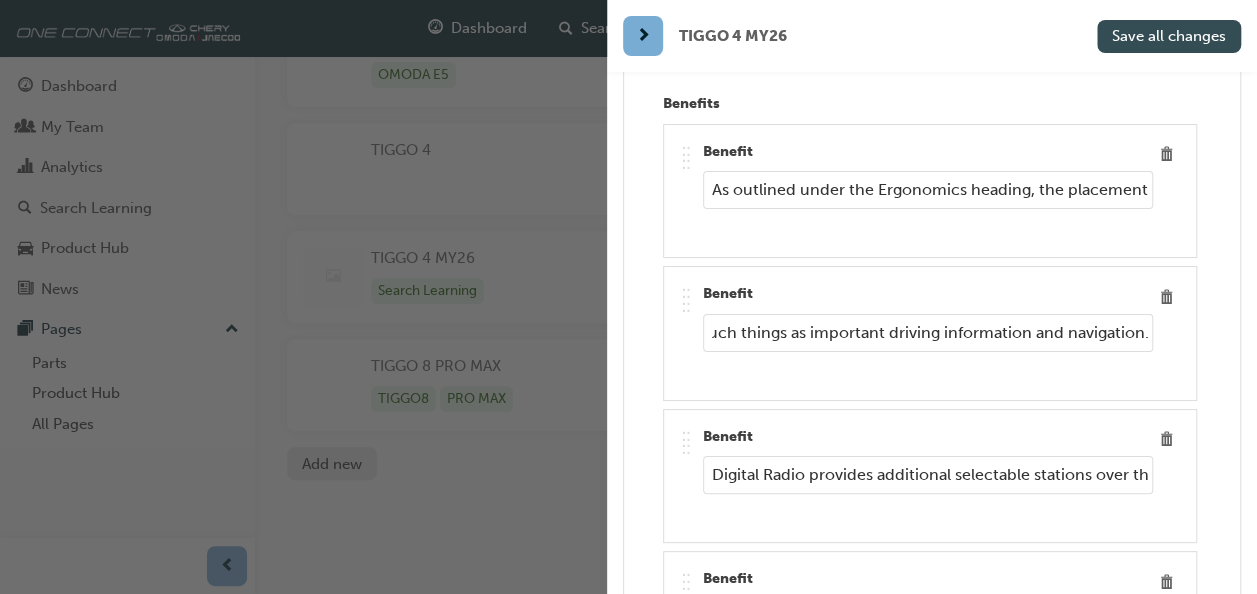 type on "High resolution LCD screens provide excellent clarity, in all levels of light, from bright midday sun through to the darkest of nights. This gives the driver and passengers the best possible visibility of such things as important driving information and navigation." 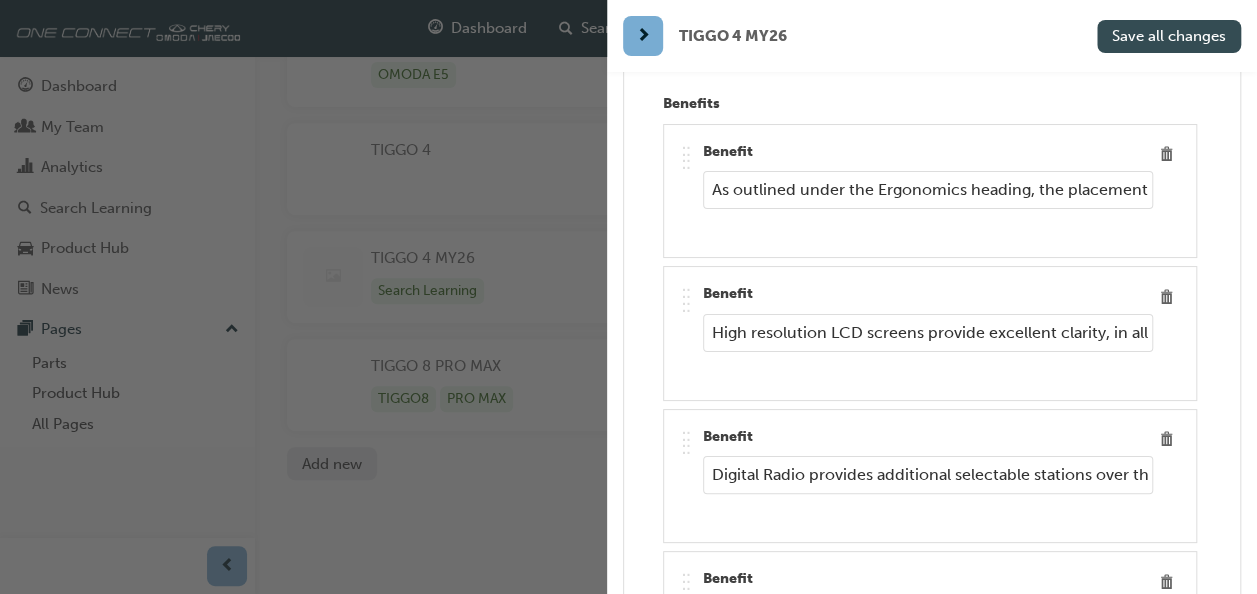click on "Save all changes" at bounding box center (1169, 36) 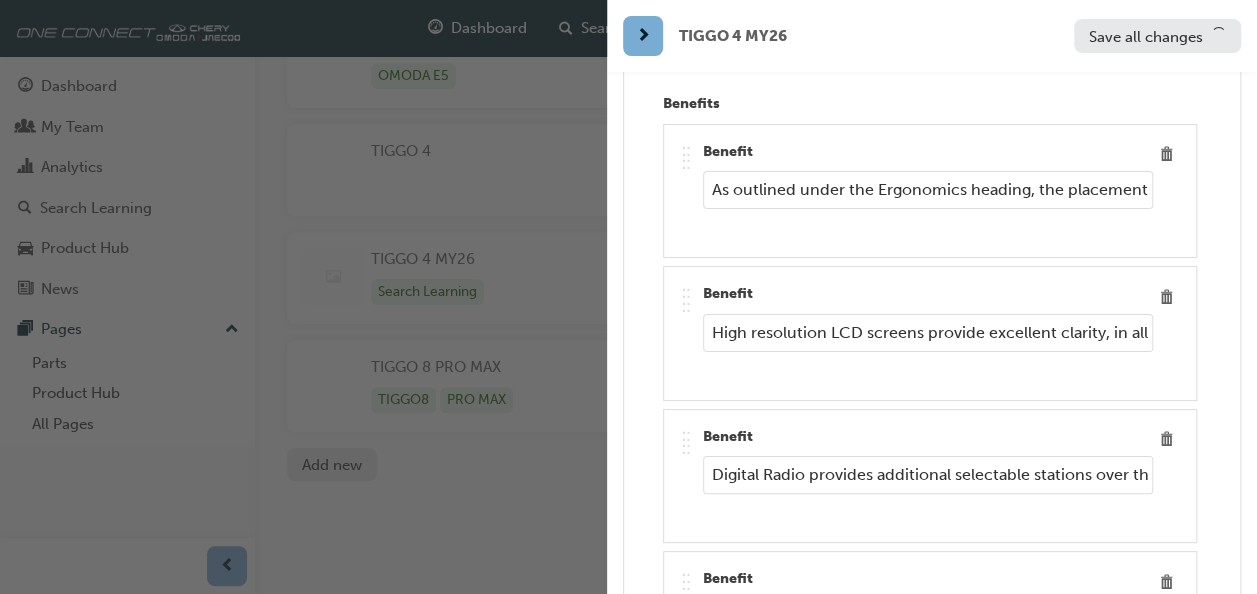 scroll, scrollTop: 354, scrollLeft: 0, axis: vertical 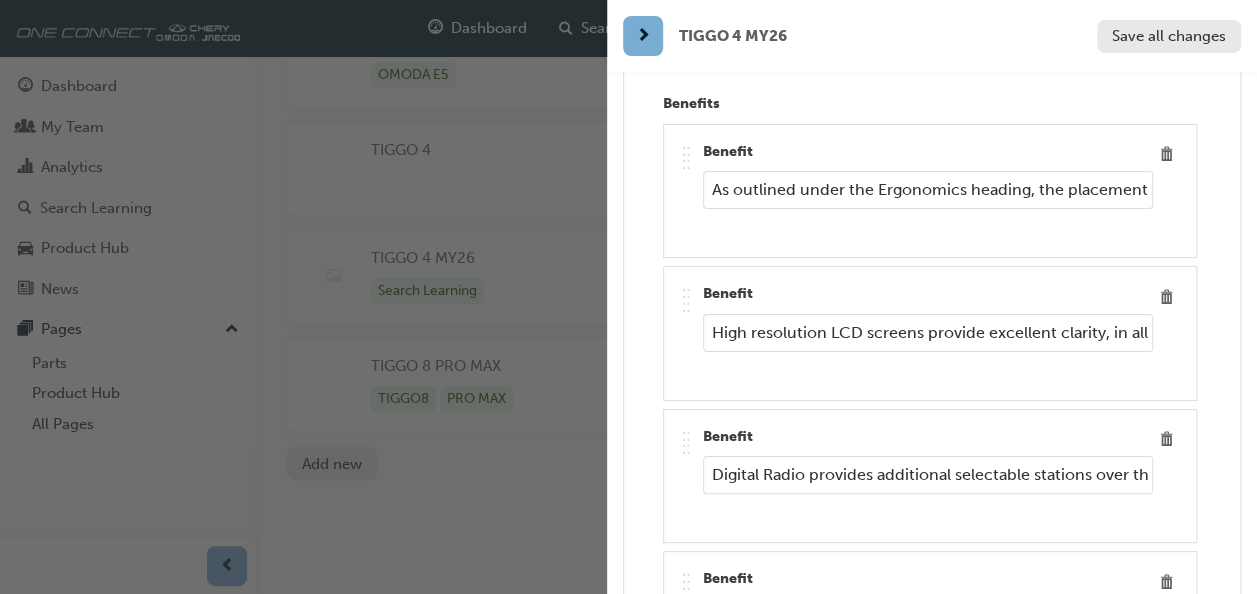 click on "Digital Radio provides additional selectable stations over the standard AM and FM options, giving users more choice." at bounding box center (928, 475) 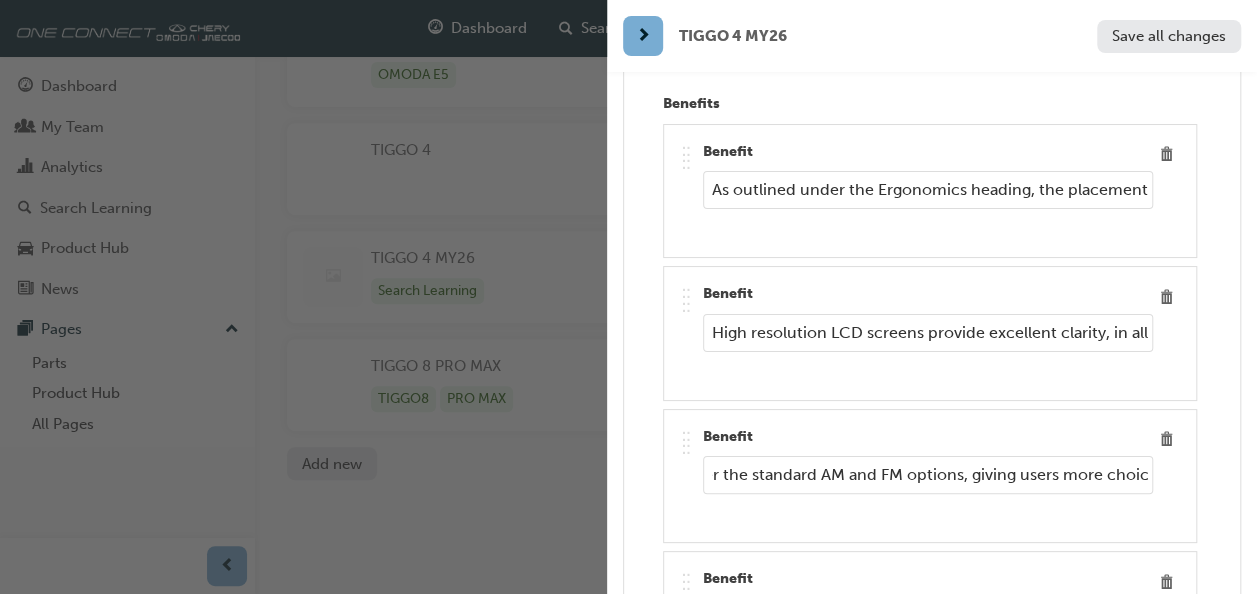 scroll, scrollTop: 0, scrollLeft: 434, axis: horizontal 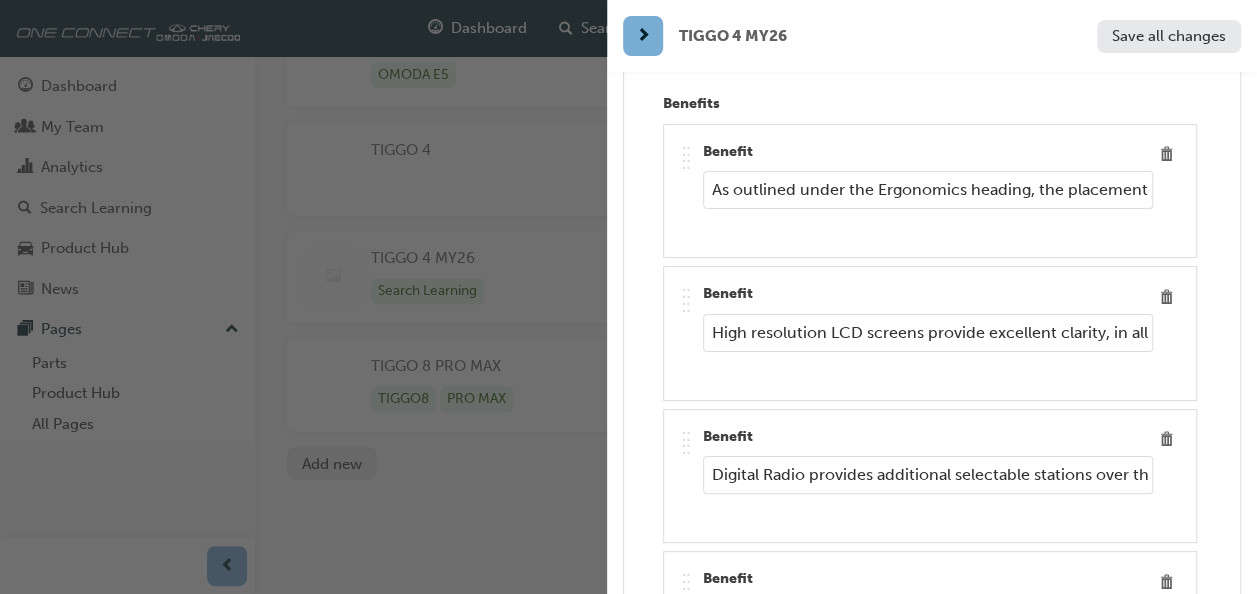 click on "Sony branded premium quality speakers provide a clear sound with a great usable volume range. There is also an in built graphic equaliser which controls excellent variance between Bass, mid and treble, providing the right sound control to match various music or voice styles." at bounding box center (928, 618) 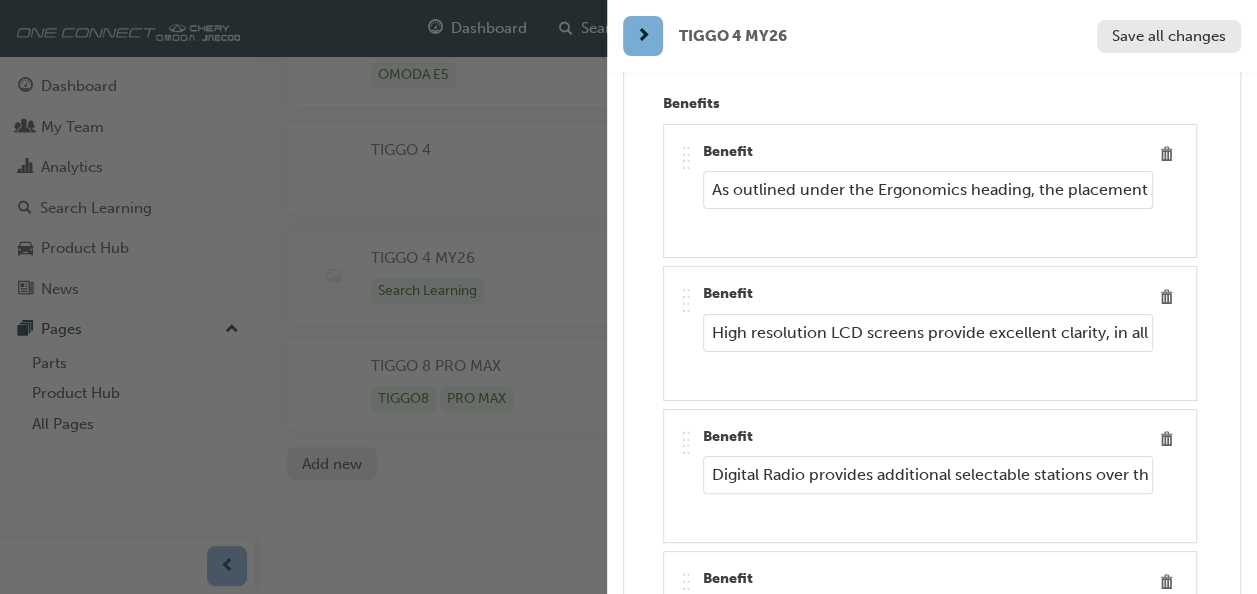 scroll, scrollTop: 0, scrollLeft: 1612, axis: horizontal 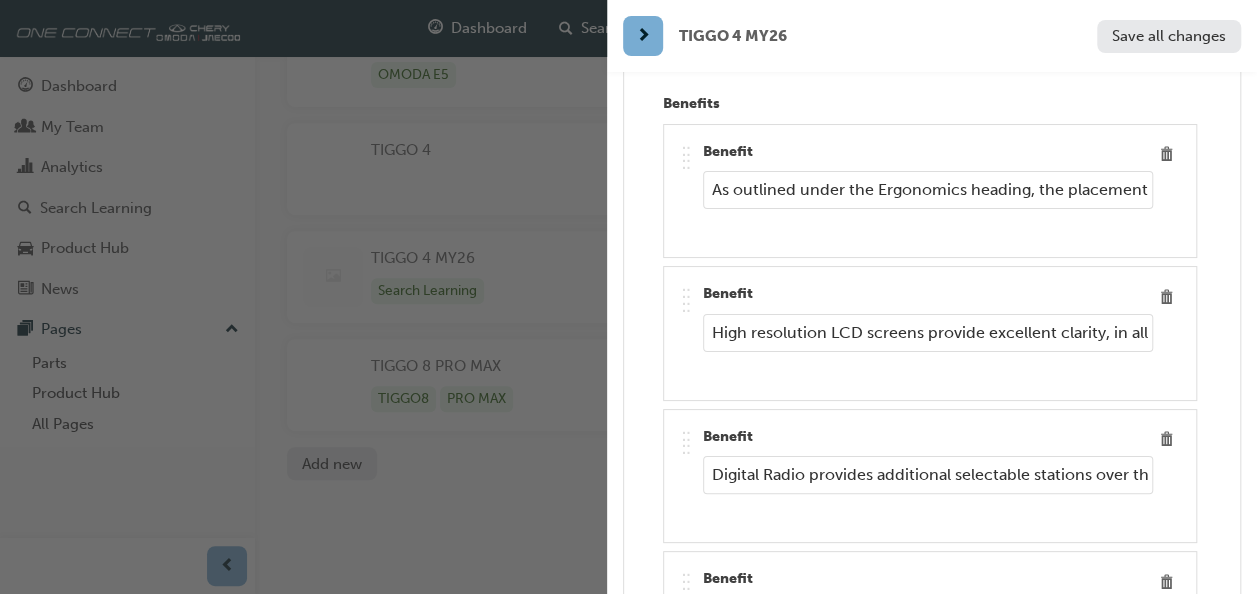 click on "Sony branded premium quality speakers provide a clear sound with a great usable volume range. There is also an in built graphic equaliser which controls excellent variance between Bass, mid and treble, providing the right sound control to match various music or voice styles." at bounding box center (928, 618) 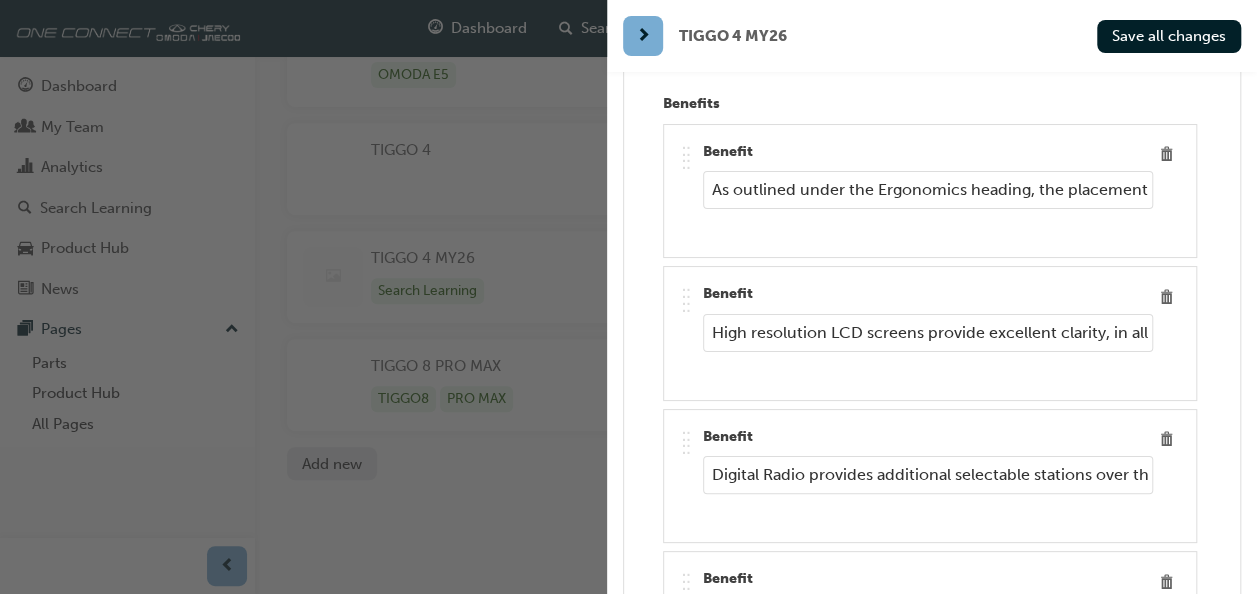 scroll, scrollTop: 0, scrollLeft: 1721, axis: horizontal 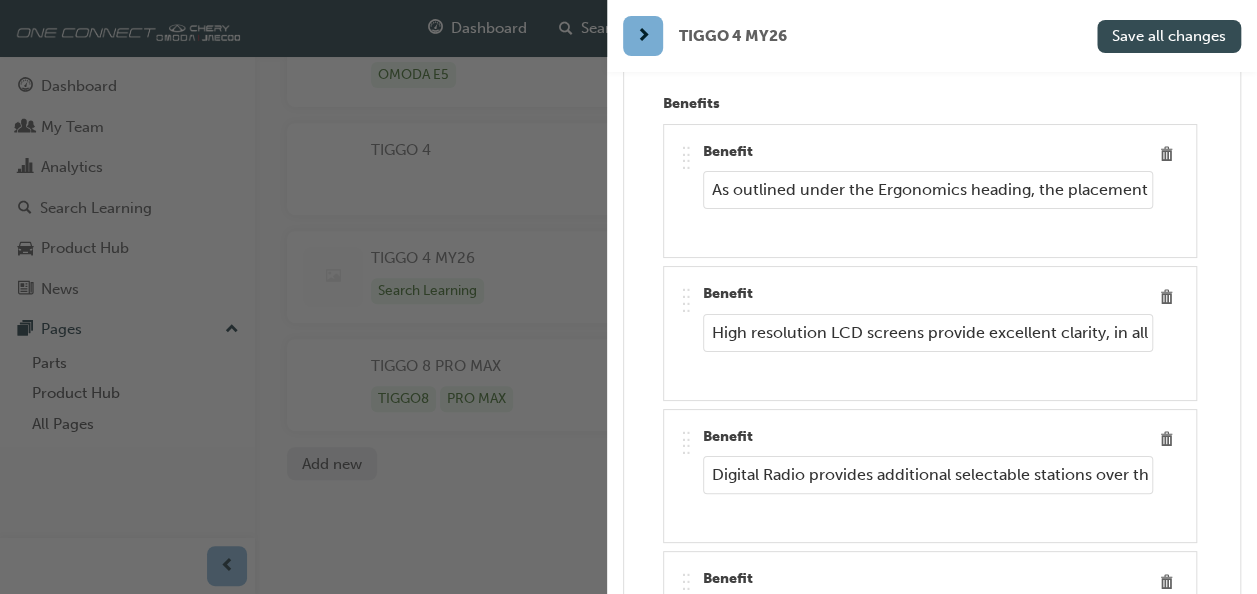type on "Sony branded premium quality speakers provide a clear sound with a great usable volume range. There is also an in built graphic equaliser which controls excellent variance between Bass, mid and treble, providing the right sound control to match various music genres or plain voice options." 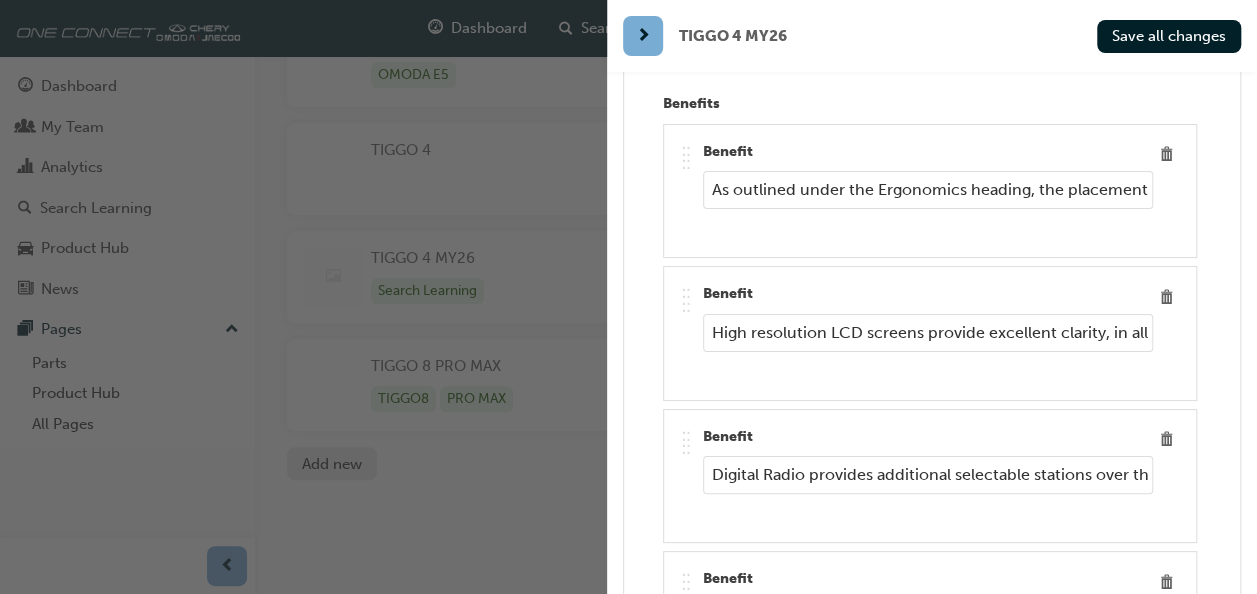 scroll, scrollTop: 0, scrollLeft: 0, axis: both 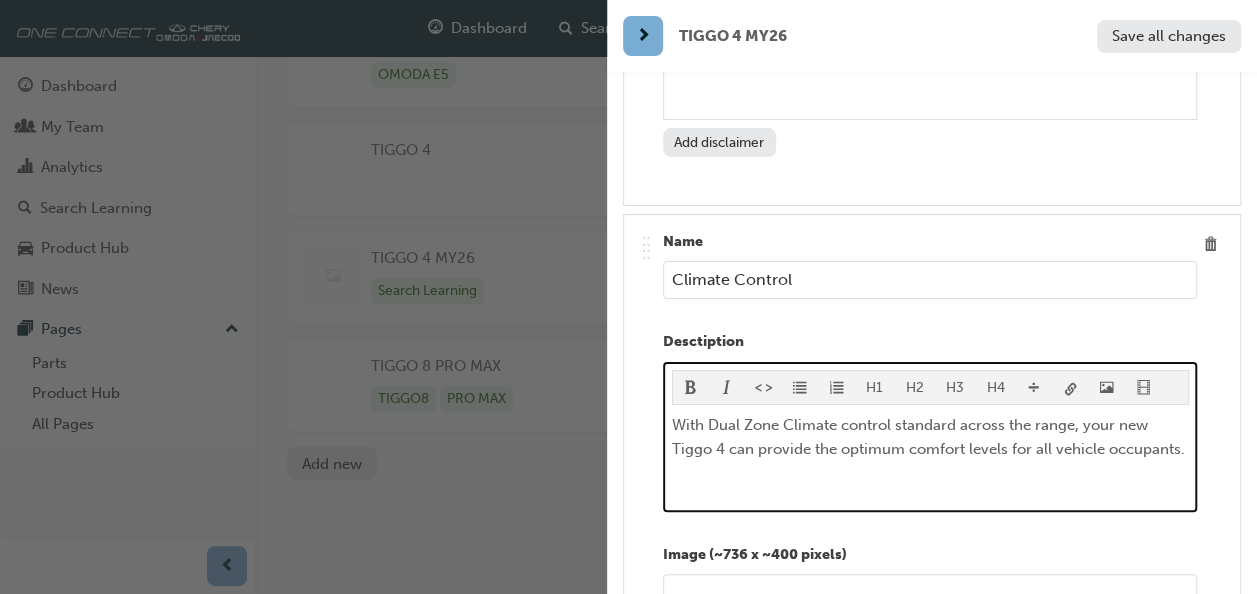 click on "With Dual Zone Climate control standard across the range, your new Tiggo 4 can provide the optimum comfort levels for all vehicle occupants." at bounding box center [928, 437] 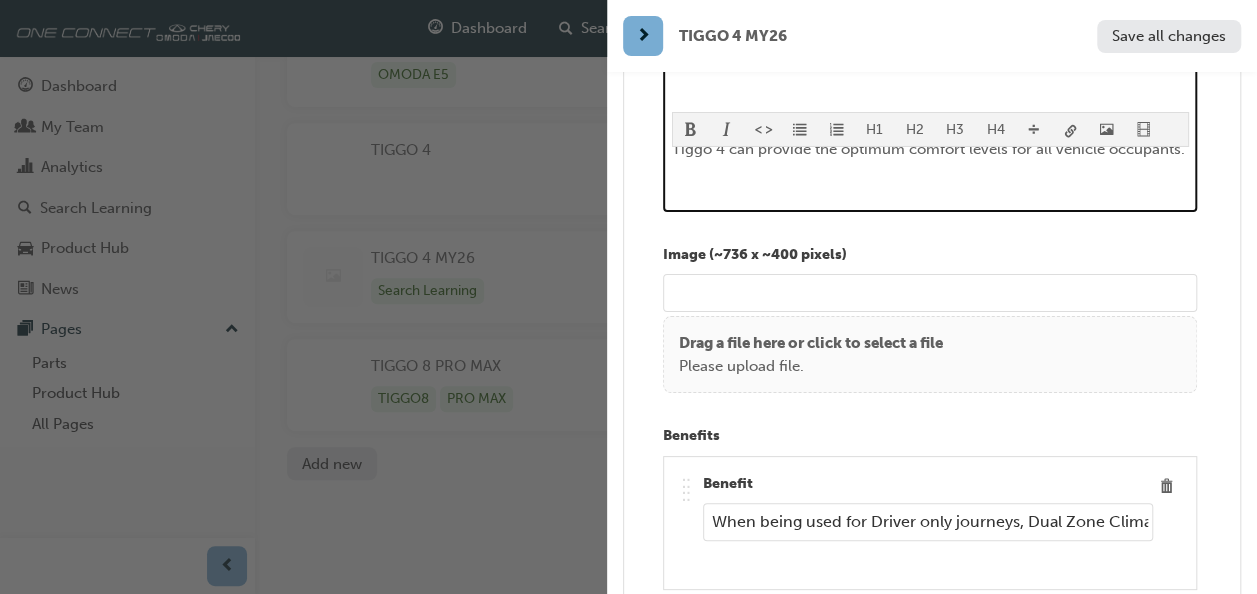 scroll, scrollTop: 11200, scrollLeft: 0, axis: vertical 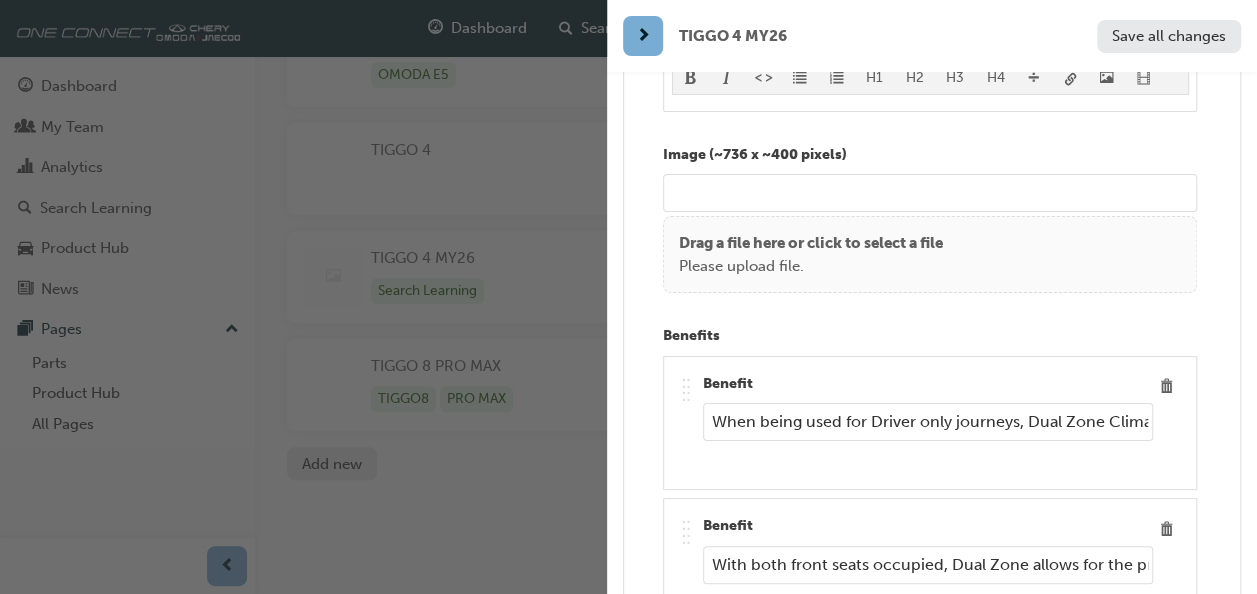 click on "When being used for Driver only journeys, Dual Zone Climate control allows the Driver to set their personalised settings, and then either choose to have the Passenger side switched off or Synced to the Drivers side." at bounding box center (928, 422) 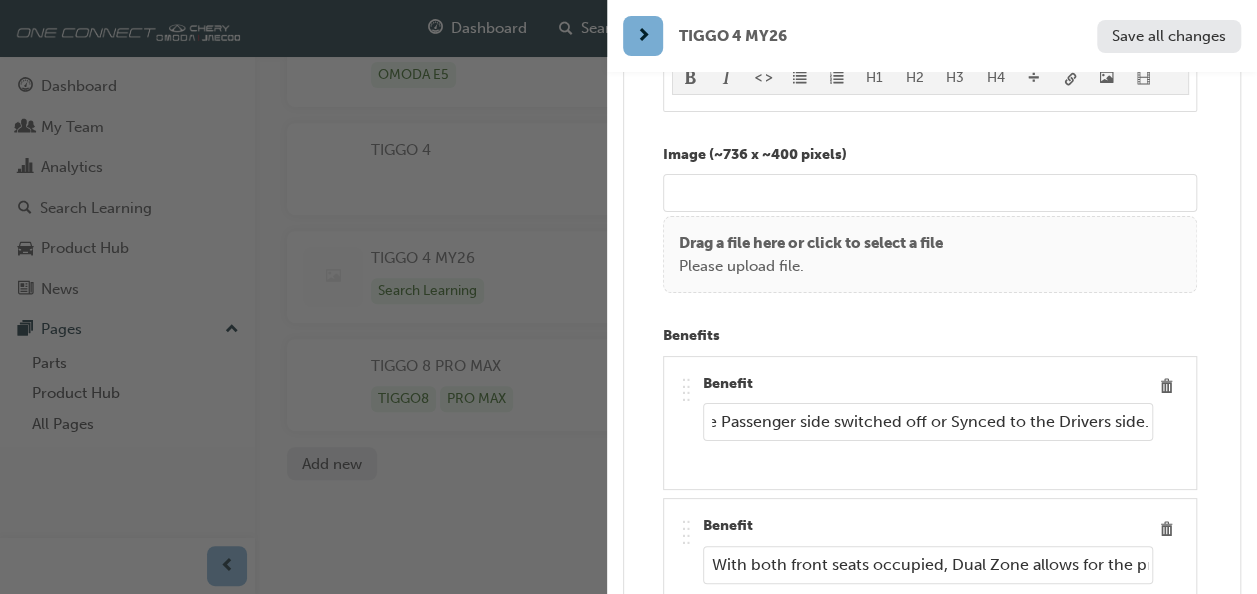 scroll, scrollTop: 0, scrollLeft: 1155, axis: horizontal 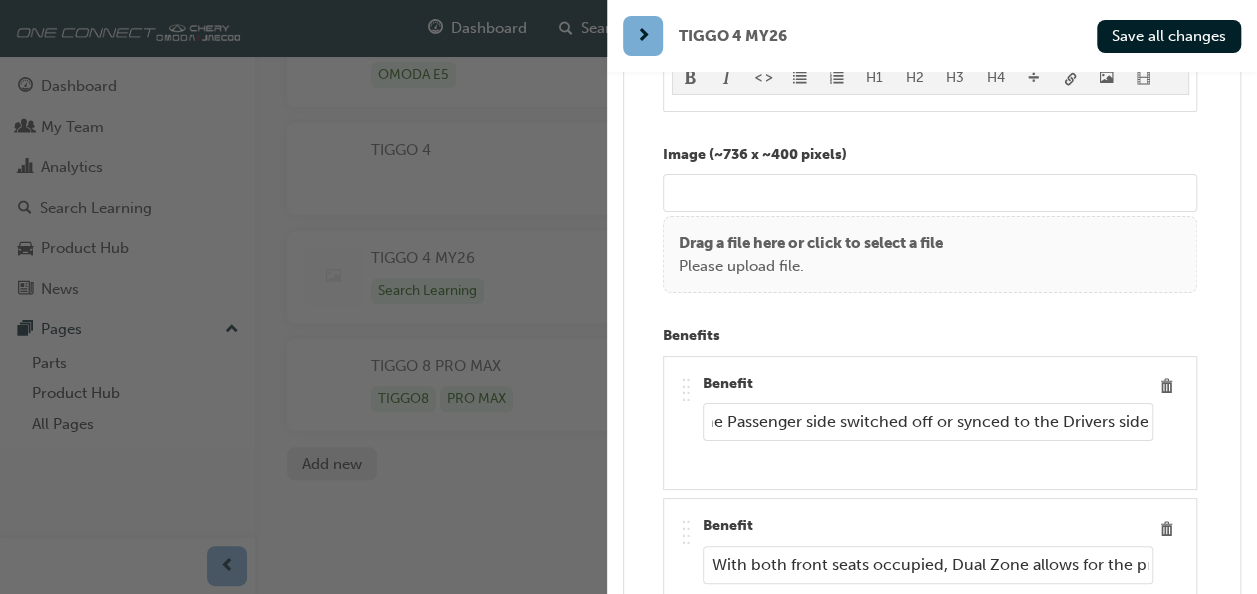 click on "When being used for Driver only journeys, Dual Zone Climate control allows the Driver to set their personalised settings, and then either choose to have the Passenger side switched off or synced to the Drivers side." at bounding box center (928, 422) 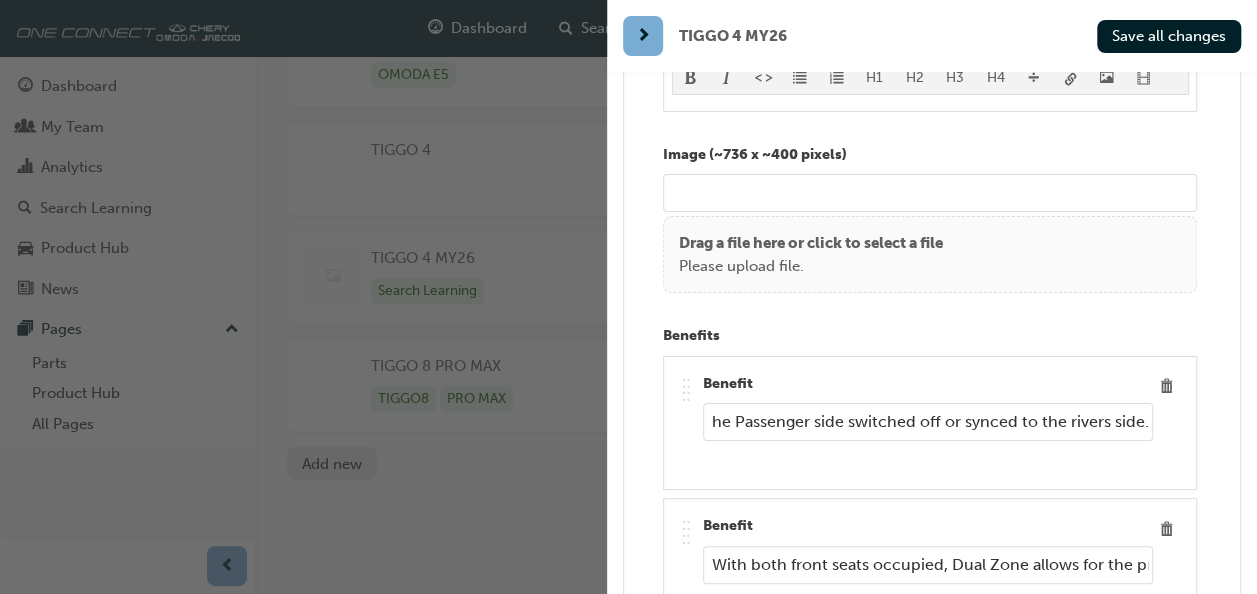 scroll, scrollTop: 0, scrollLeft: 1142, axis: horizontal 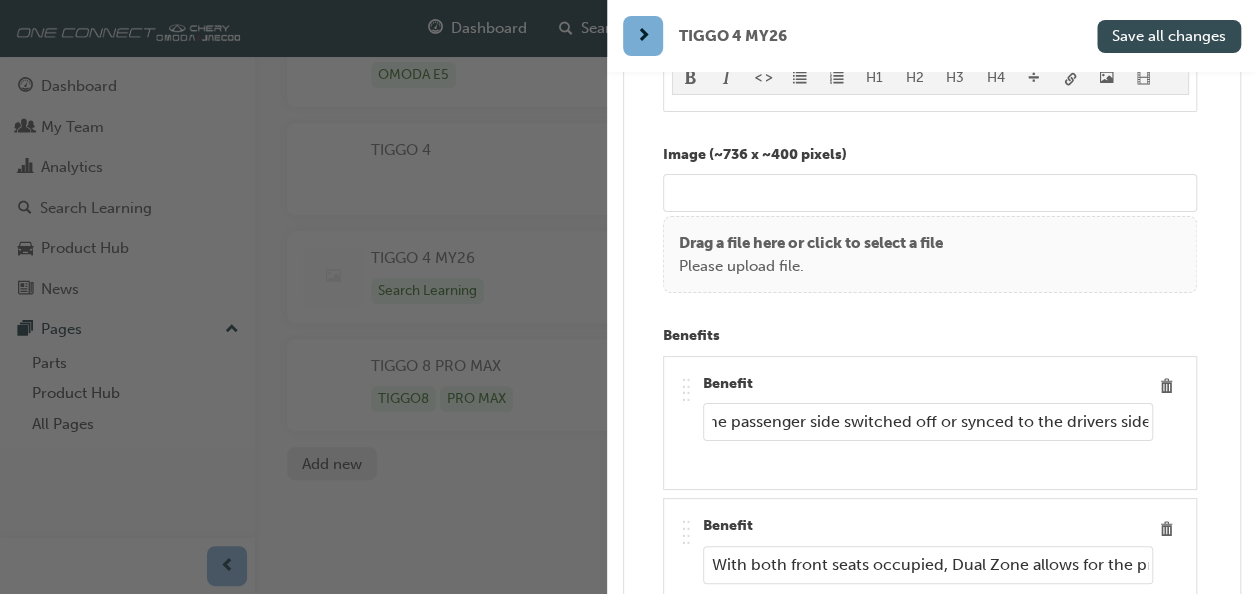 type on "When being used for Driver only journeys, Dual Zone Climate control allows the Driver to set their personalised settings, and then either choose to have the passenger side switched off or synced to the drivers side." 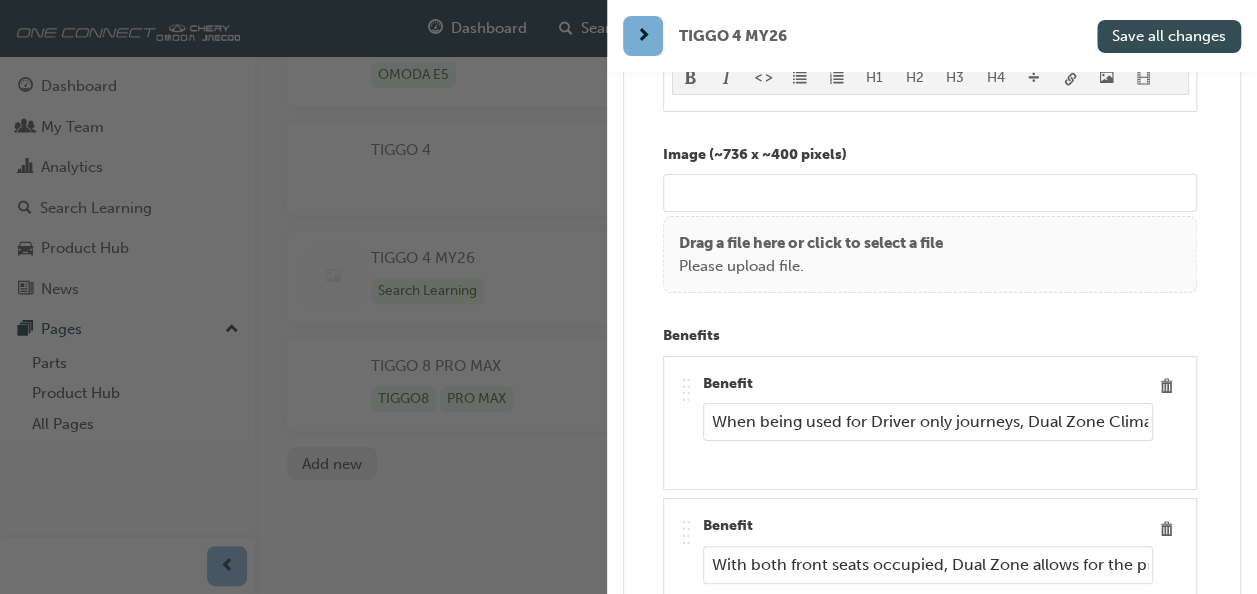 click on "Save all changes" at bounding box center [1169, 36] 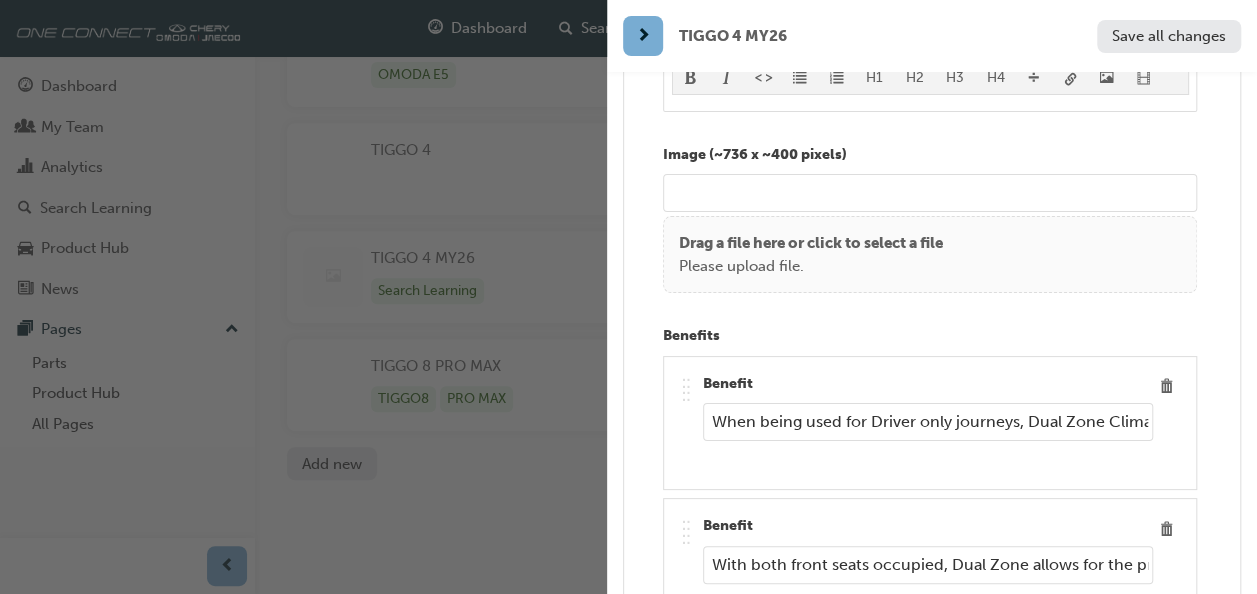 scroll, scrollTop: 11300, scrollLeft: 0, axis: vertical 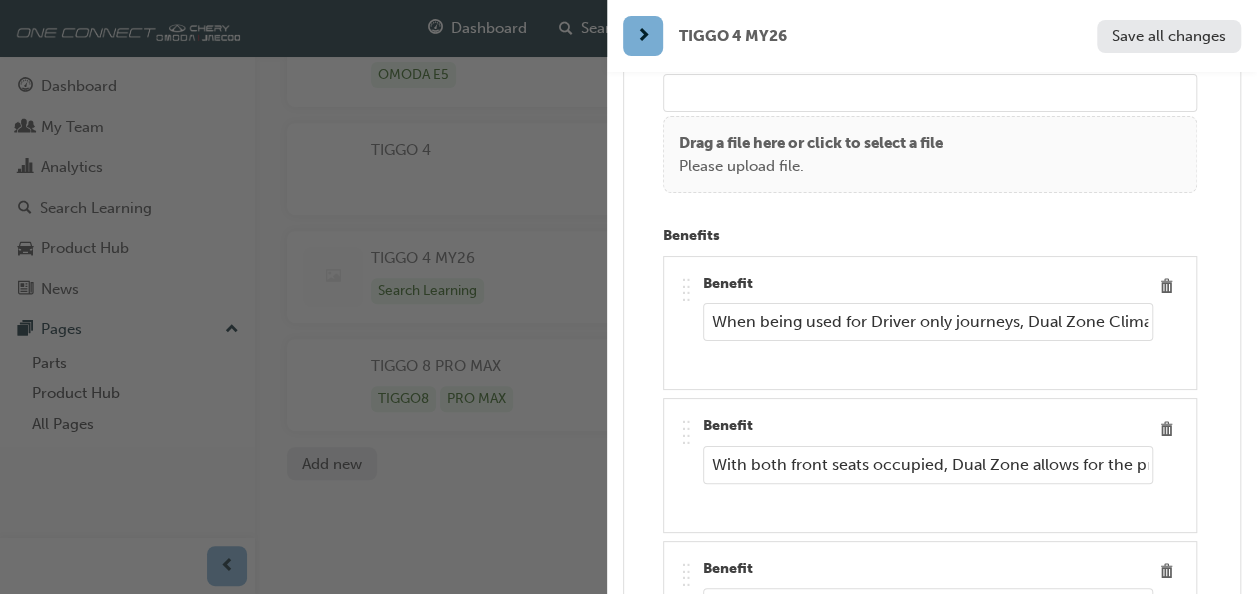 click on "With both front seats occupied, Dual Zone allows for the preferred temperature, fan speed and even vent angles to be adjusted on each side, to best suit the personal preferences of the occupant in that seat." at bounding box center [928, 465] 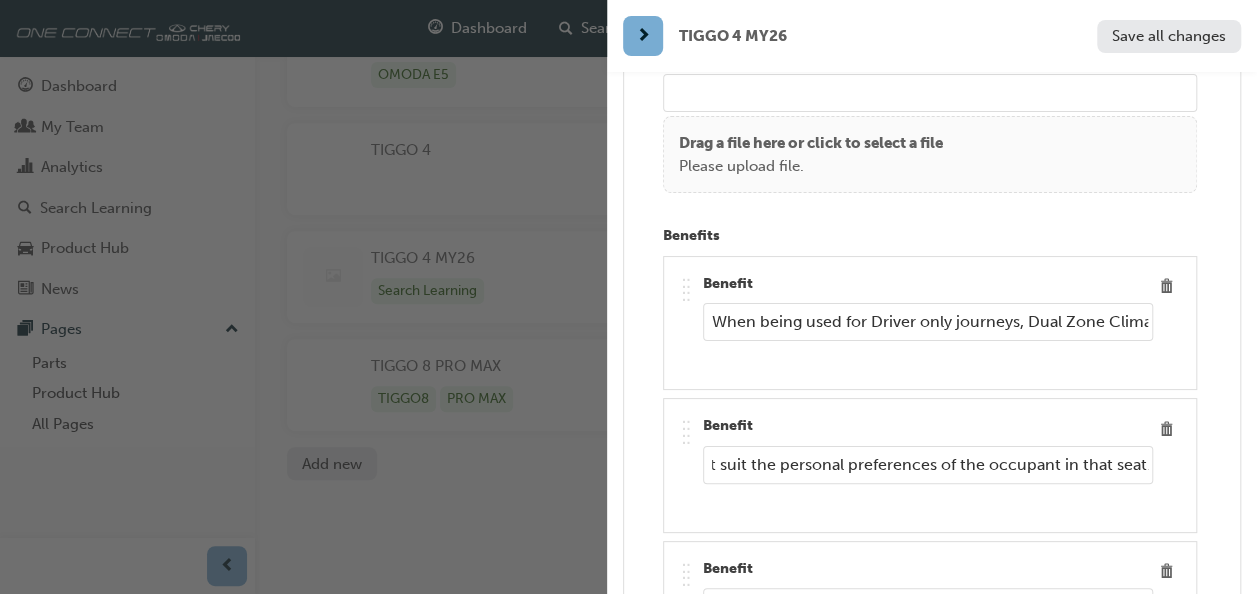 scroll, scrollTop: 0, scrollLeft: 1102, axis: horizontal 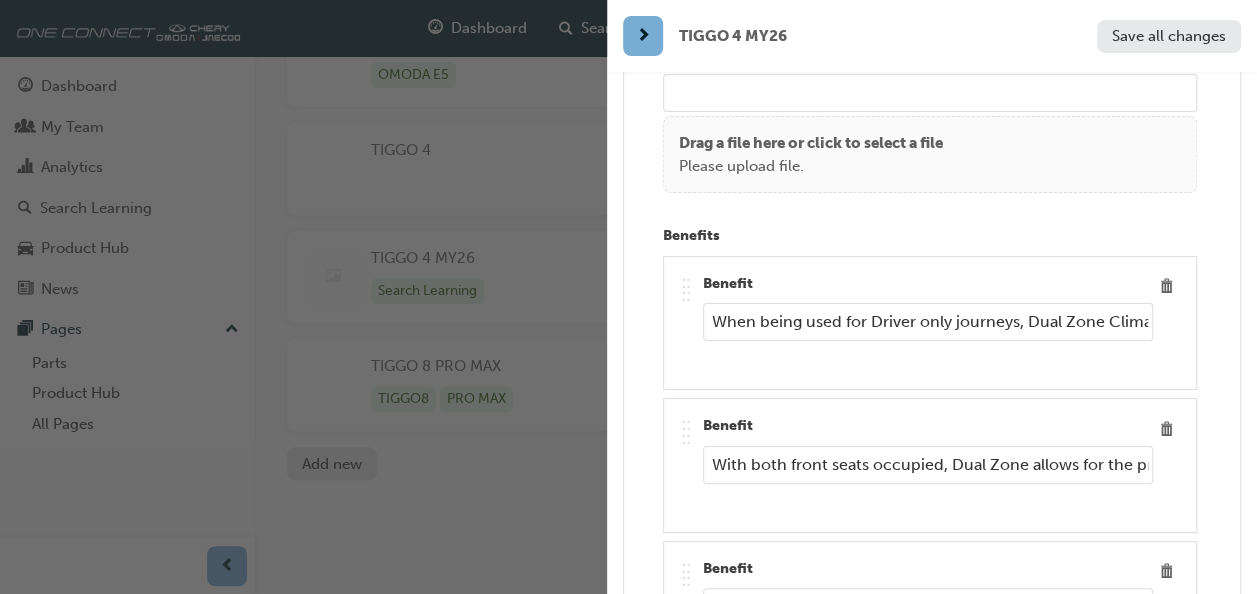 click on "Incorporating Heated Seats. In the Ultimate specification, heated seated can be used in conjunction with (or instead of) the heating and/or conditioning system, providing even greater comfort and convenience for the front seat occupants." at bounding box center (928, 607) 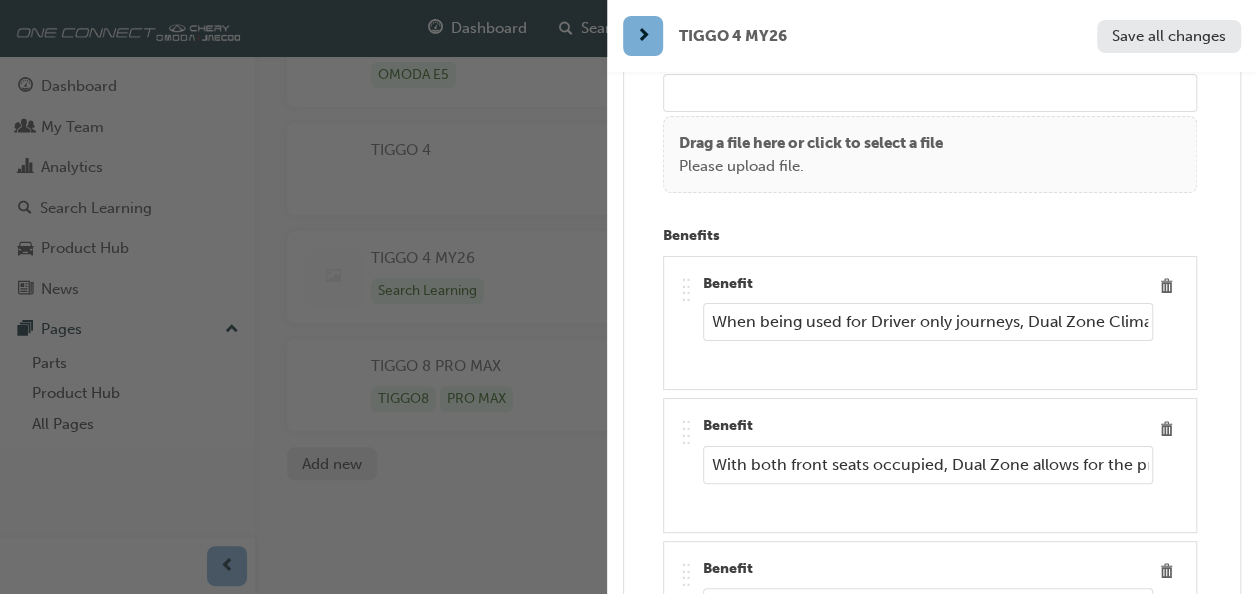 scroll, scrollTop: 0, scrollLeft: 1338, axis: horizontal 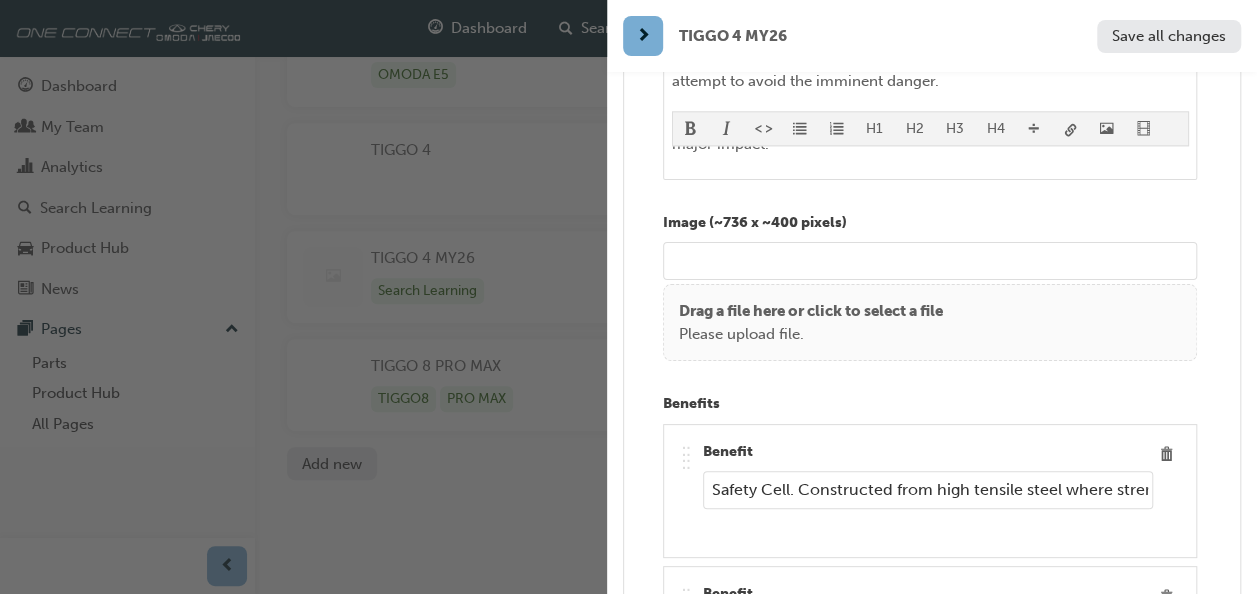 click on "Safety Cell. Constructed from high tensile steel where strength is important, and mild or lighter weight steel where energy absorption is key, the body of Tiggo 4 is constructed in a cage like manner. This allows the best possible protection of occupants, from impacts from all angles." at bounding box center [928, 490] 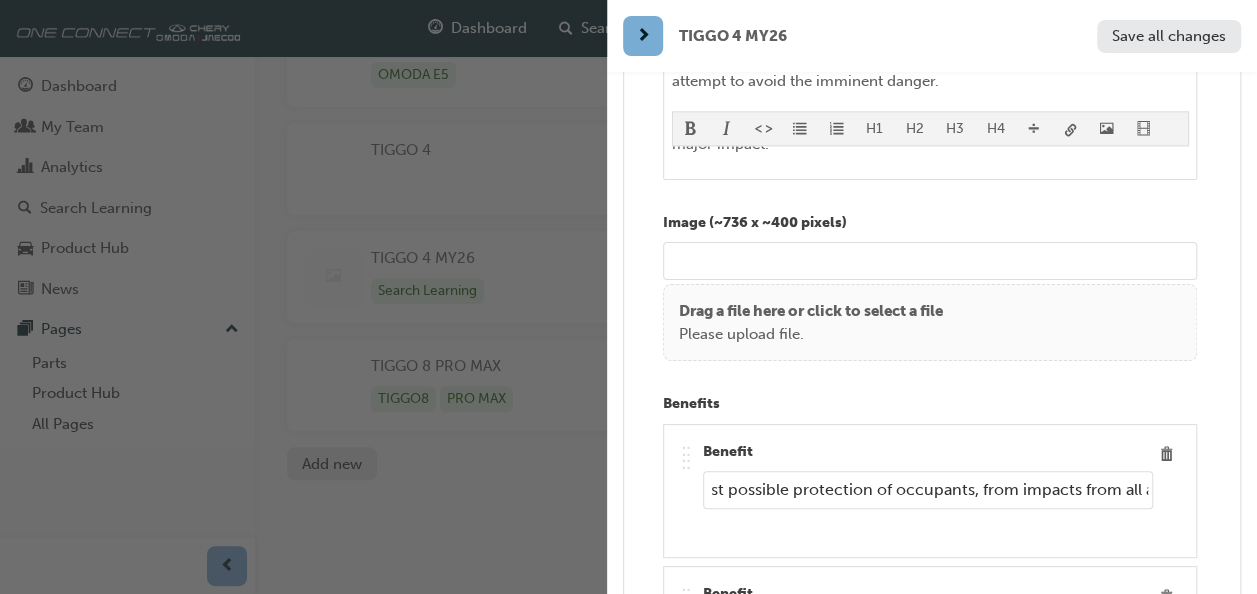 scroll, scrollTop: 0, scrollLeft: 1656, axis: horizontal 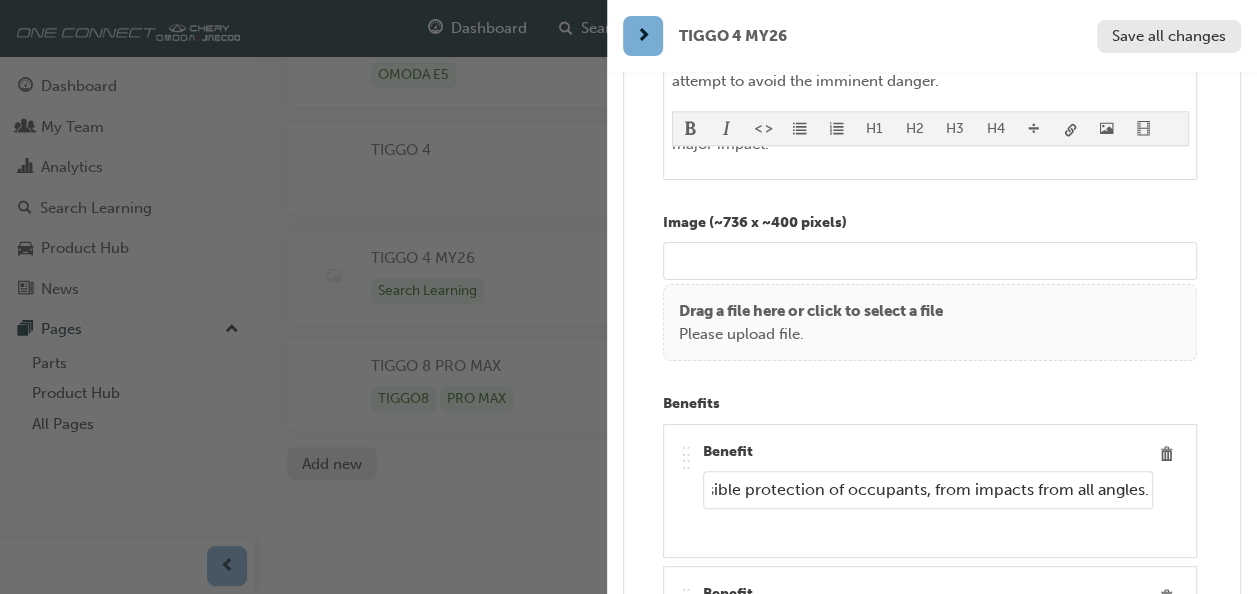 click on "Safety Cell. Constructed from high tensile steel where strength is important, and mild or lighter weight steel where energy absorption is key, the body of Tiggo 4 is constructed in a cage like manner. This allows the best possible protection of occupants, from impacts from all angles." at bounding box center [928, 490] 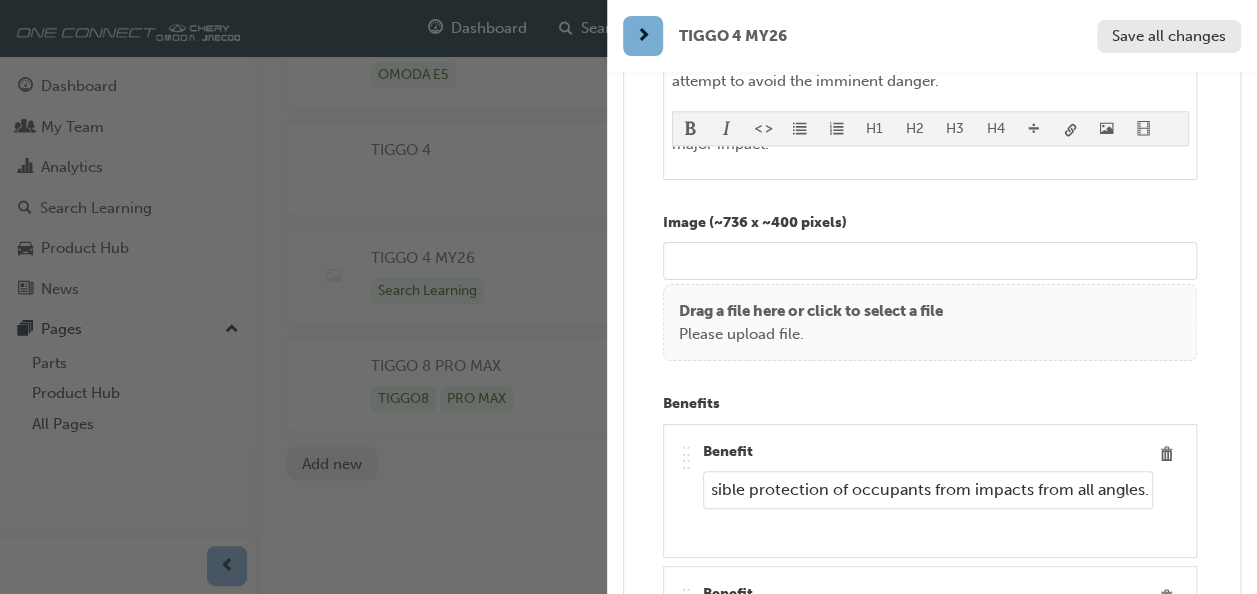 scroll, scrollTop: 0, scrollLeft: 1652, axis: horizontal 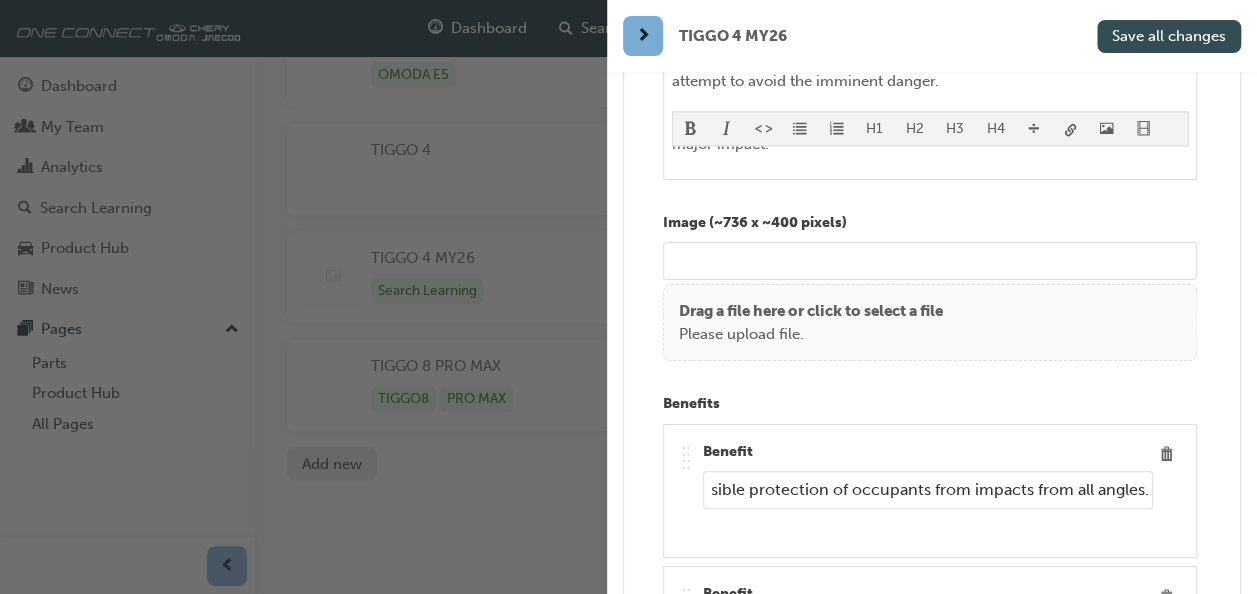 type on "Safety Cell. Constructed from high tensile steel where strength is important, and mild or lighter weight steel where energy absorption is key, the body of Tiggo 4 is constructed in a cage like manner. This allows the best possible protection of occupants from impacts from all angles." 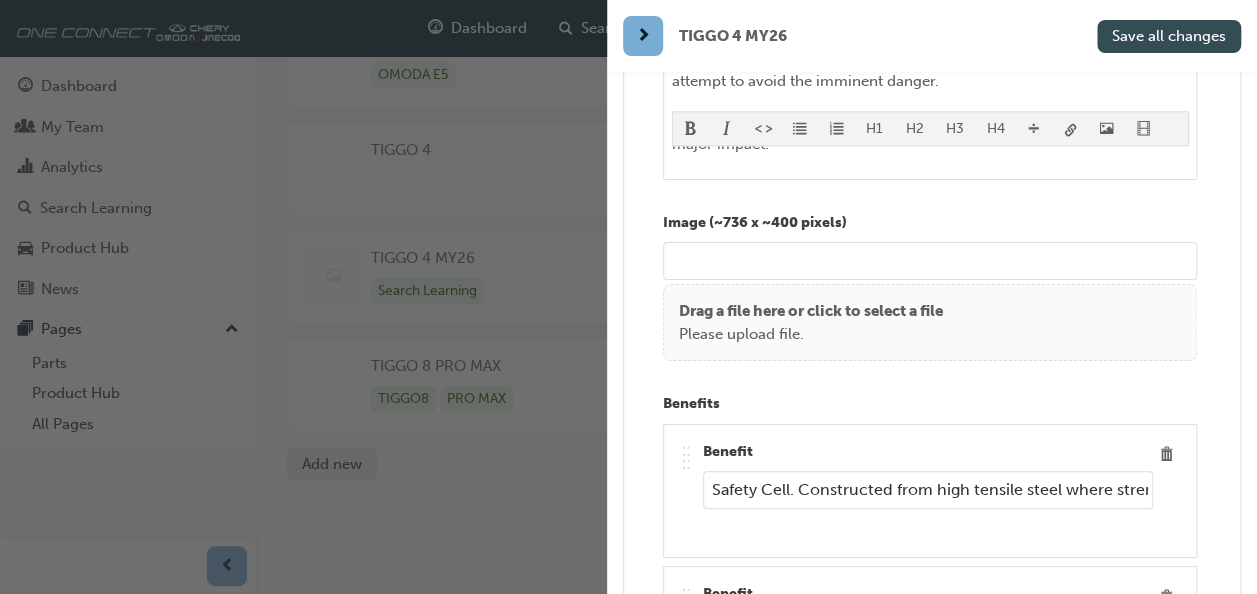 click on "Save all changes" at bounding box center (1169, 36) 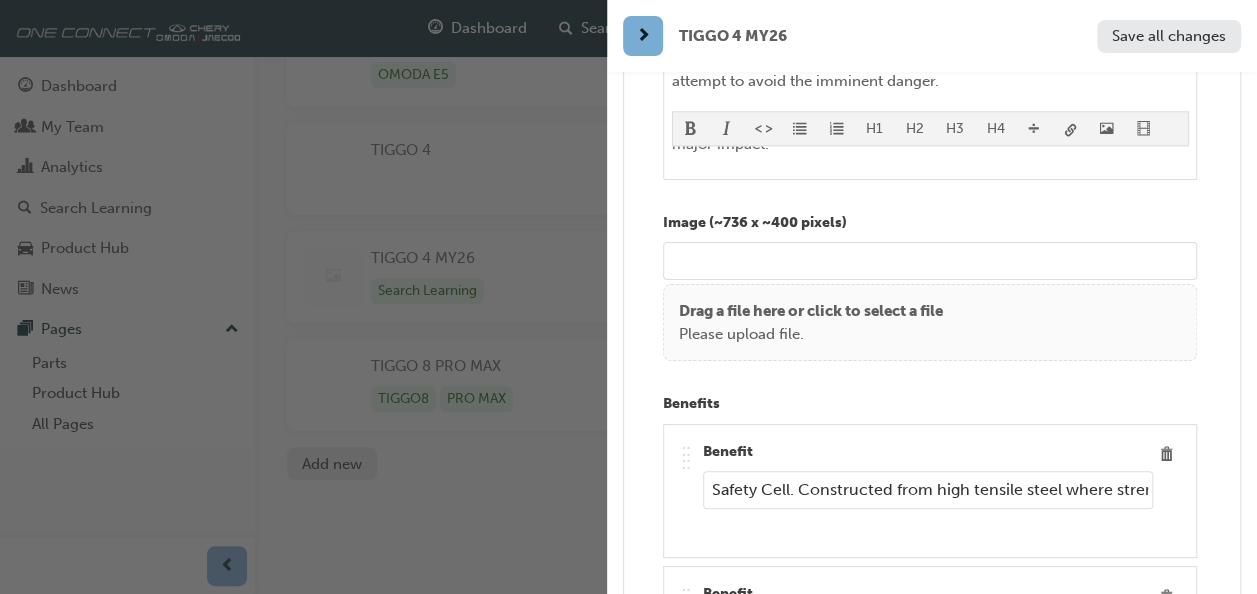 scroll, scrollTop: 12700, scrollLeft: 0, axis: vertical 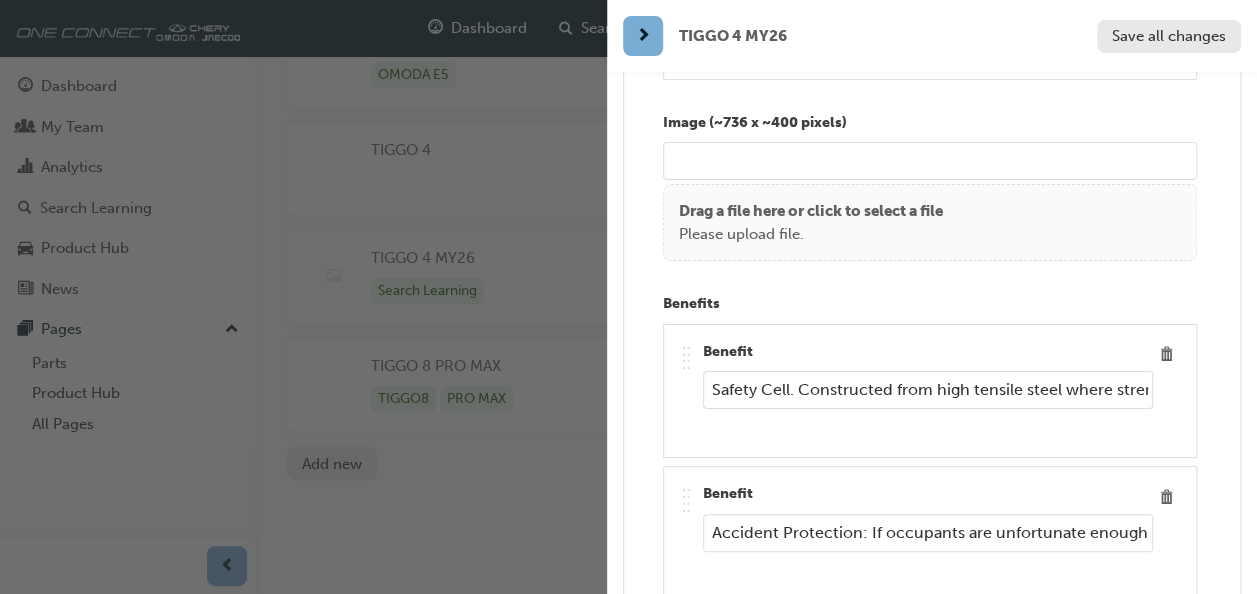 click on "Accident Protection: If occupants are unfortunate enough to be involved in a heavy impact, features such as Airbags and seat belt pretensioners will deploy immediately to provide protection." at bounding box center [928, 533] 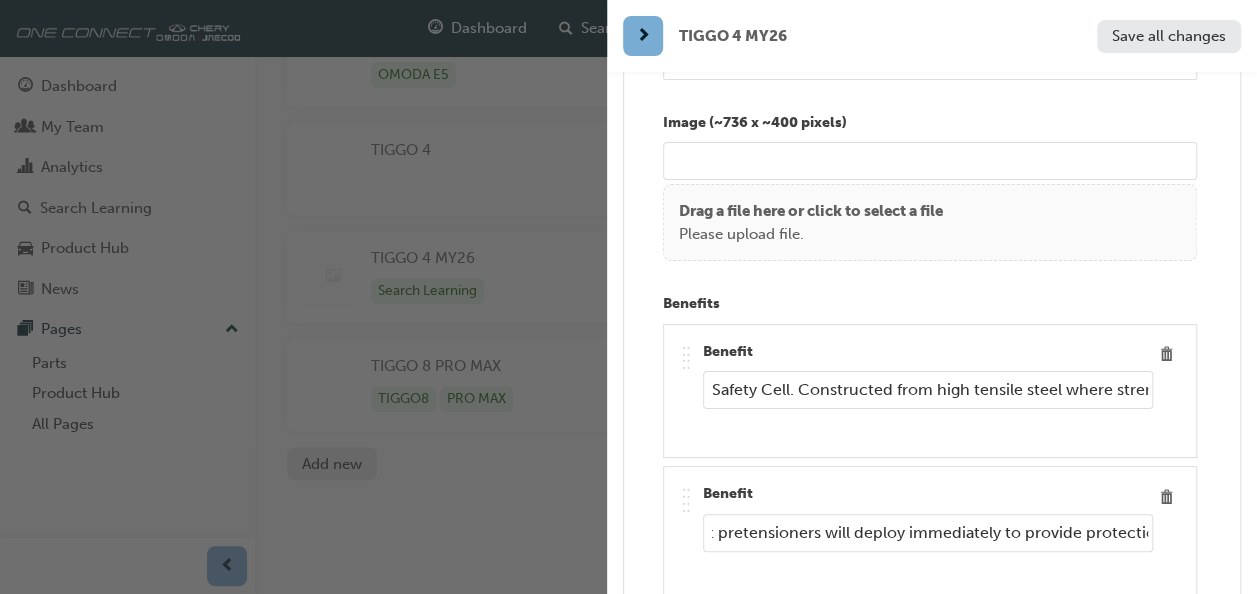 scroll, scrollTop: 0, scrollLeft: 984, axis: horizontal 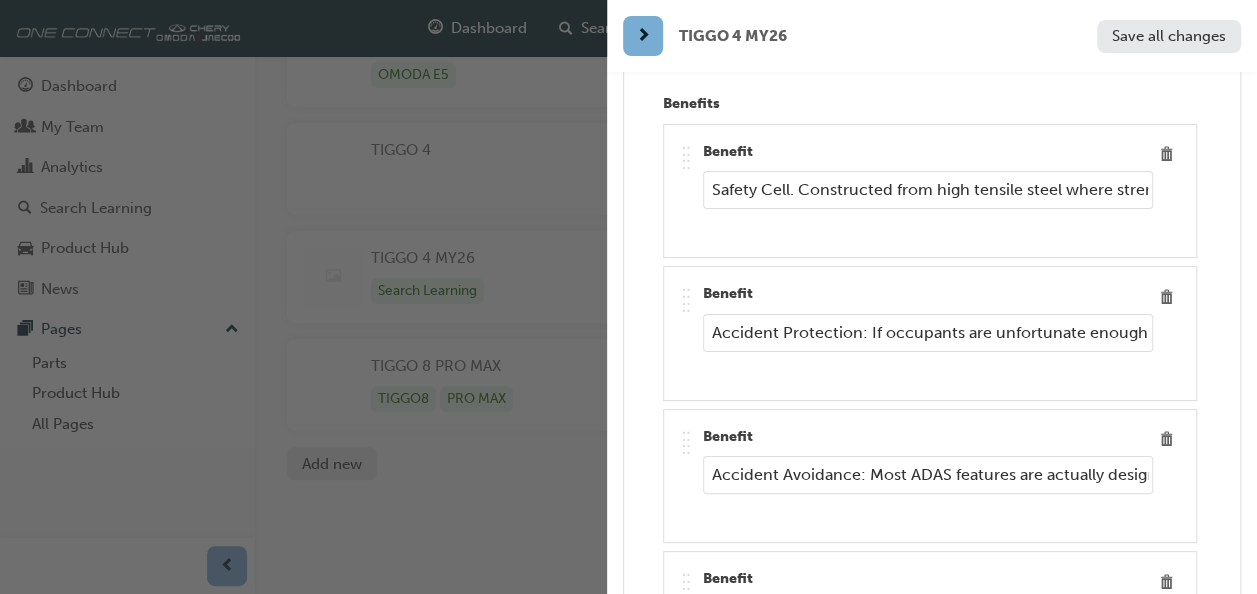 click on "Accident Avoidance: Most ADAS features are actually designed to help avoid accidents. This includes but is not limited to Lane keeping technologies, Blind spot and rear collision avoidance,  Advanced Cruise Control and speed sign recognition. AEB and other braking safety aids are designed to avoid an accident, however in extreme circumstances where the accident still occurs, AEB will help lessen the impact by reacting quicker than the driver can." at bounding box center (928, 475) 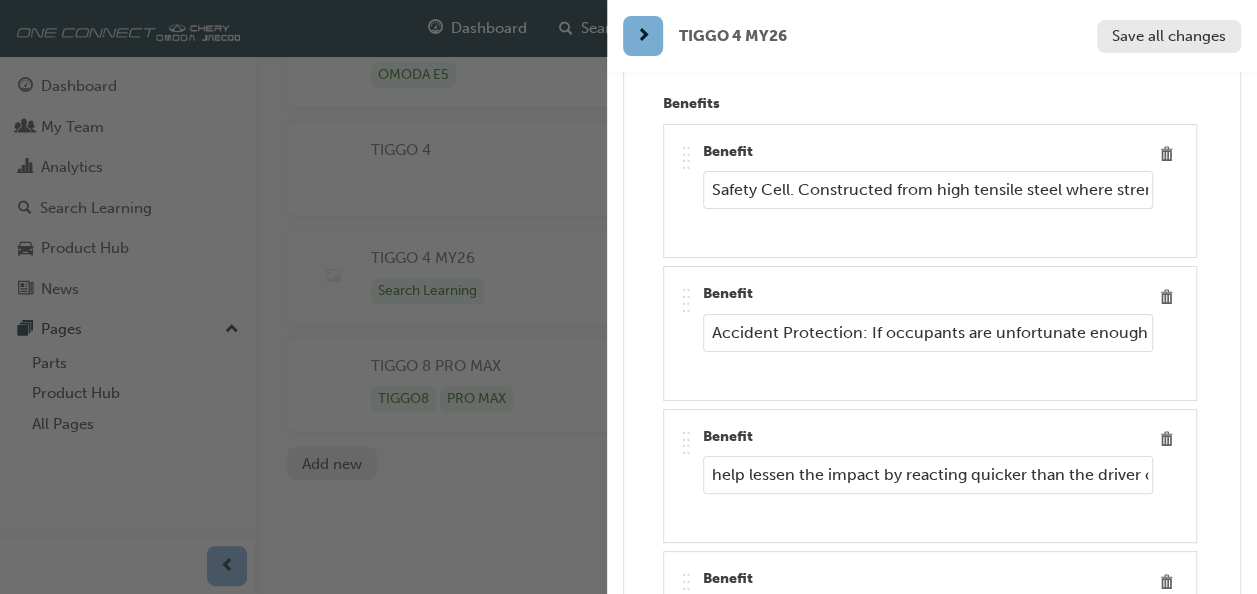 scroll, scrollTop: 0, scrollLeft: 2902, axis: horizontal 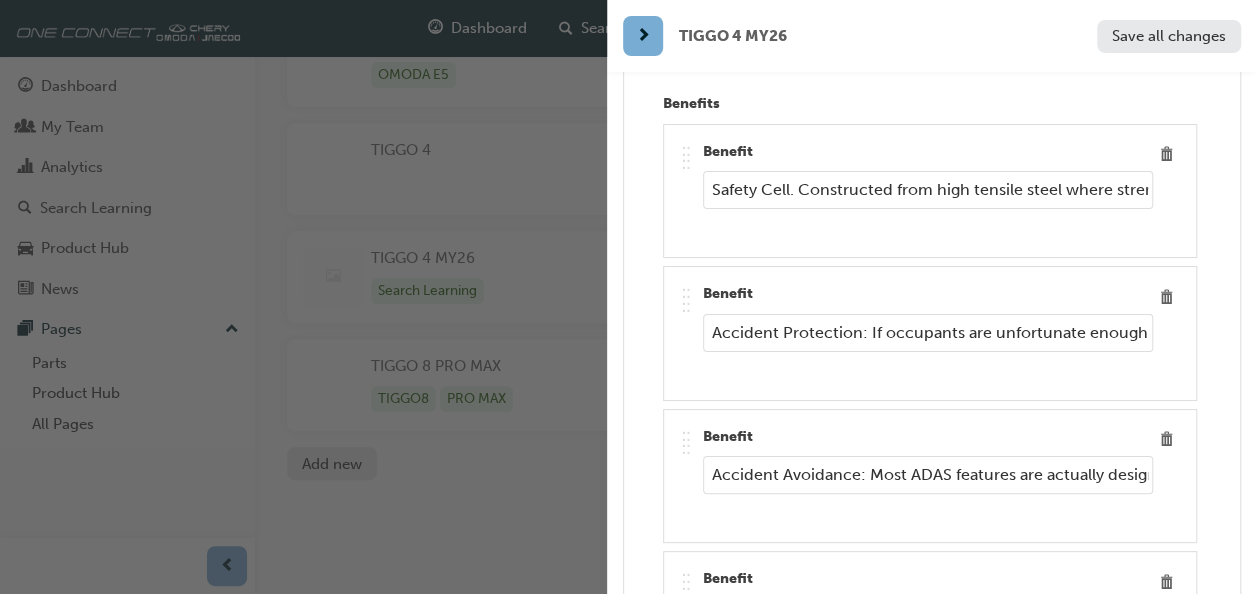 click on "Air Bags: Along with seat belts, Air bags are now recognised as being one of the most critical safety features in limiting catastrophic injury or death. This is because they not only stop the occupant from impacting with the car's structure, but actually "capture" the occupant, slowing the speed of deceleration. This minimises brain and other major organ trauma, associated with the body violently slowing." at bounding box center (928, 618) 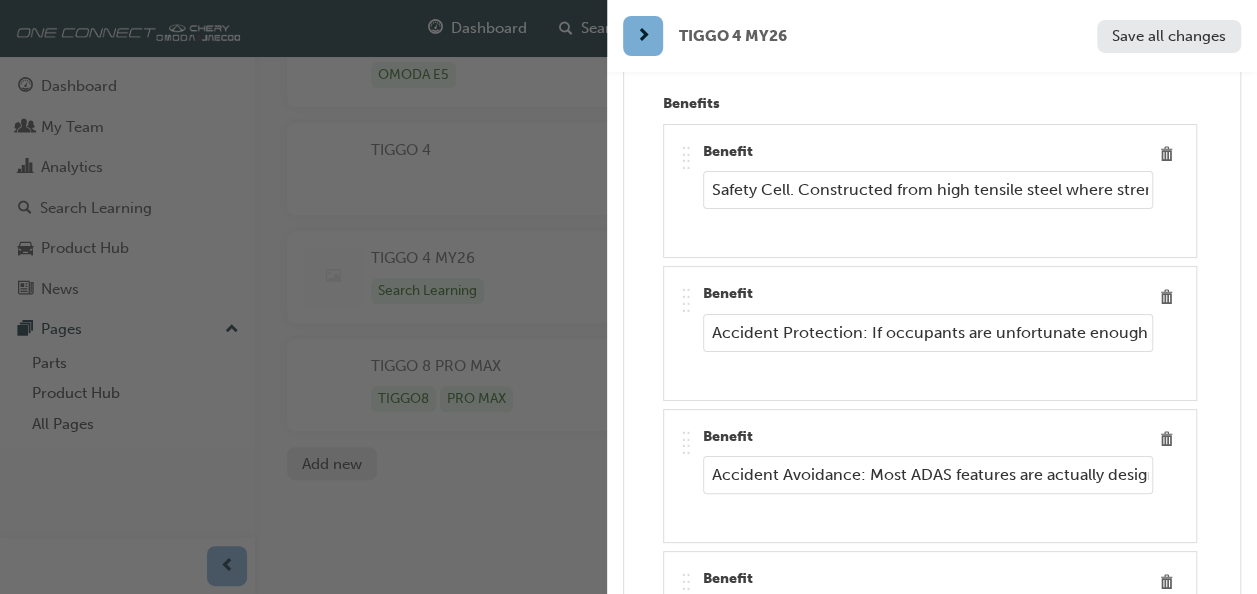 scroll, scrollTop: 0, scrollLeft: 2549, axis: horizontal 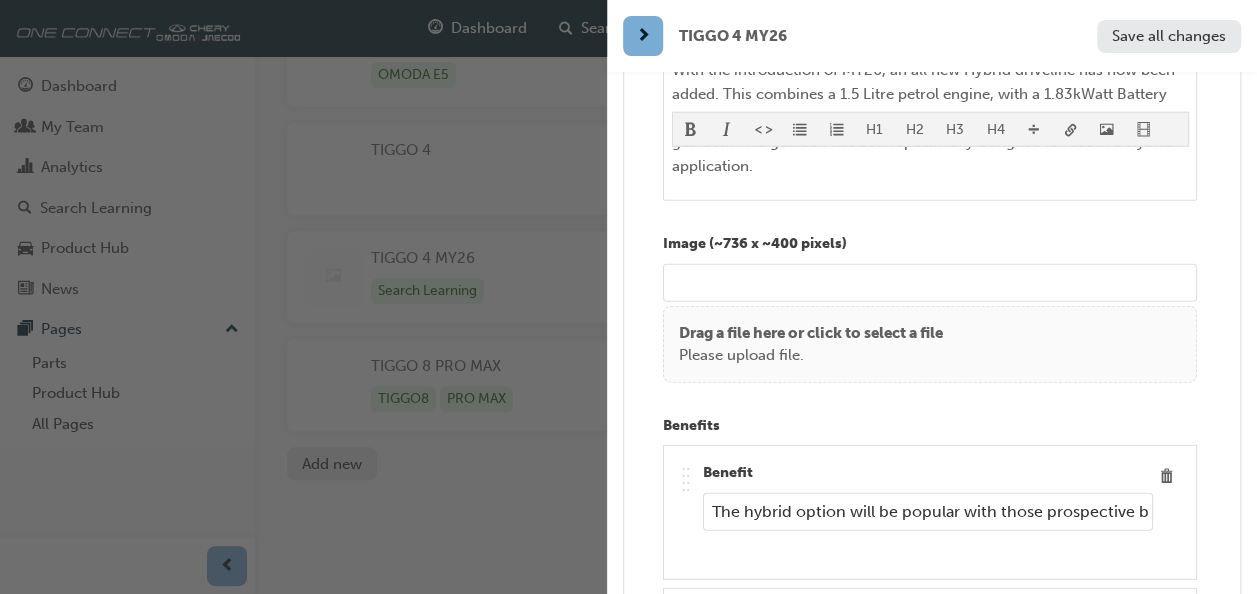 click on "The hybrid option will be popular with those prospective buyers who want the advantages of an EV, without the concerns an EV has become associated with. For example, they want cheap running costs when commuting, but want long range to avoid having the inconvenience of regular charging requirements." at bounding box center (928, 512) 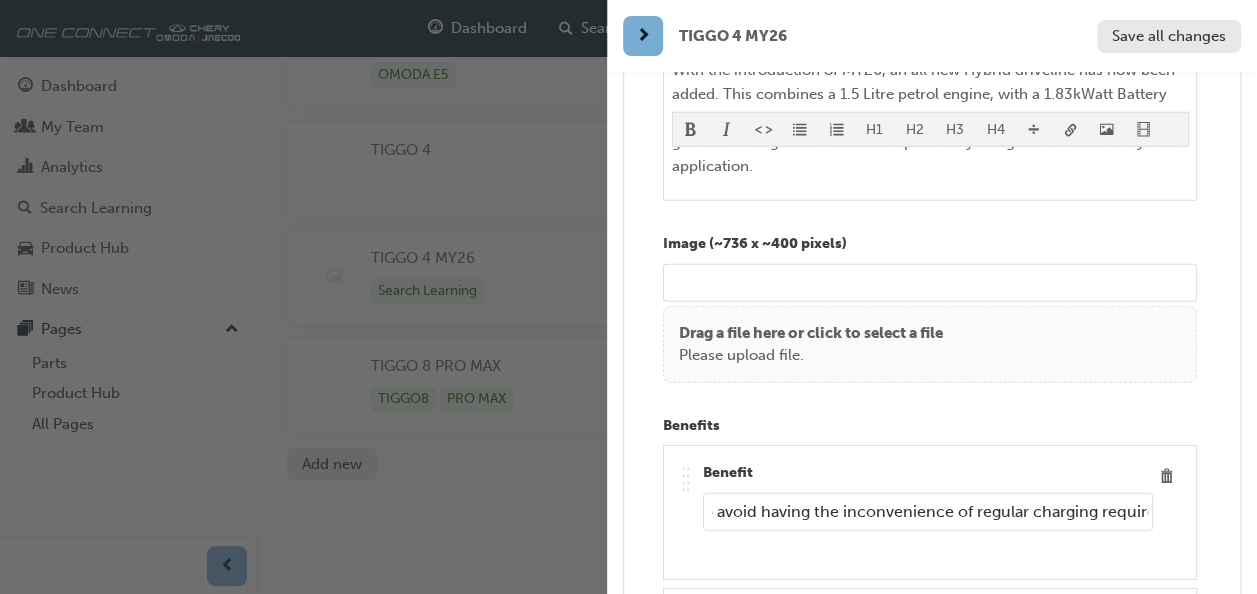 scroll, scrollTop: 0, scrollLeft: 1873, axis: horizontal 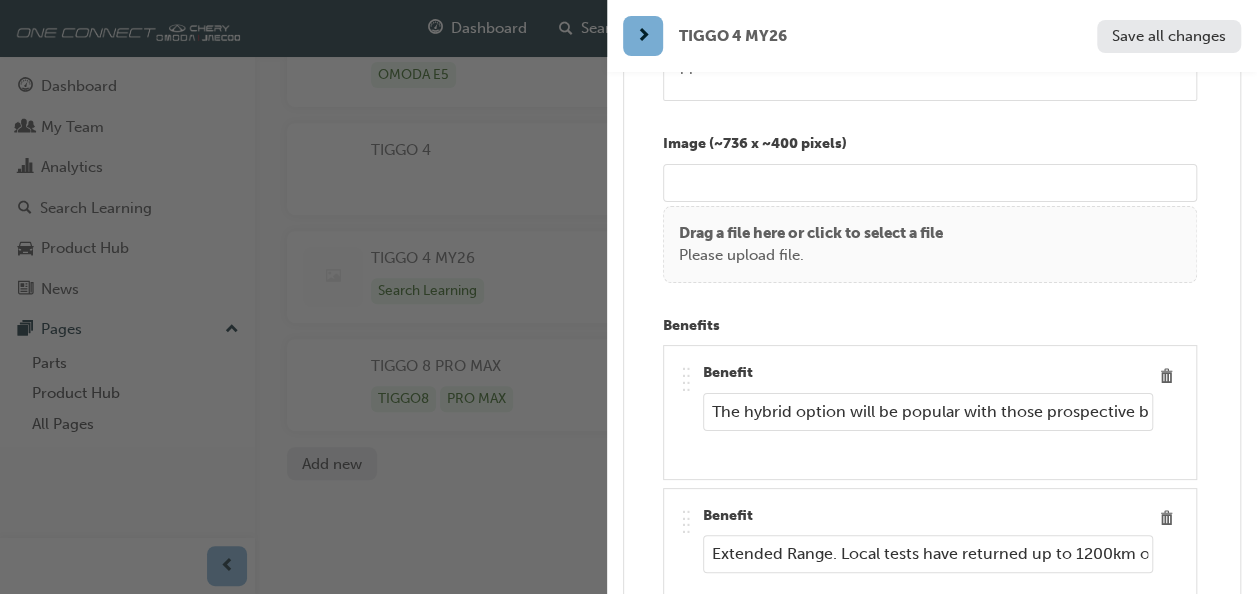 click on "Extended Range. Local tests have returned up to 1200km of commuting range, with one road trip of mostly Highway driving returning 4.7 litres per 100km, resulting in a range of 1085km with an average speed of 95km/hour. Given you would want to fill up prior to running out of petrol, in this case 1000km of range would be realistic." at bounding box center (928, 554) 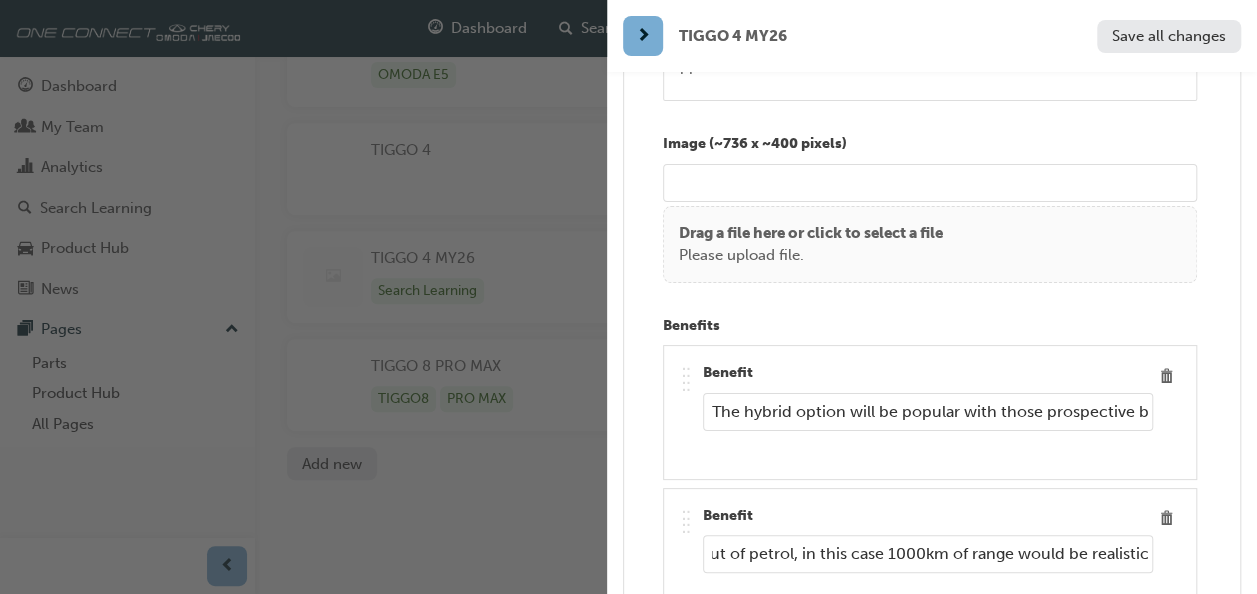 scroll, scrollTop: 0, scrollLeft: 2041, axis: horizontal 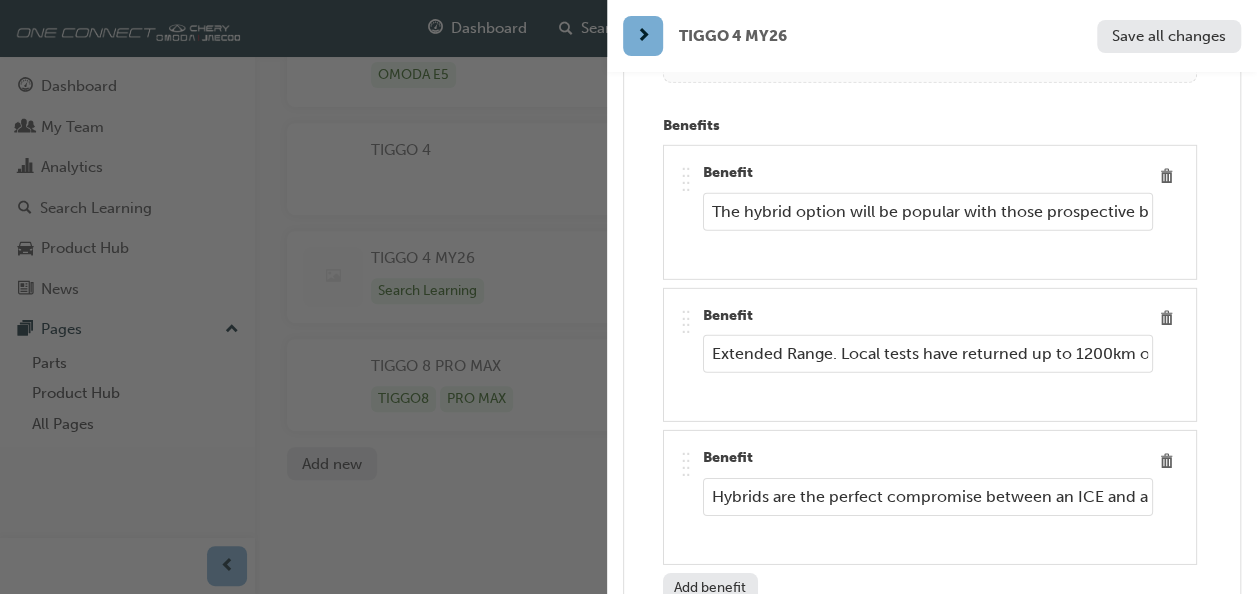 click on "Hybrids are the perfect compromise between an ICE and an EV. They offer all the advantages of both, without the limitations both have." at bounding box center [928, 497] 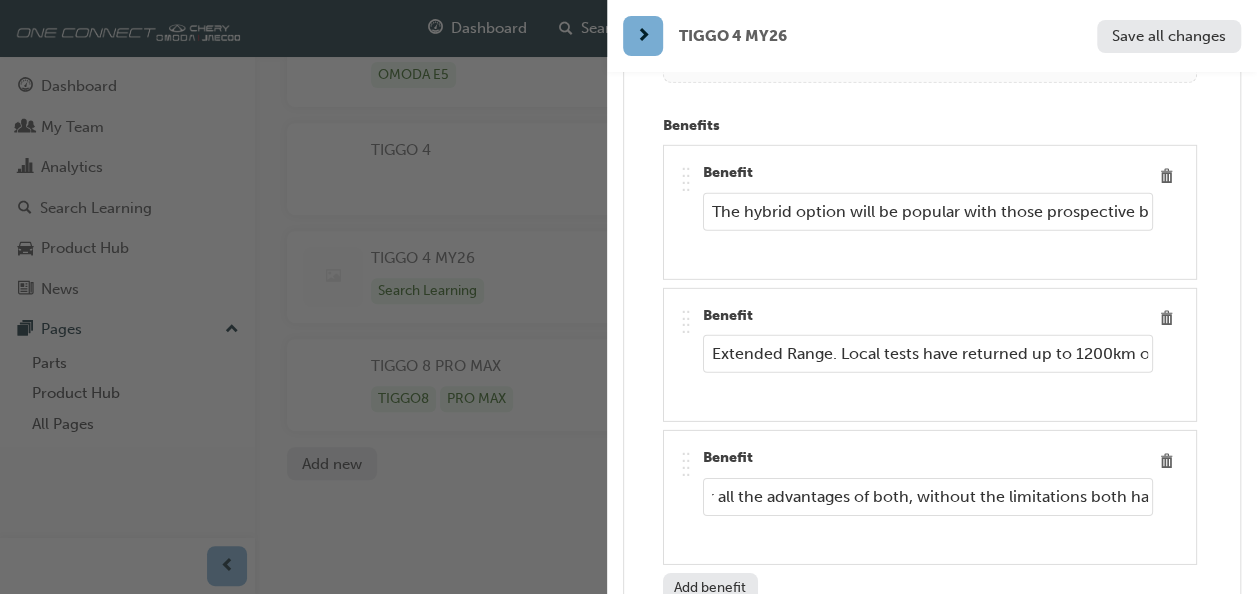 scroll, scrollTop: 0, scrollLeft: 579, axis: horizontal 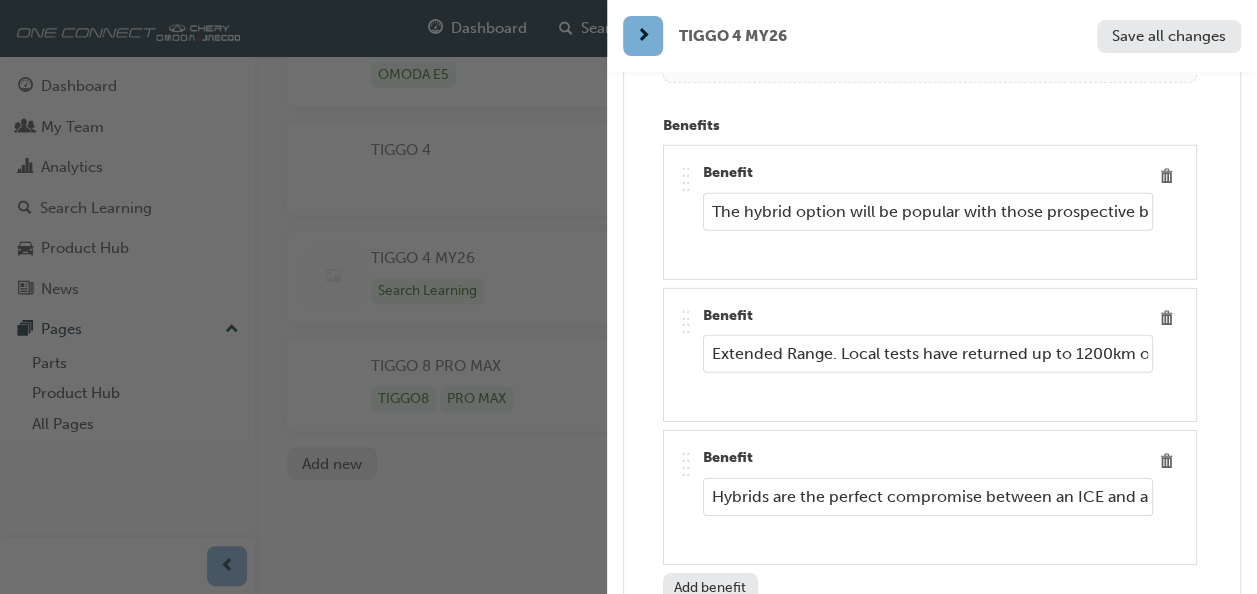 click on "Add benefit" at bounding box center (710, 587) 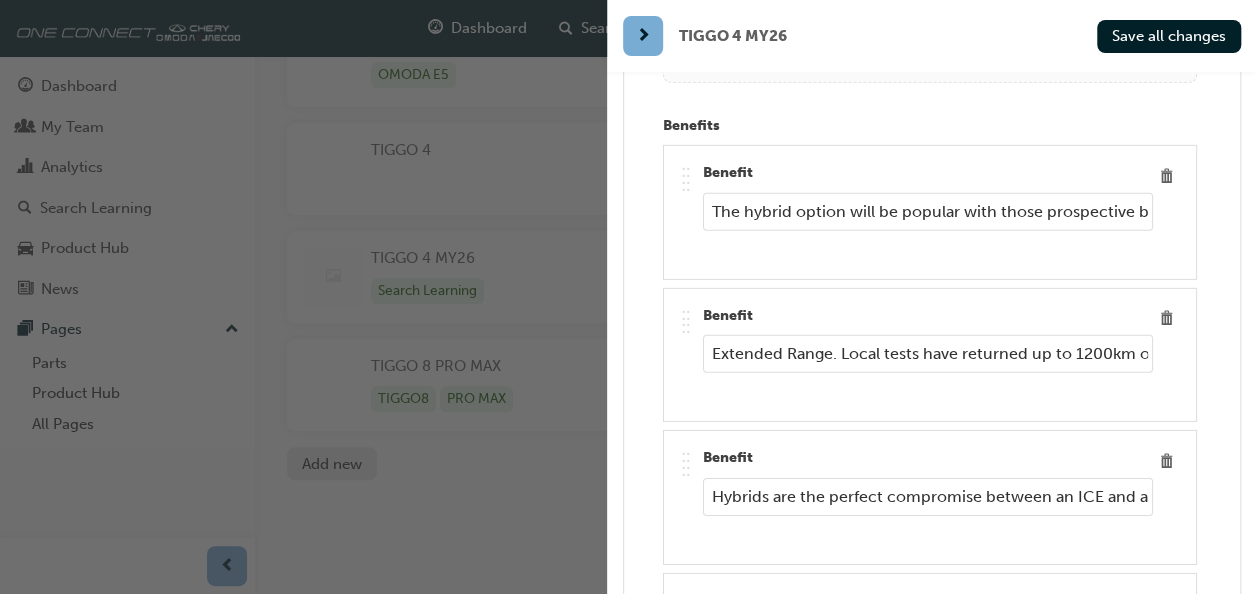 click at bounding box center [928, 639] 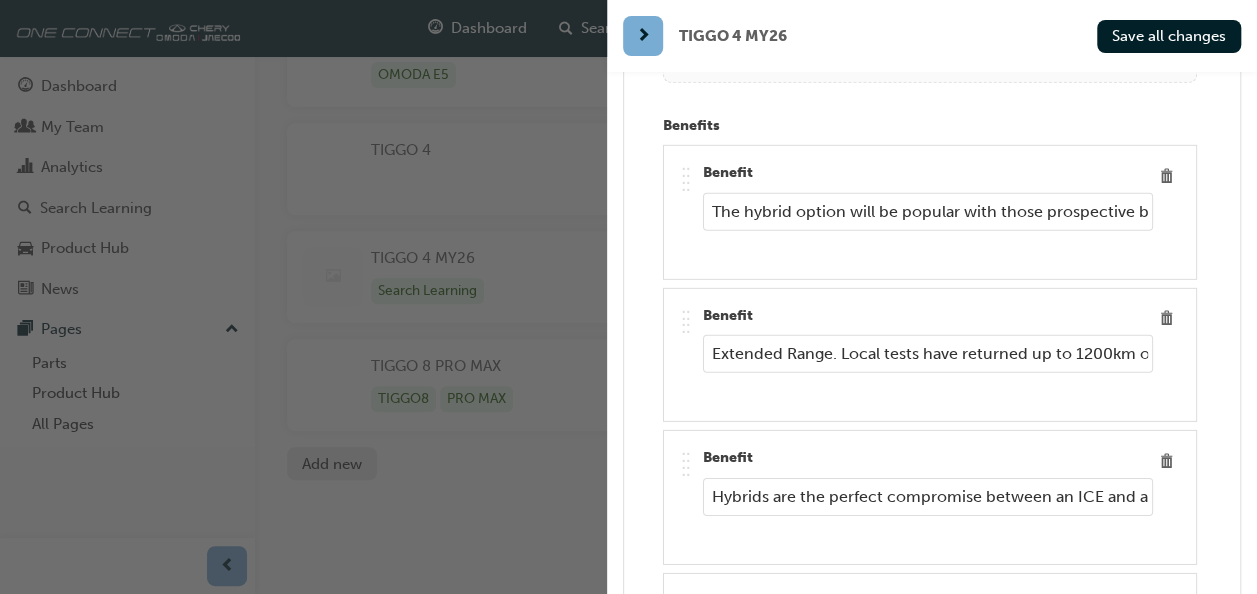 scroll, scrollTop: 0, scrollLeft: 174, axis: horizontal 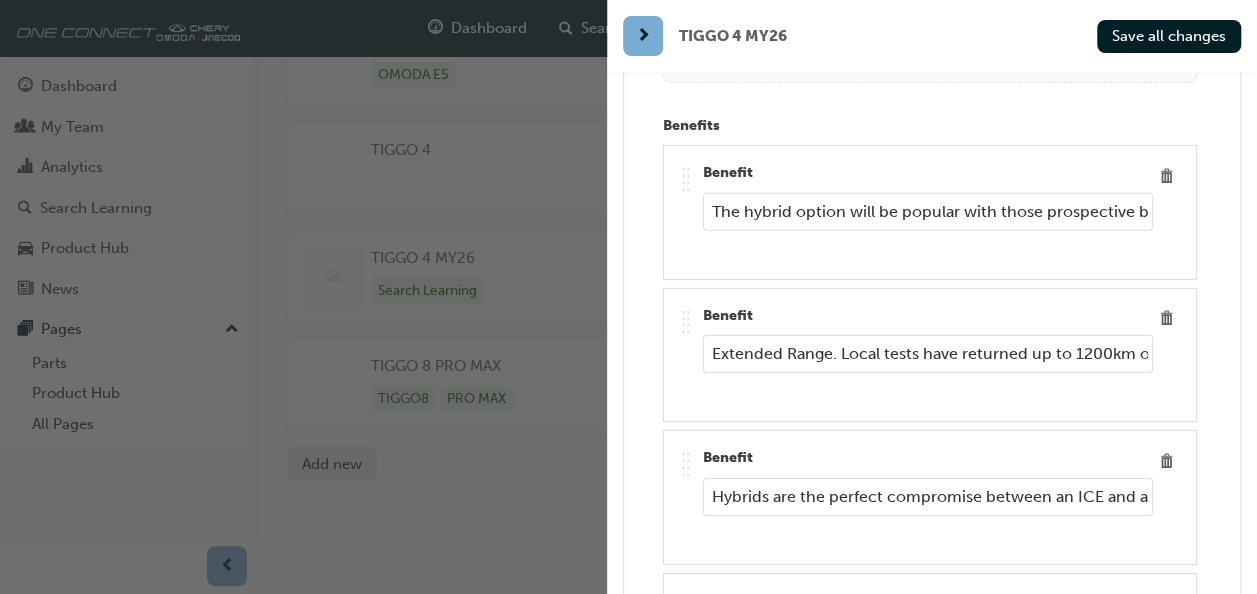click on "HAving ab engine, electric motor and gearbox all designed to be a designated Hy" at bounding box center (928, 639) 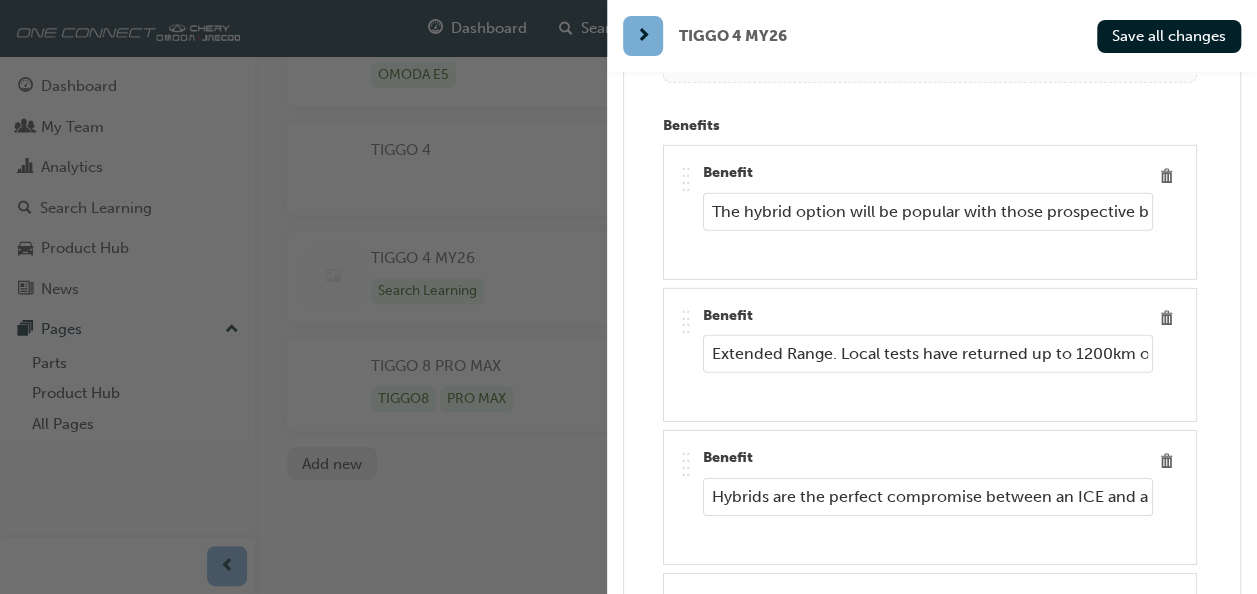 scroll, scrollTop: 0, scrollLeft: 0, axis: both 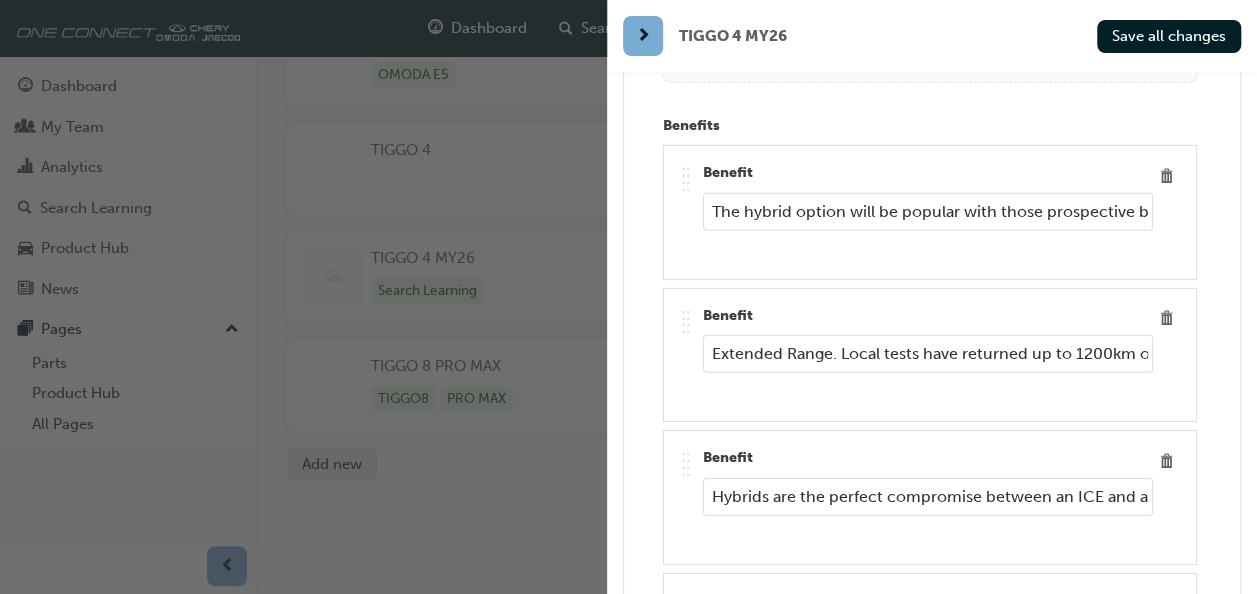 click on "Having an engine, electric motor and gearbox all designed to be used in a designated Hybrid drive line," at bounding box center [928, 639] 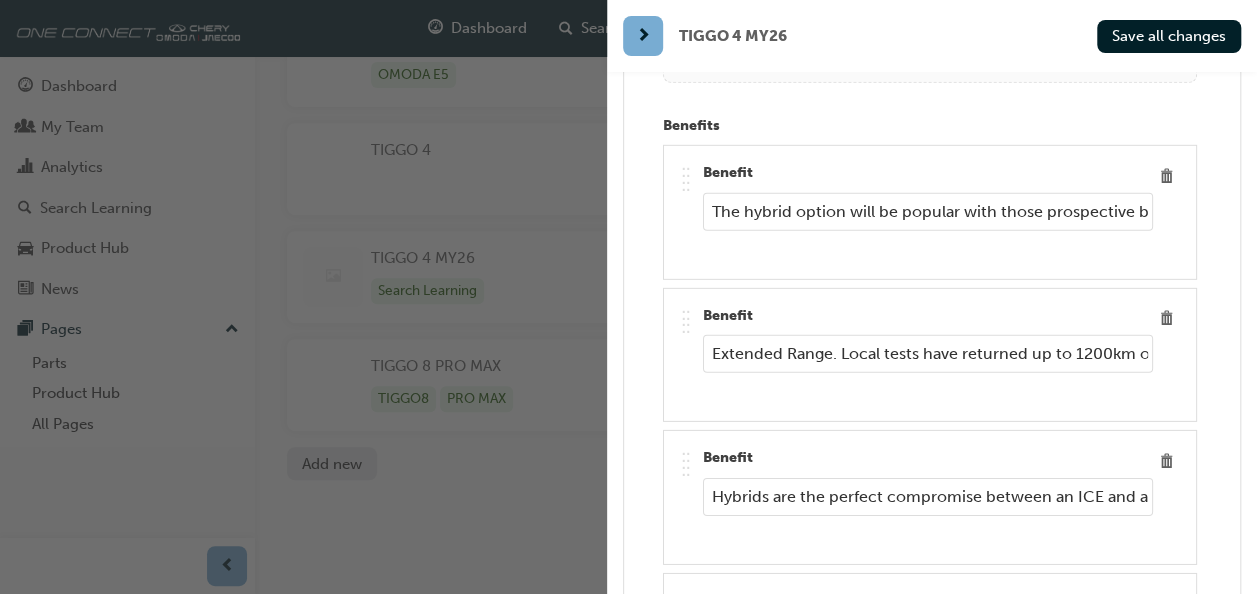 scroll, scrollTop: 0, scrollLeft: 636, axis: horizontal 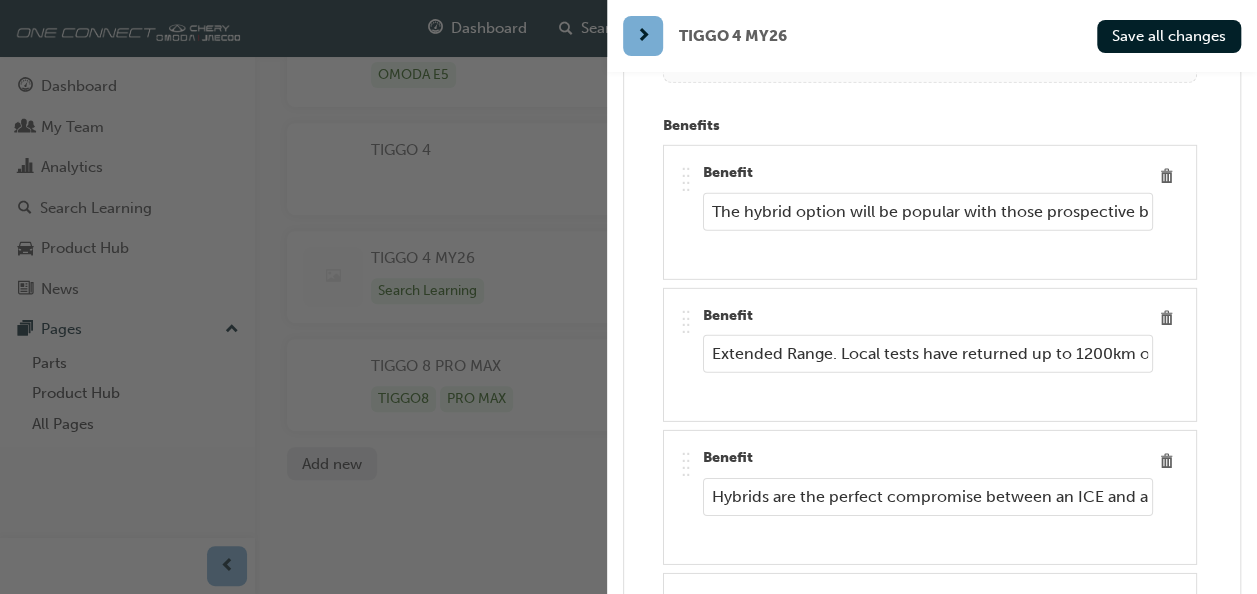 click on "Having an engine, electric motor and gearbox, all designed to be used in a designated Hybrid drive line, Chry has created an extremely efficient" at bounding box center [928, 639] 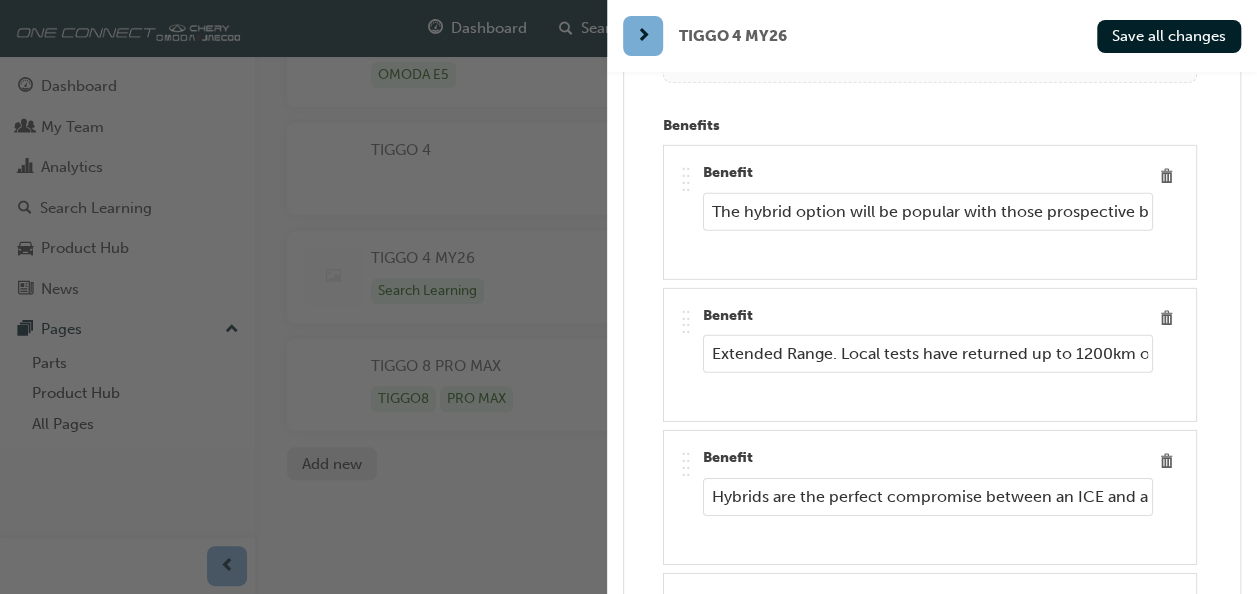 scroll, scrollTop: 0, scrollLeft: 792, axis: horizontal 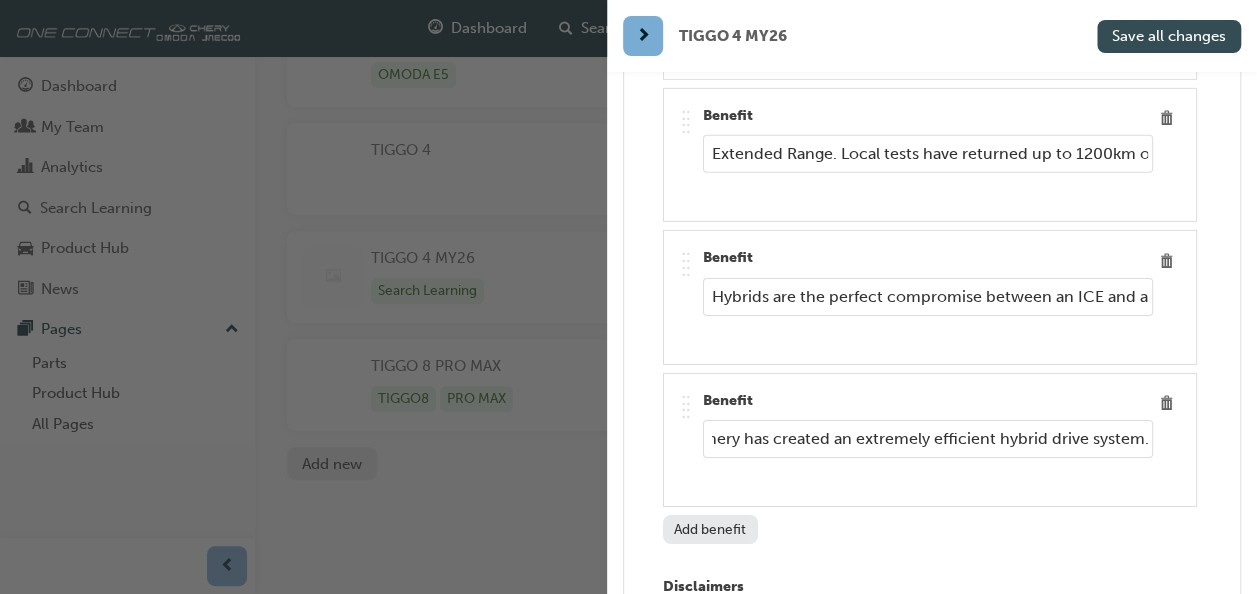 type on "Having an engine, electric motor and gearbox, all designed to be used in a designated Hybrid drive line, Chery has created an extremely efficient hybrid drive system." 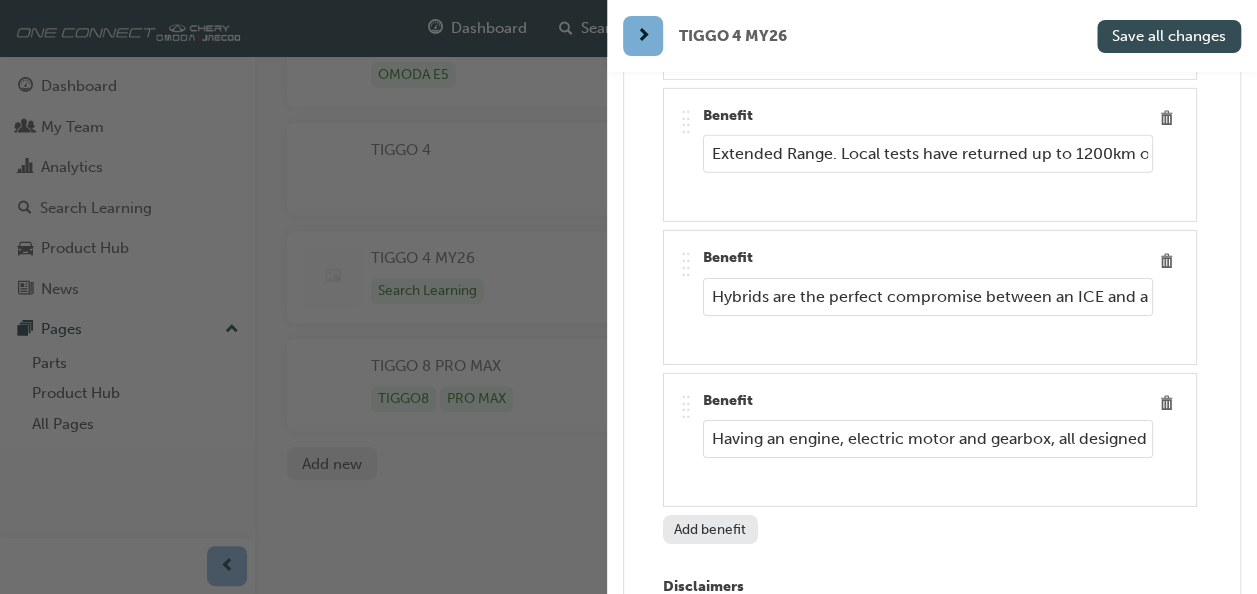 click on "Save all changes" at bounding box center [1169, 36] 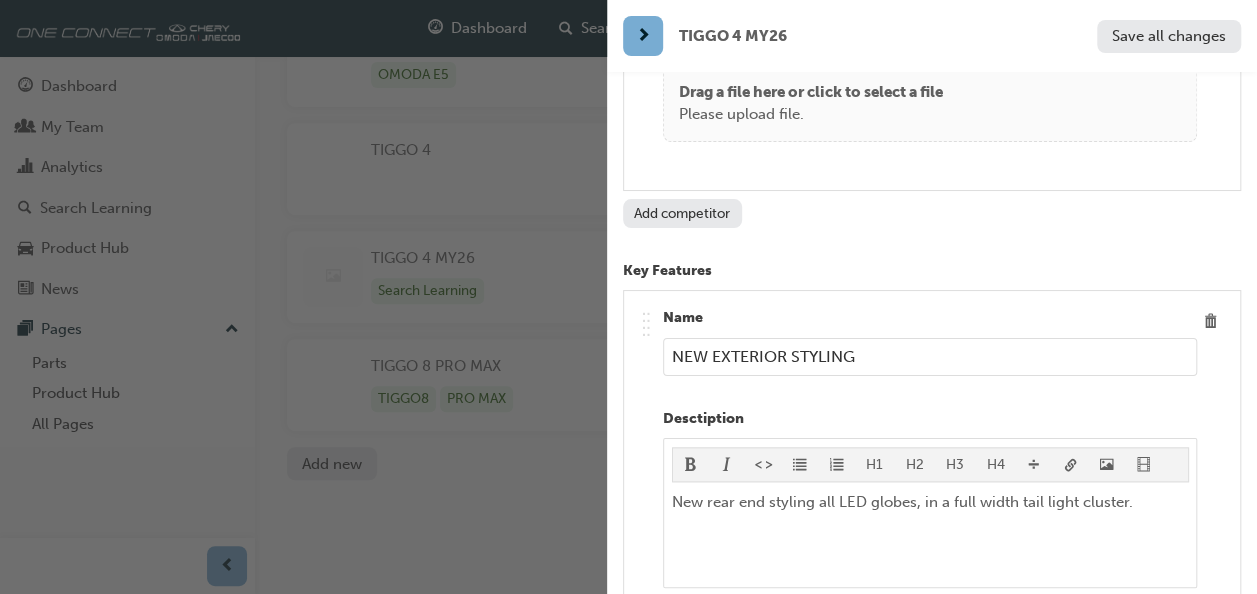 scroll, scrollTop: 4316, scrollLeft: 0, axis: vertical 